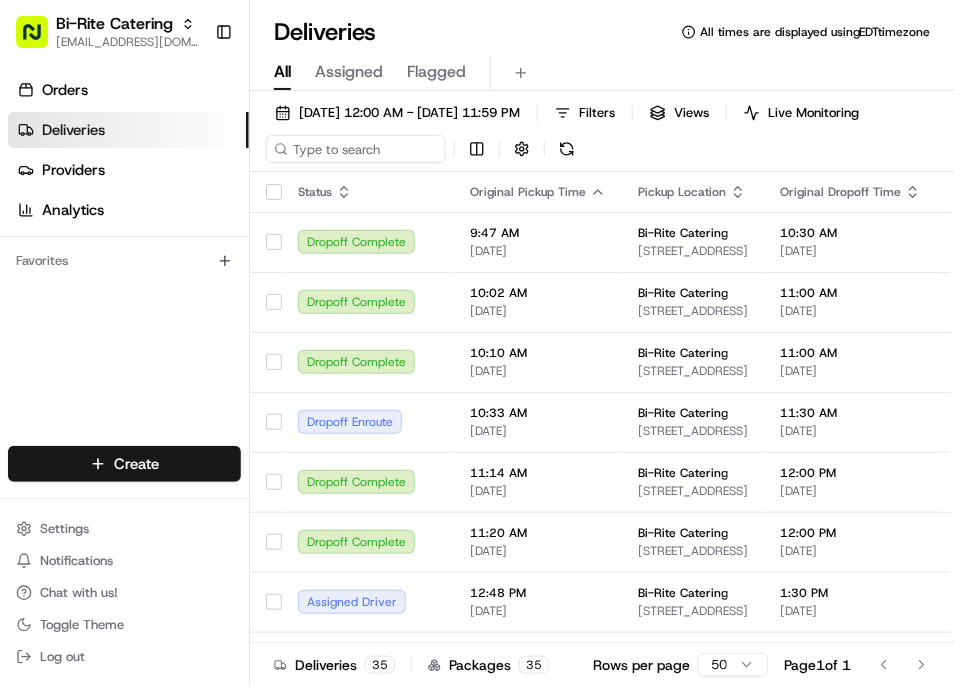 scroll, scrollTop: 0, scrollLeft: 0, axis: both 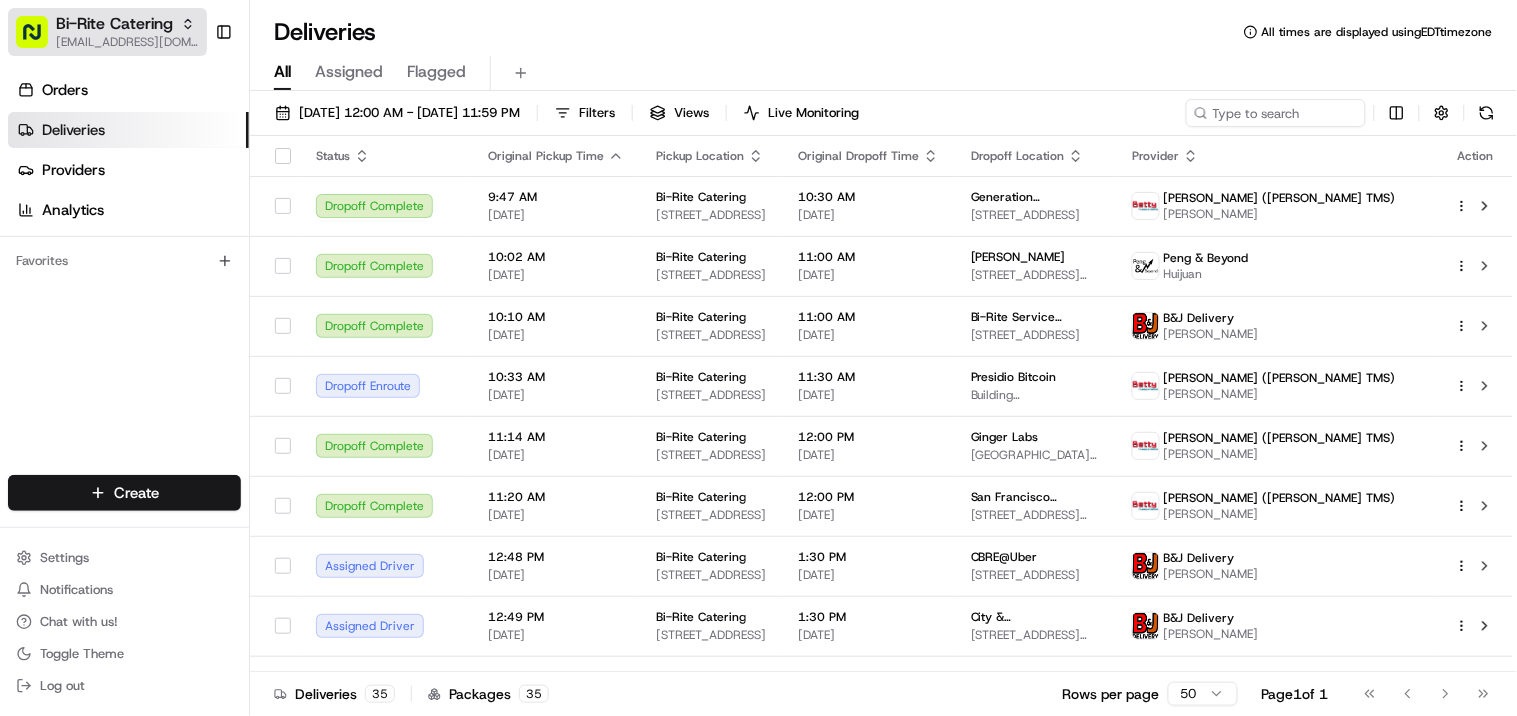 click on "[EMAIL_ADDRESS][DOMAIN_NAME]" at bounding box center [127, 42] 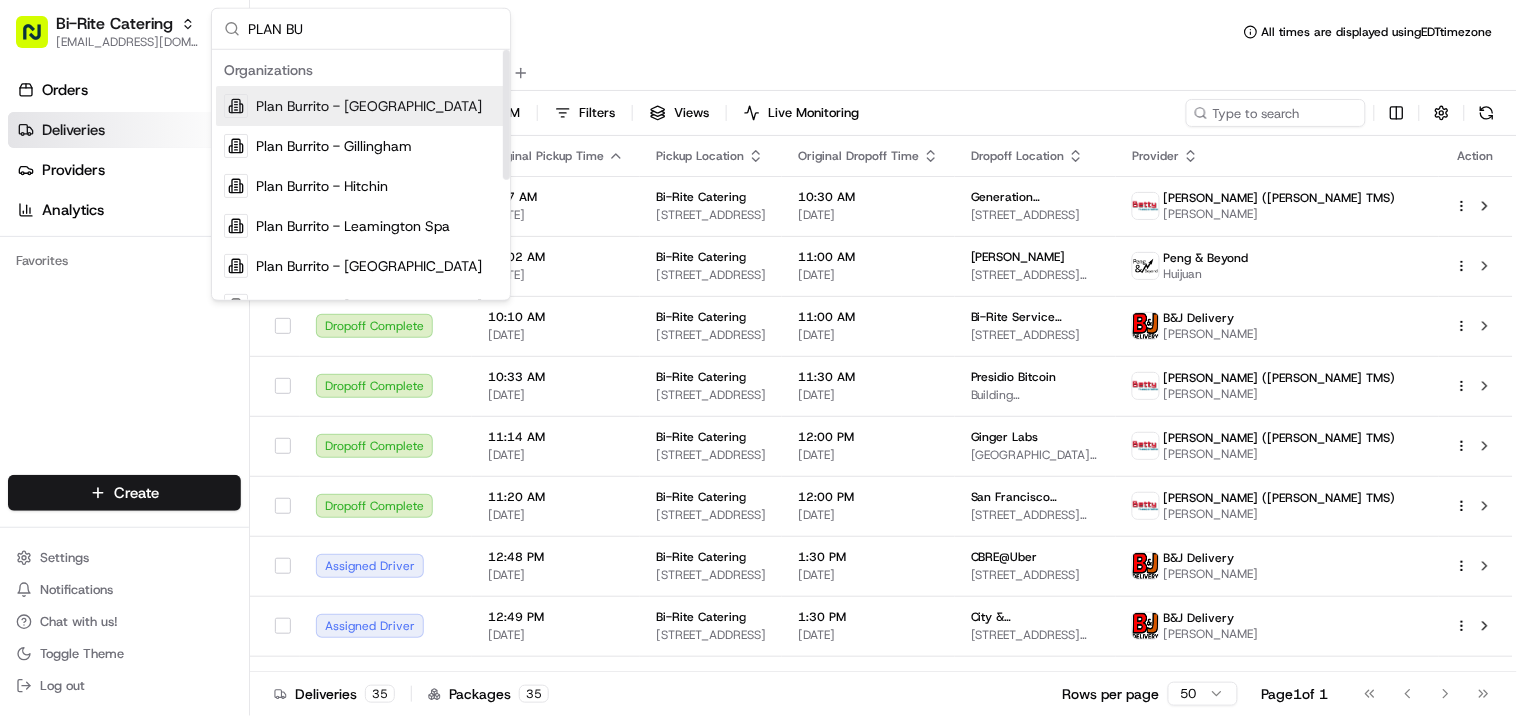 type on "PLAN BU" 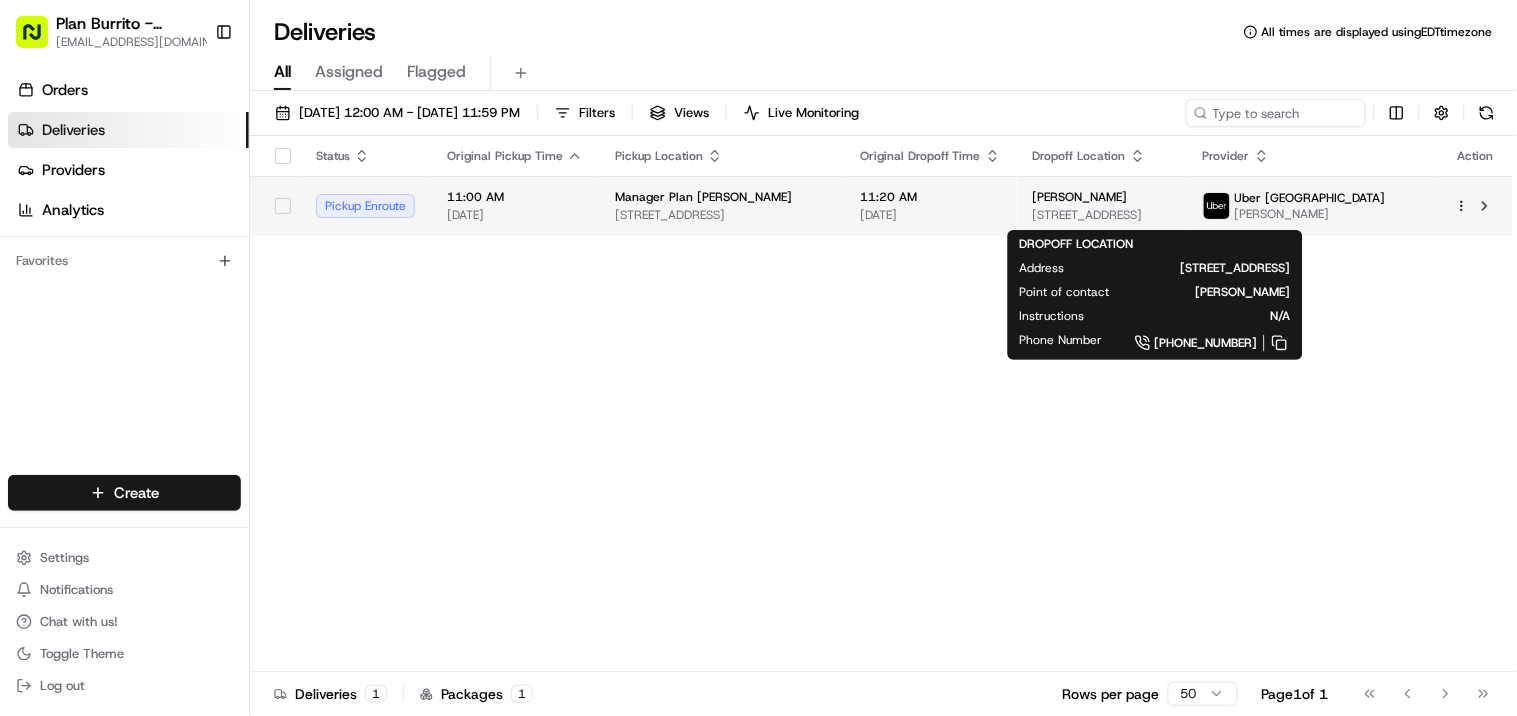 click on "Celine Baker 24 Russet Rd, Canterbury CT1 1FN, UK" at bounding box center (1102, 206) 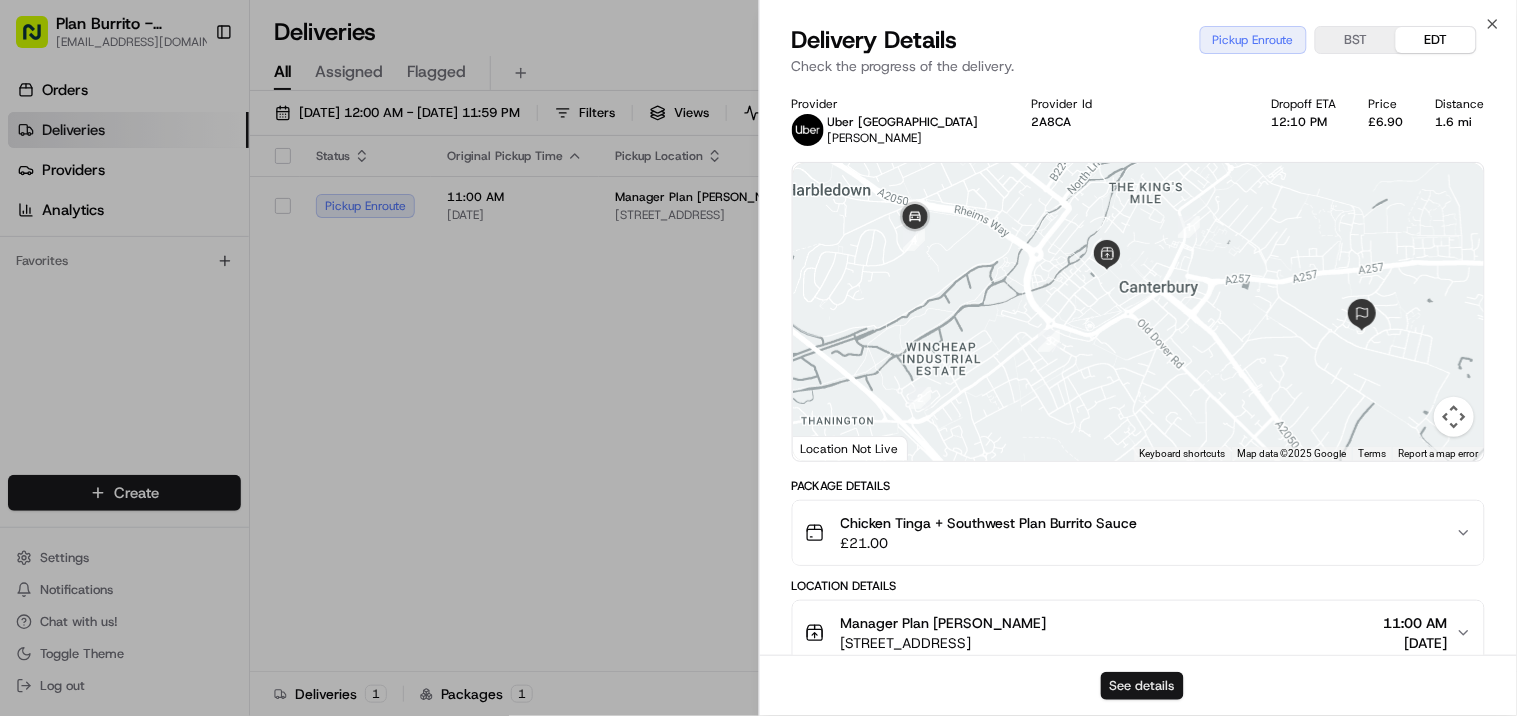 click on "See details" at bounding box center (1142, 686) 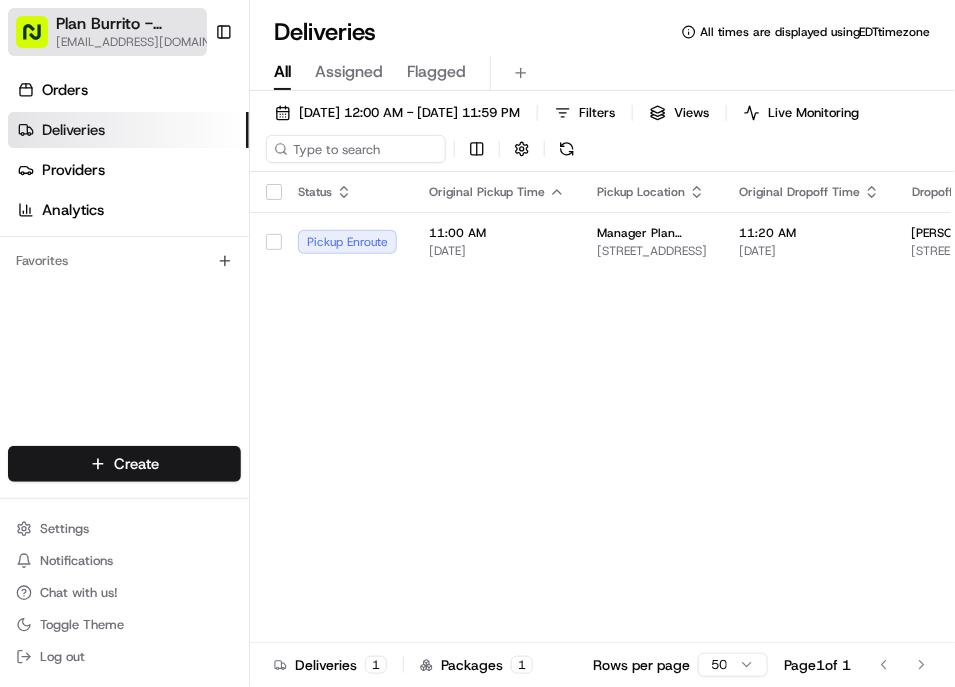 click on "[EMAIL_ADDRESS][DOMAIN_NAME]" at bounding box center [148, 42] 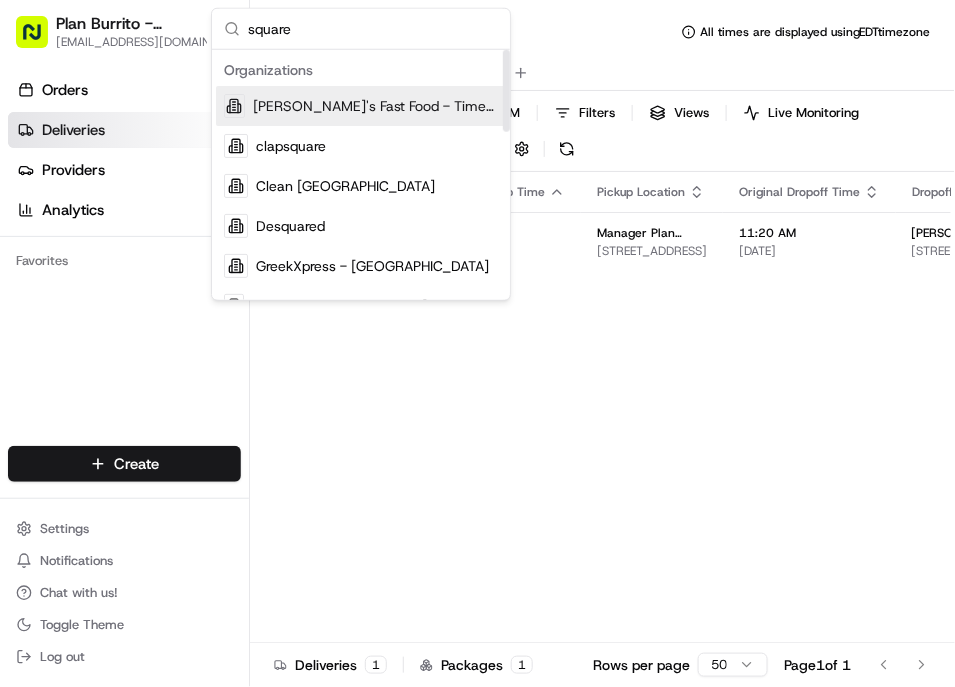 type on "square" 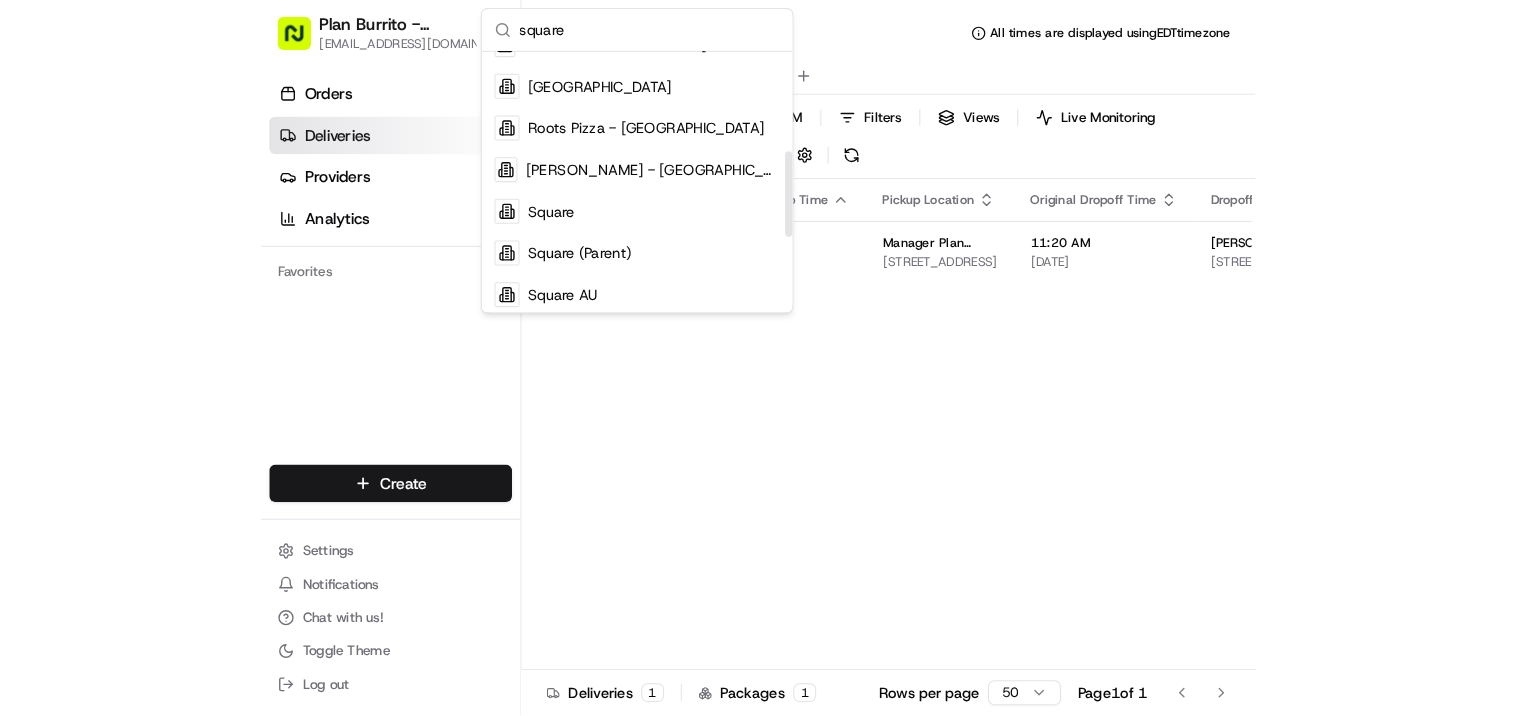scroll, scrollTop: 296, scrollLeft: 0, axis: vertical 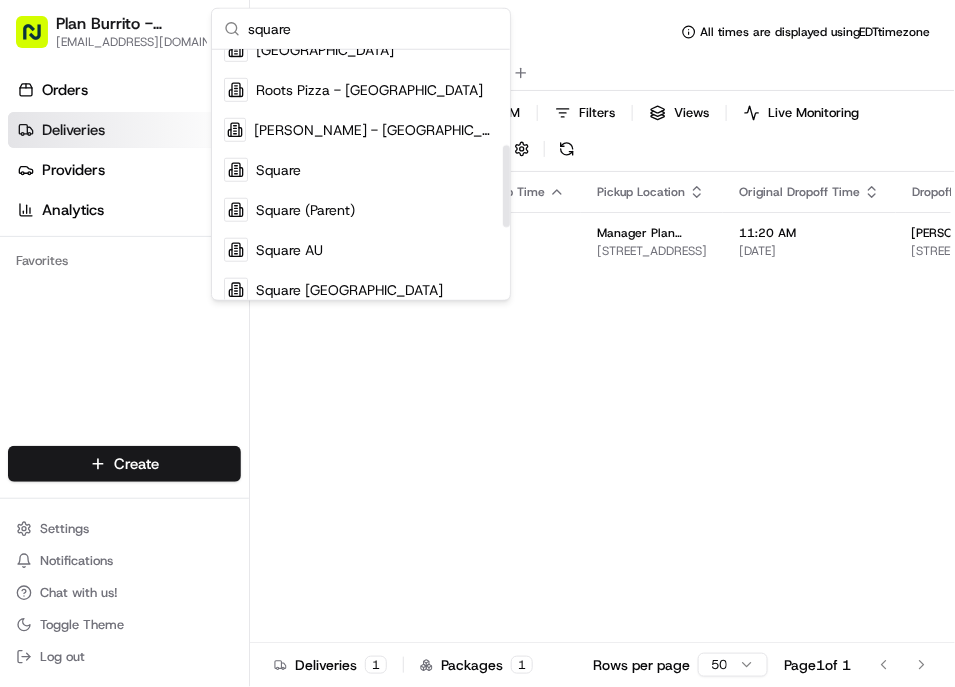 drag, startPoint x: 505, startPoint y: 95, endPoint x: 494, endPoint y: 193, distance: 98.61542 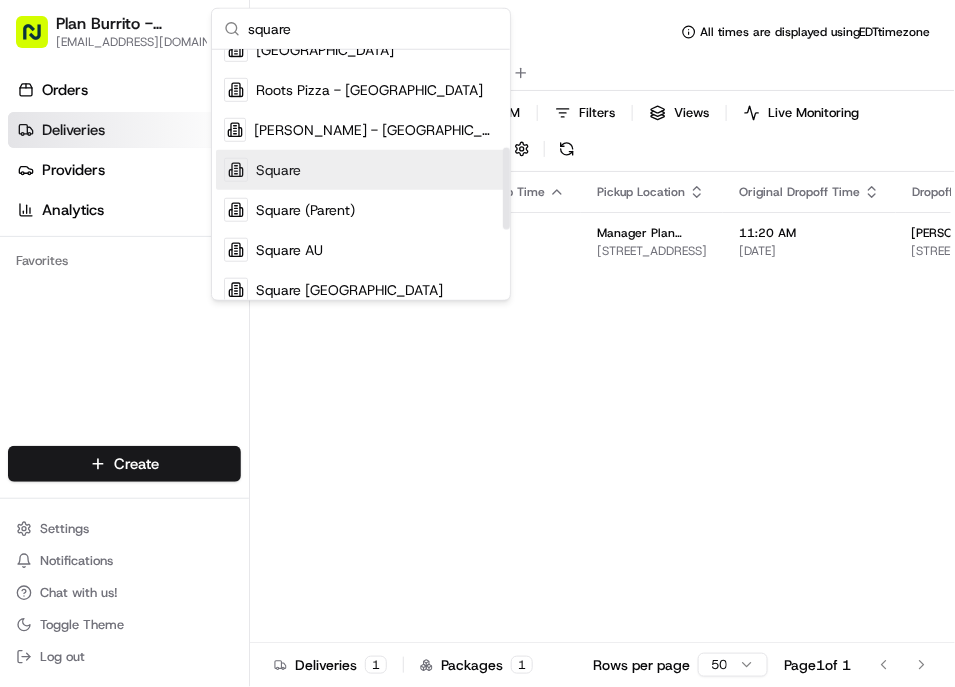 click on "Square" at bounding box center [361, 170] 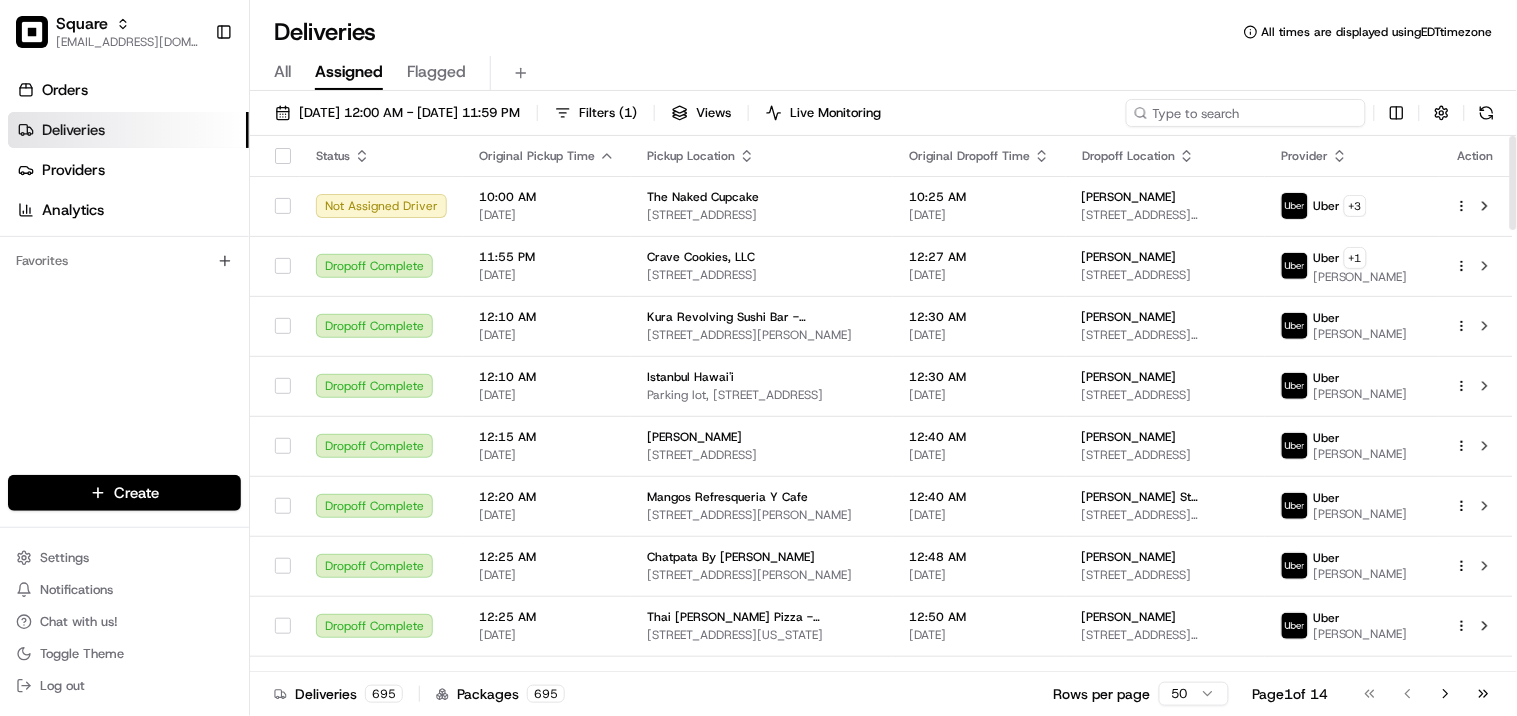 click at bounding box center (1246, 113) 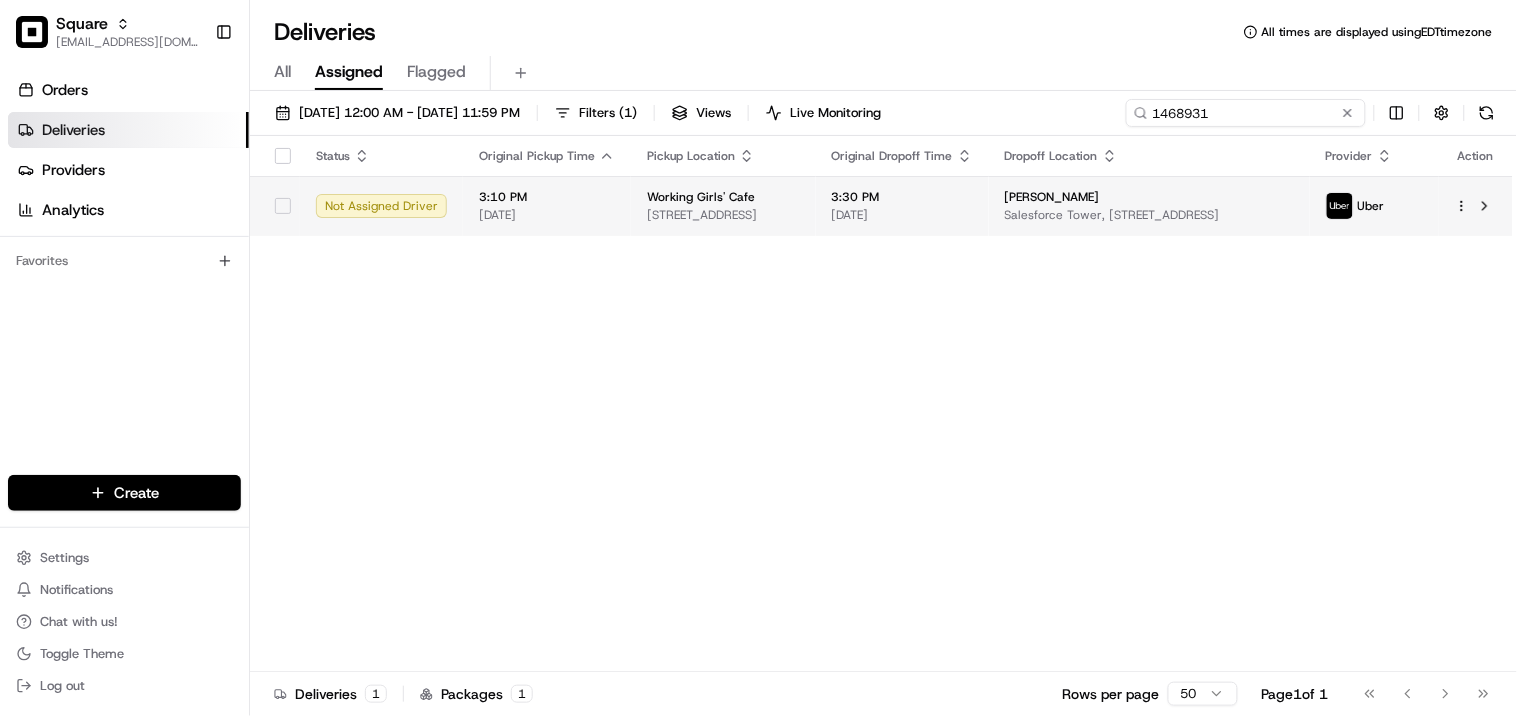 type on "1468931" 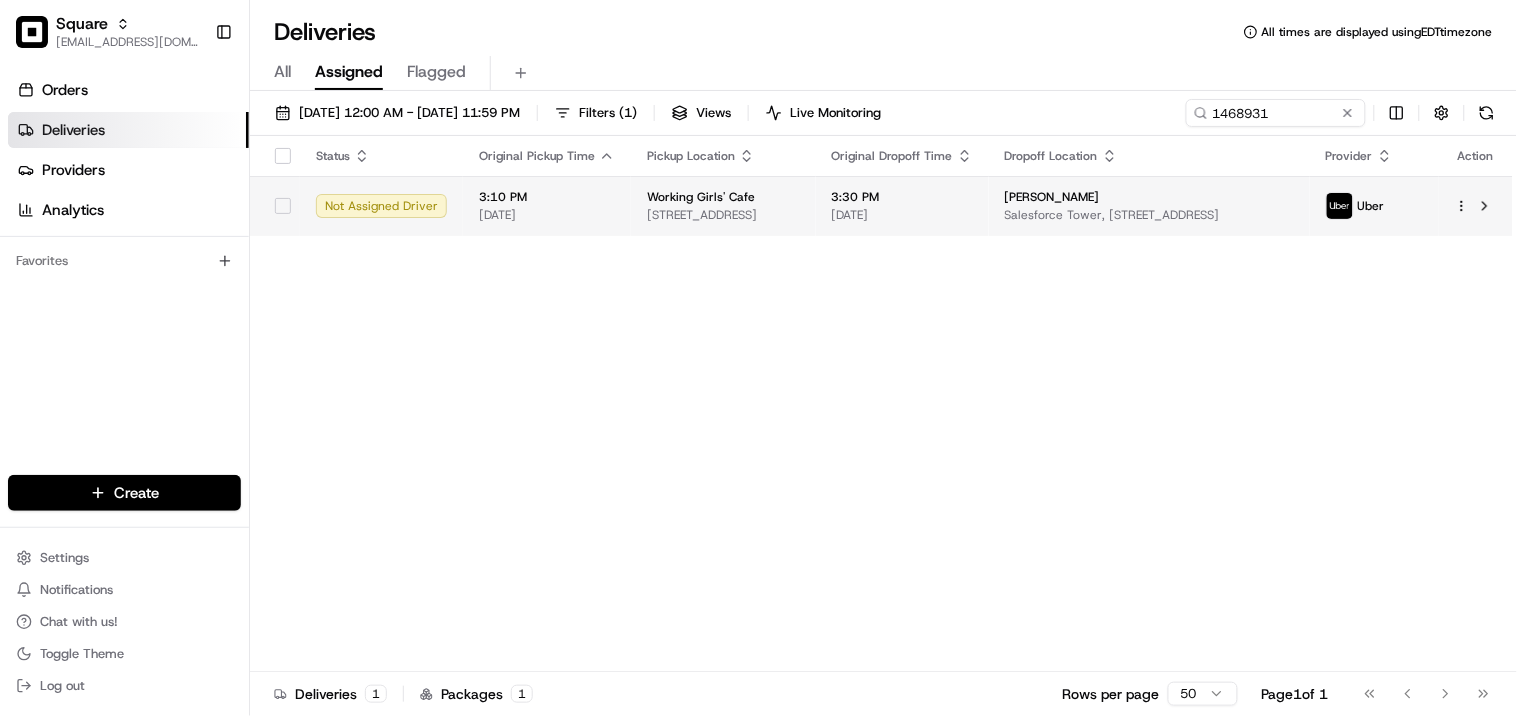 click on "Emily Egan Salesforce Tower, 415 Mission St, San Francisco, CA 94105, USA" at bounding box center [1149, 206] 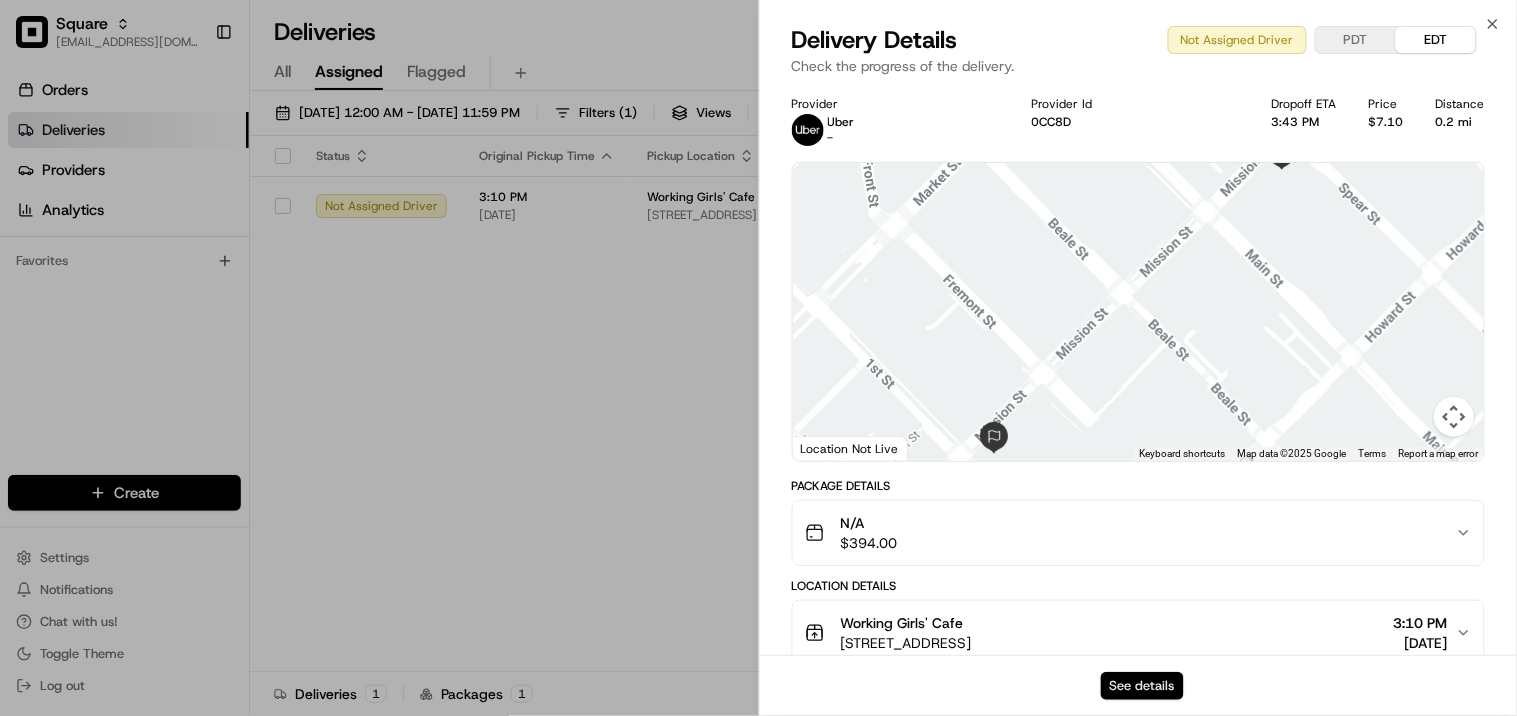 click on "See details" at bounding box center [1142, 686] 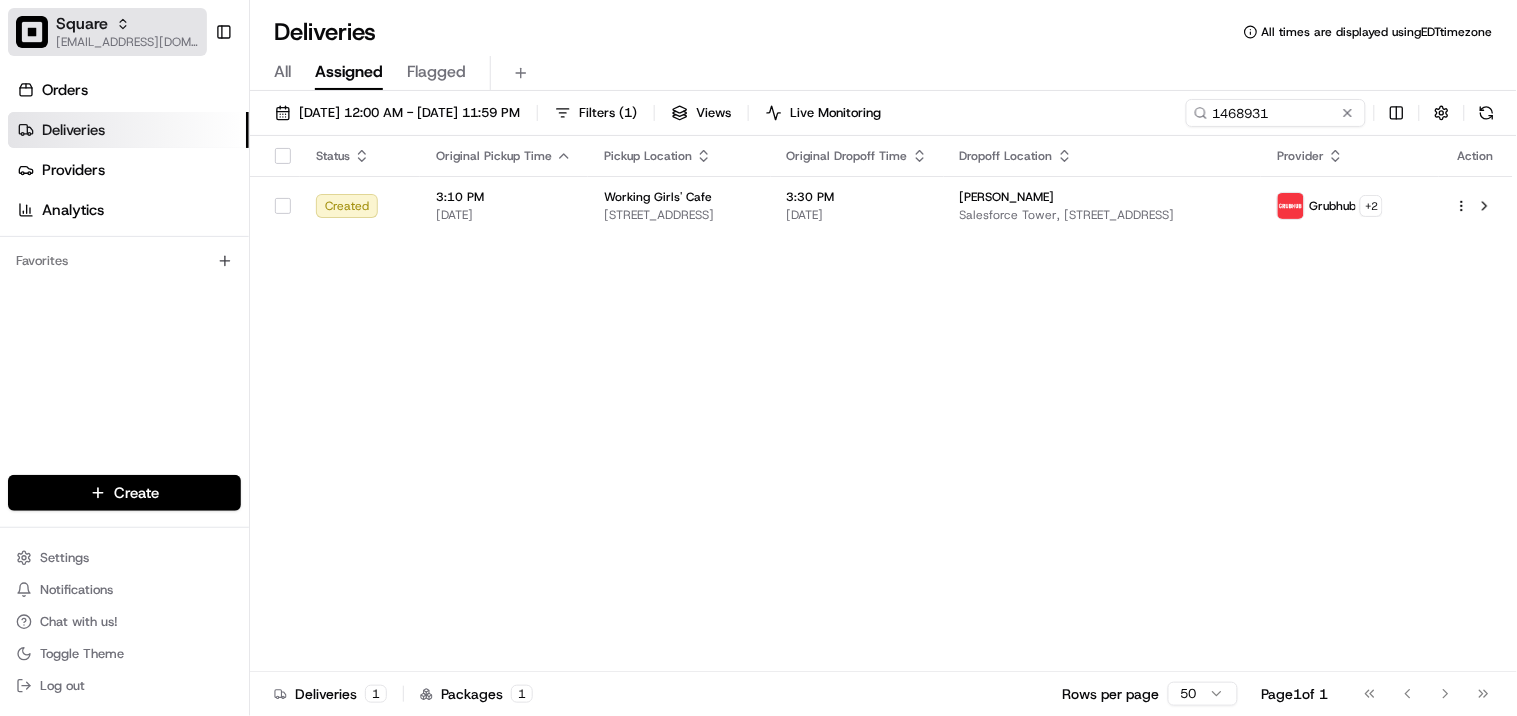 click on "Square avaldez@nashhelp.com" at bounding box center (107, 32) 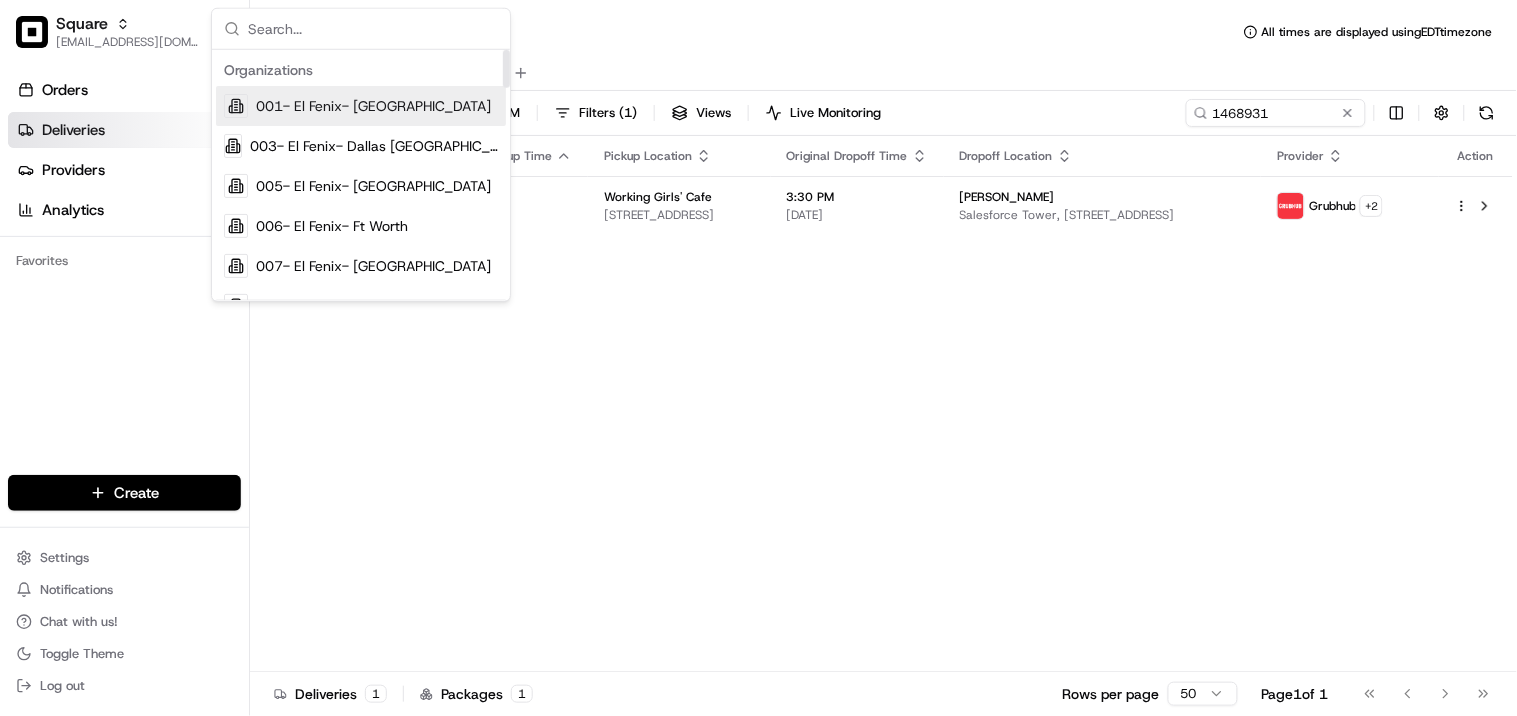click at bounding box center [373, 29] 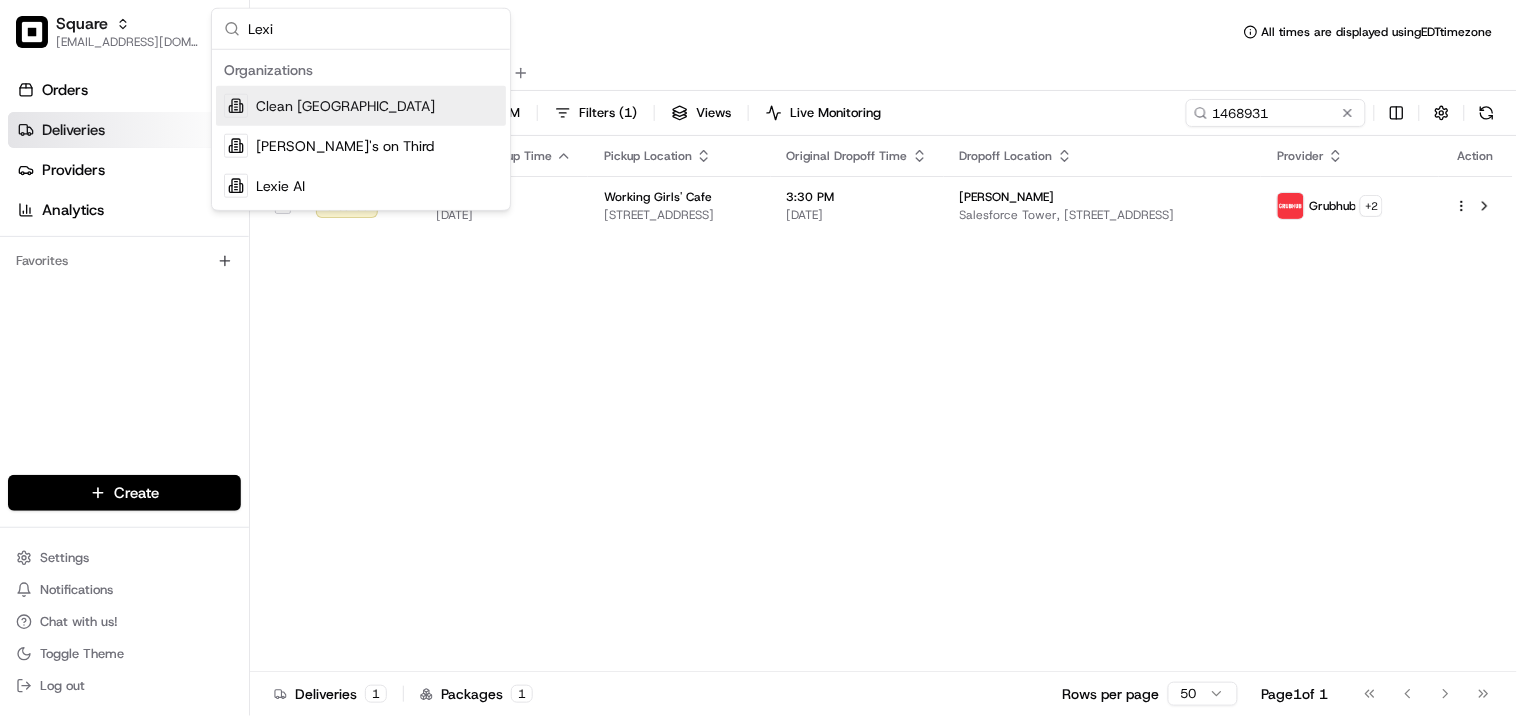type on "Lexi" 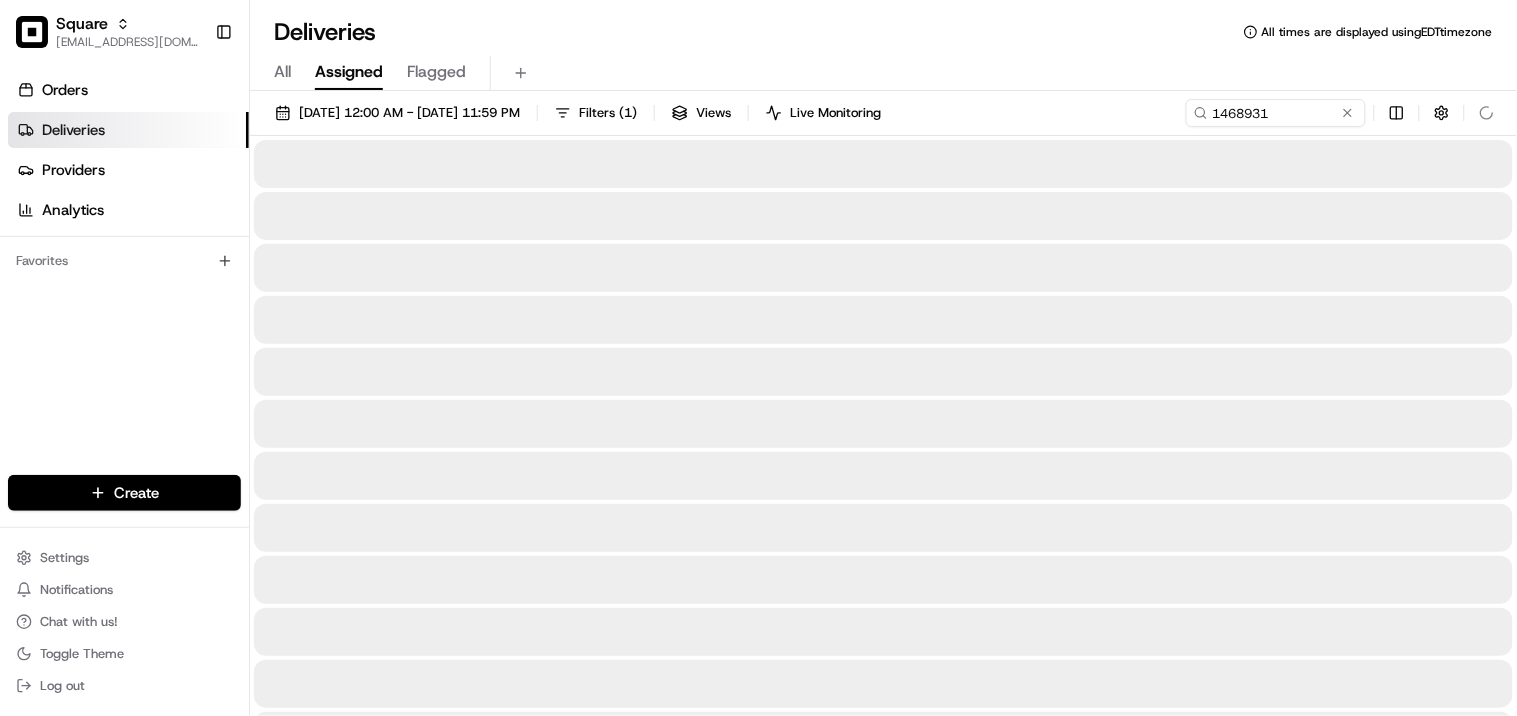 click at bounding box center [883, 164] 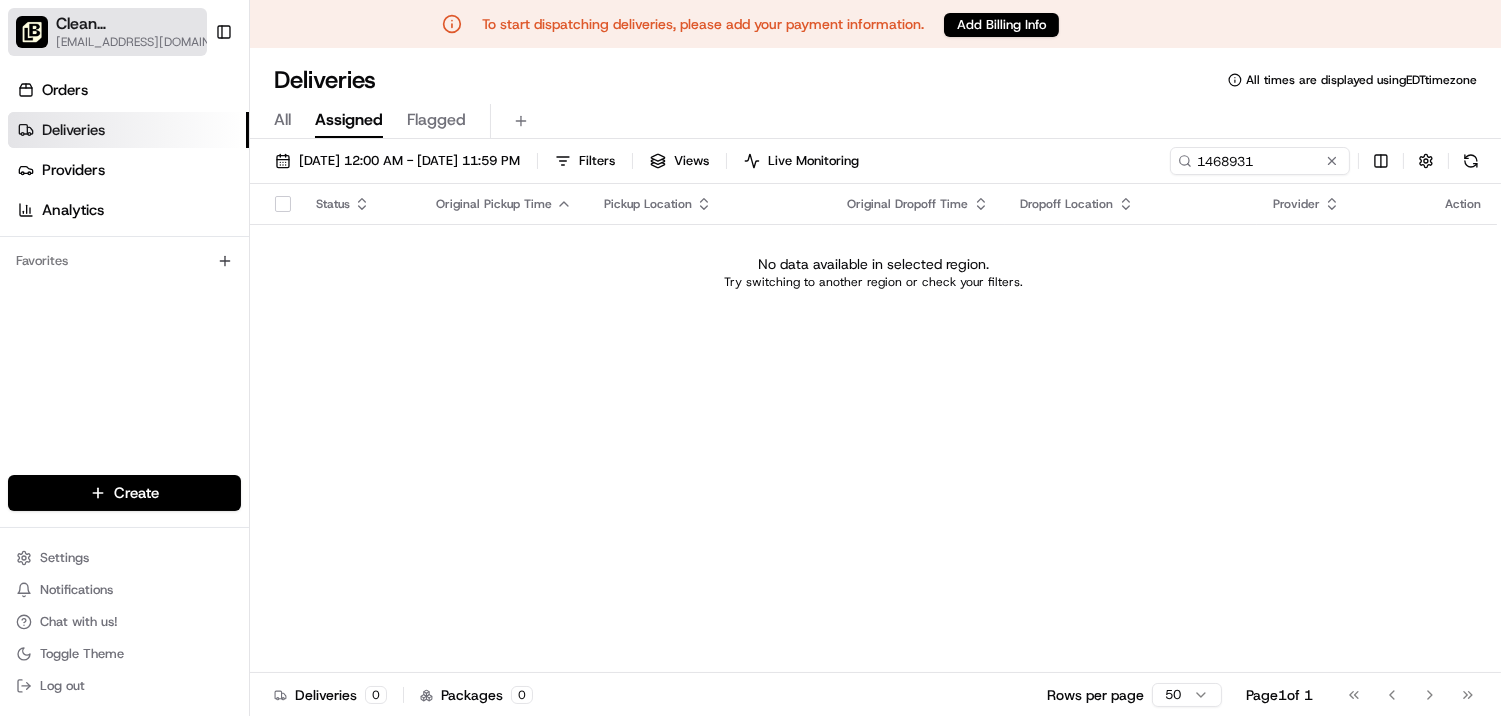 click on "Clean Juice Lexington Square" at bounding box center [137, 24] 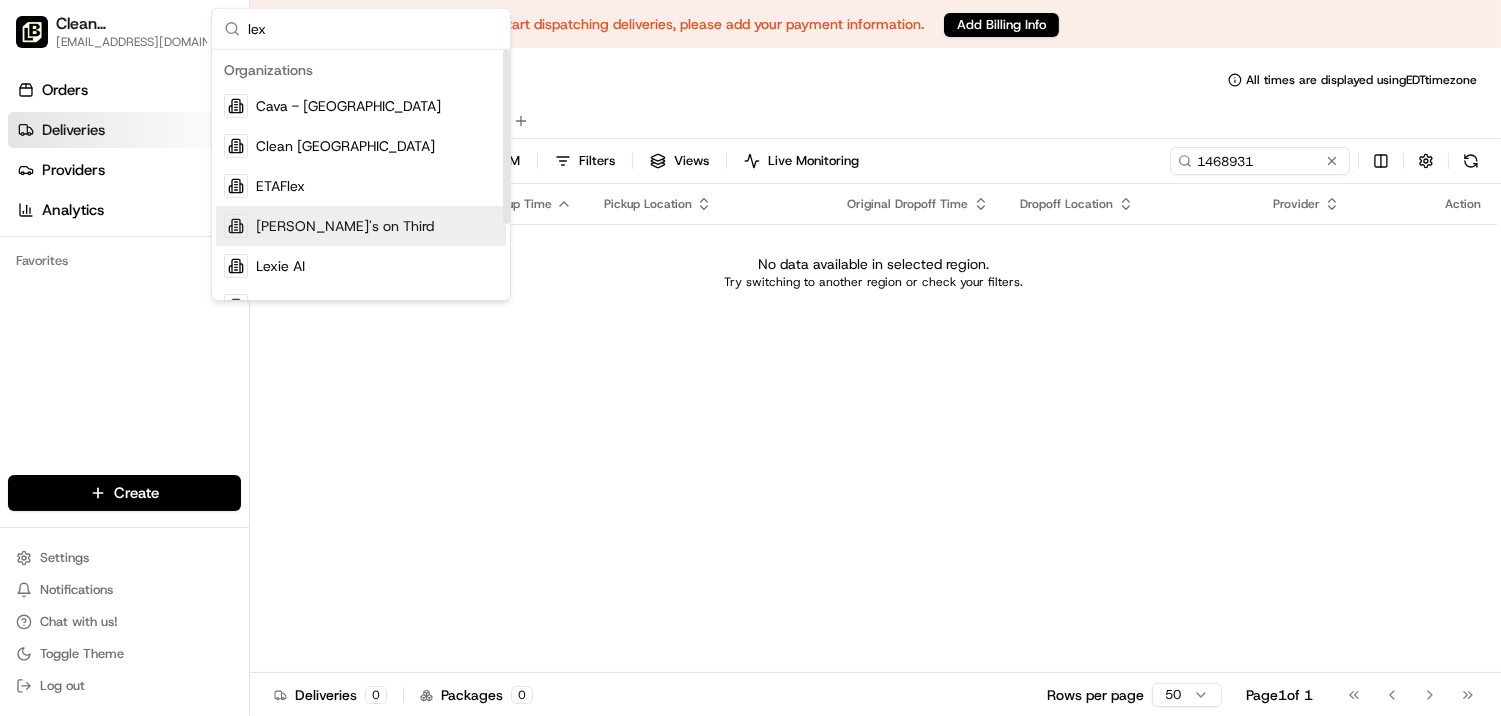 type on "lex" 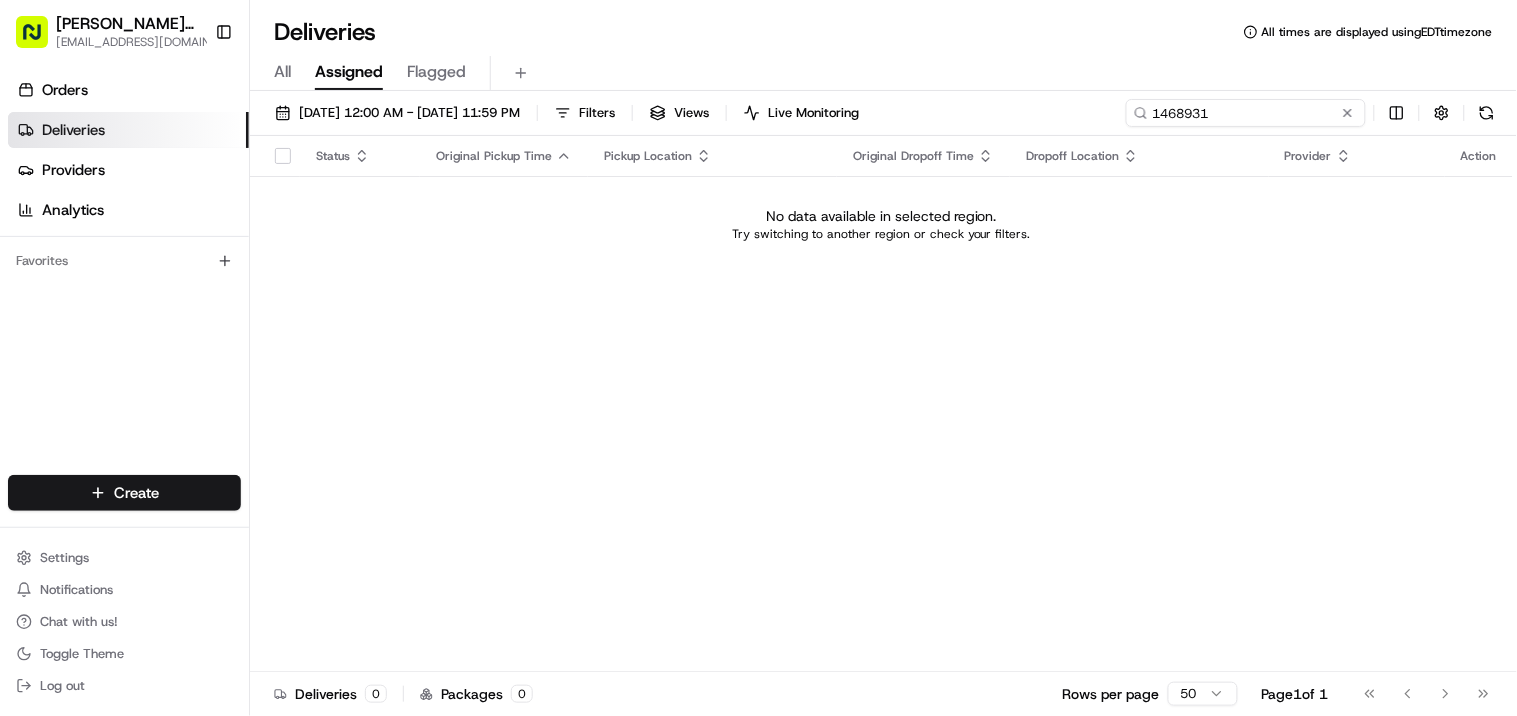 drag, startPoint x: 1291, startPoint y: 111, endPoint x: 994, endPoint y: 111, distance: 297 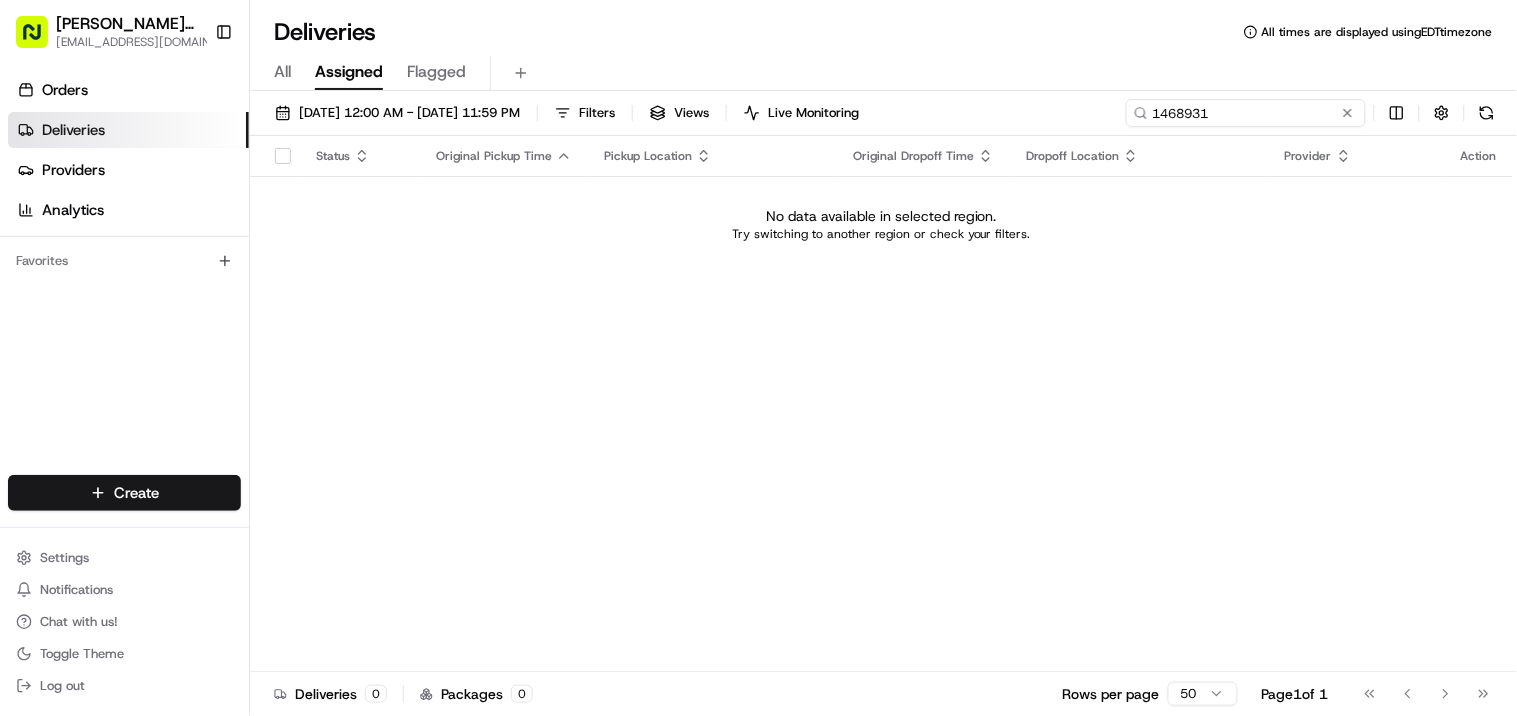 click on "07/17/2025 12:00 AM - 07/17/2025 11:59 PM Filters Views Live Monitoring 1468931" at bounding box center [883, 117] 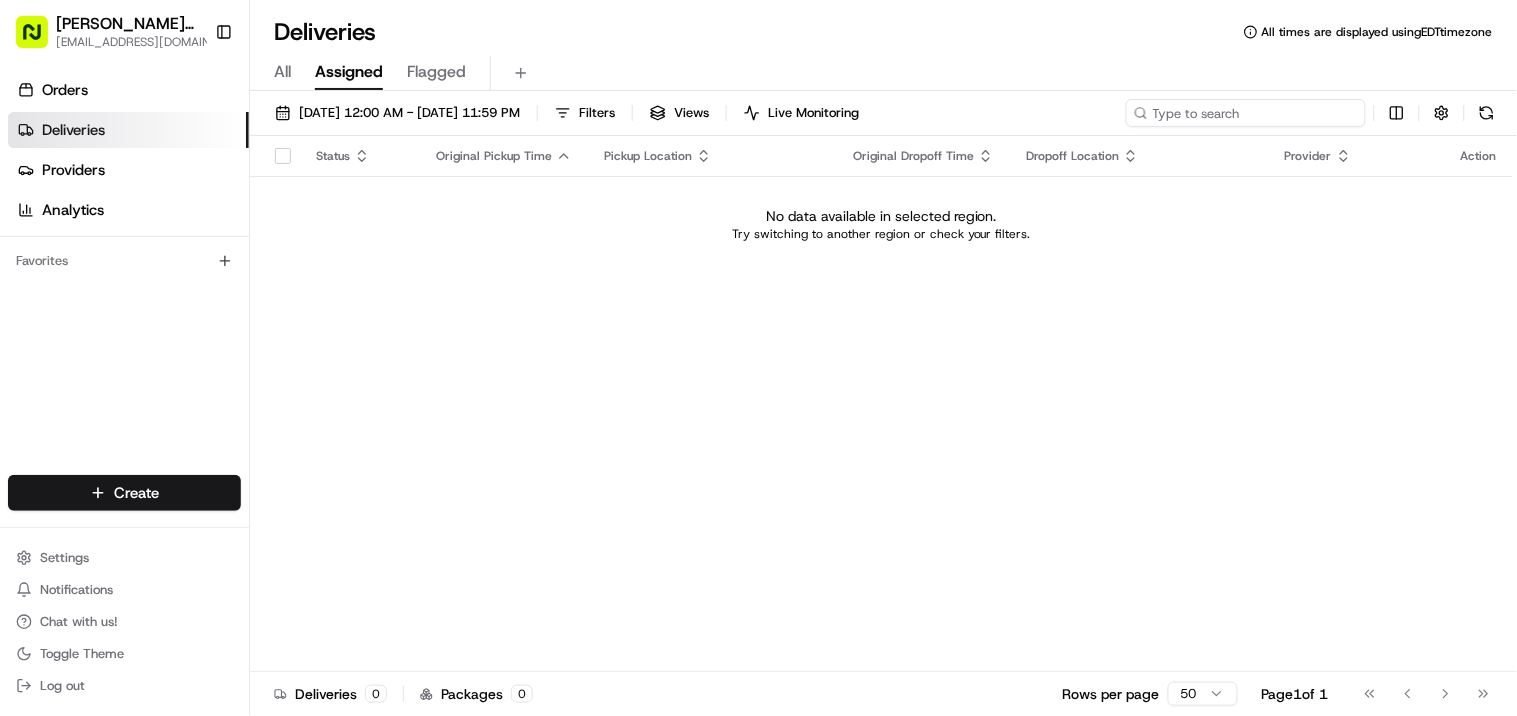 type 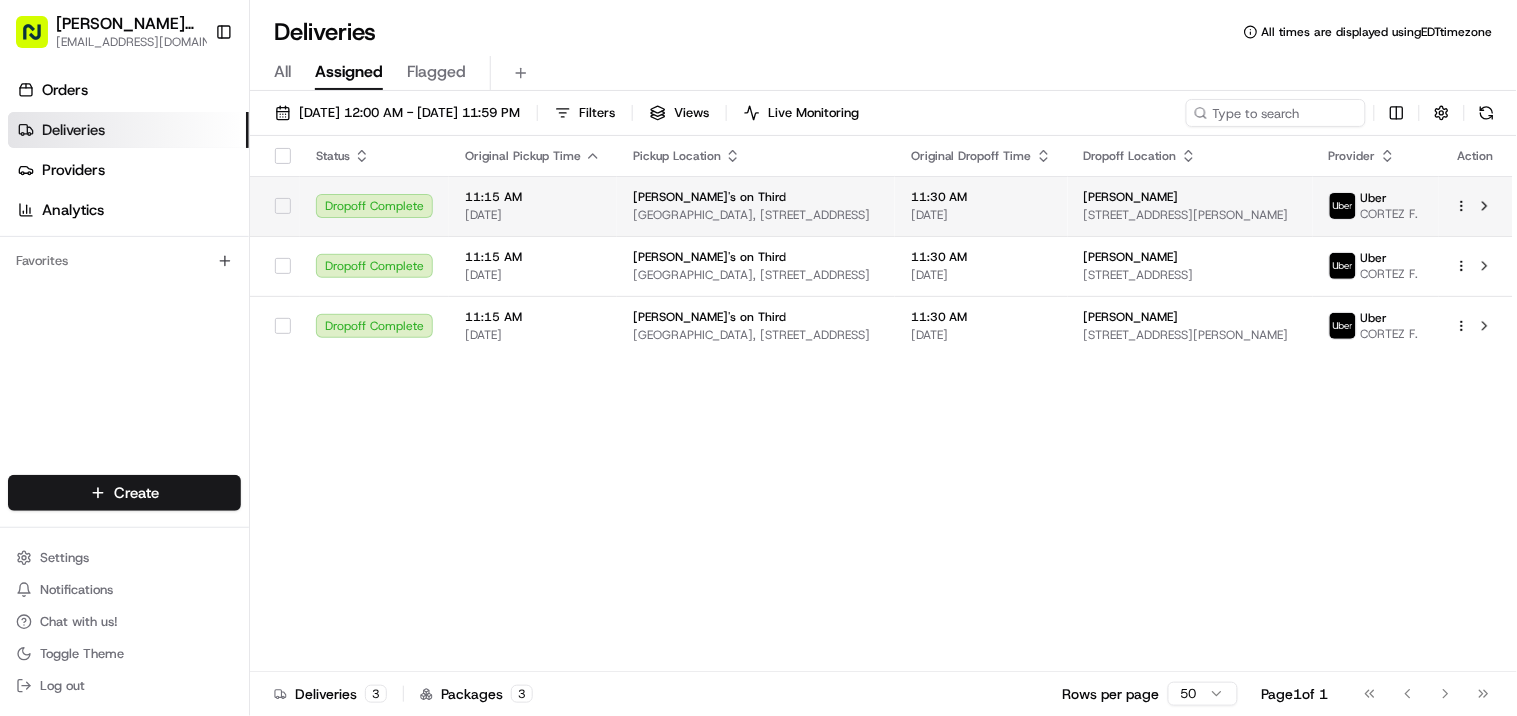 click on "[STREET_ADDRESS][PERSON_NAME]" at bounding box center [1190, 215] 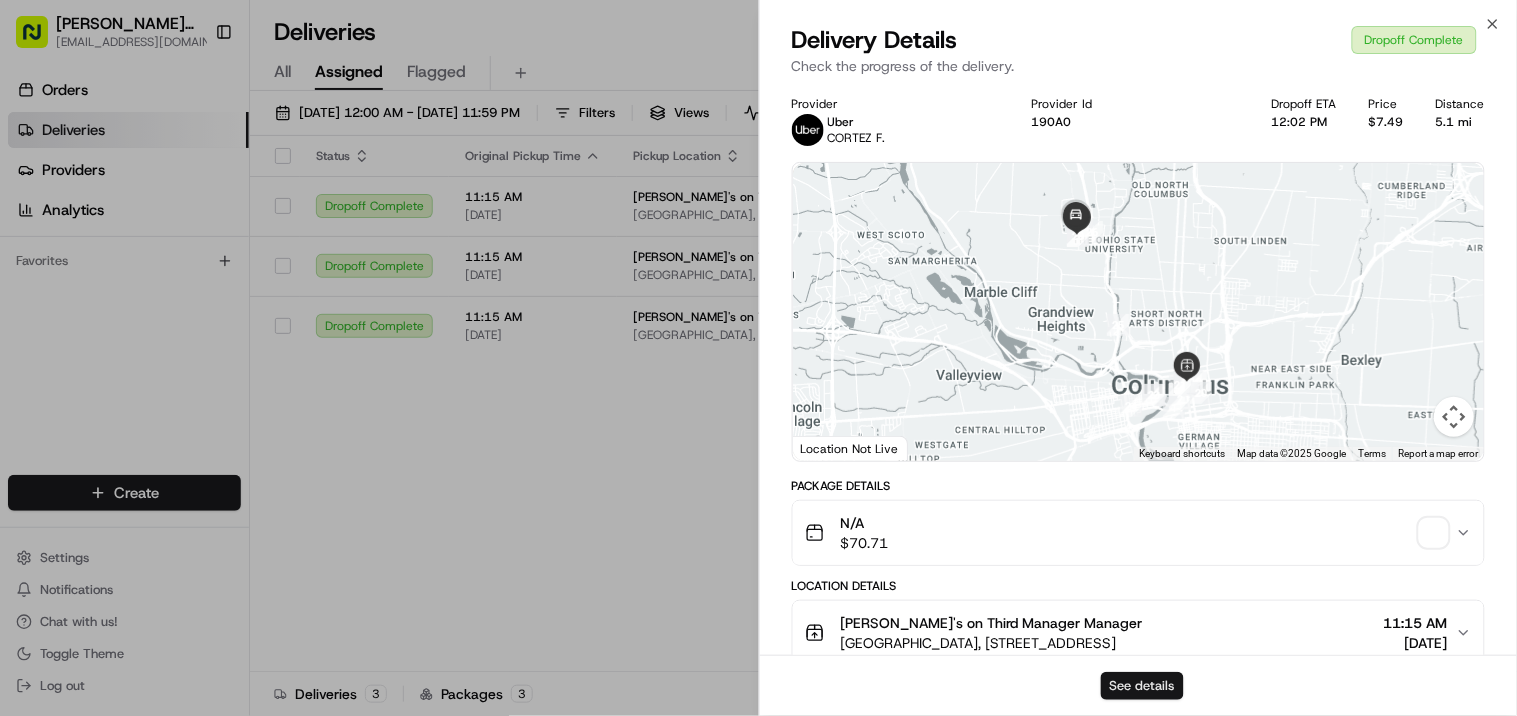 click on "See details" at bounding box center (1142, 686) 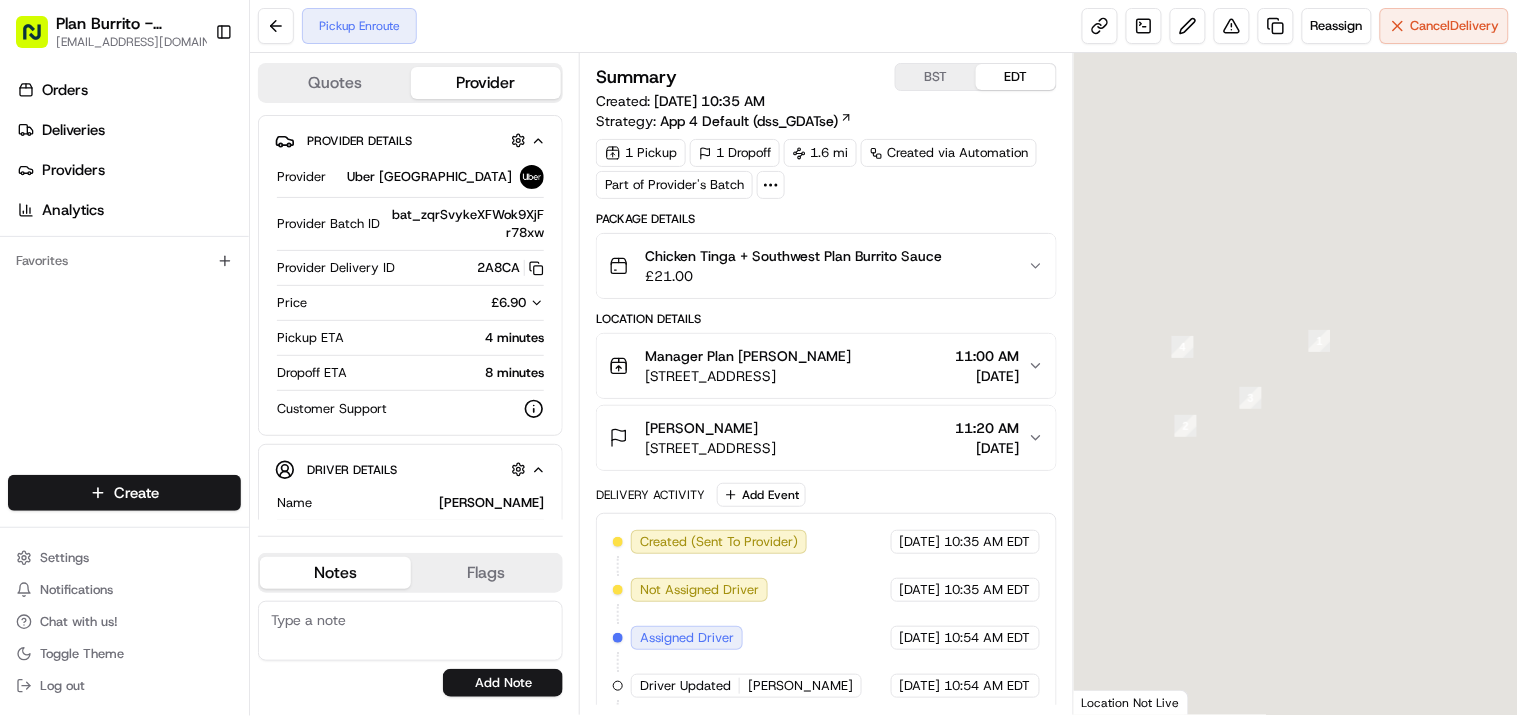 scroll, scrollTop: 0, scrollLeft: 0, axis: both 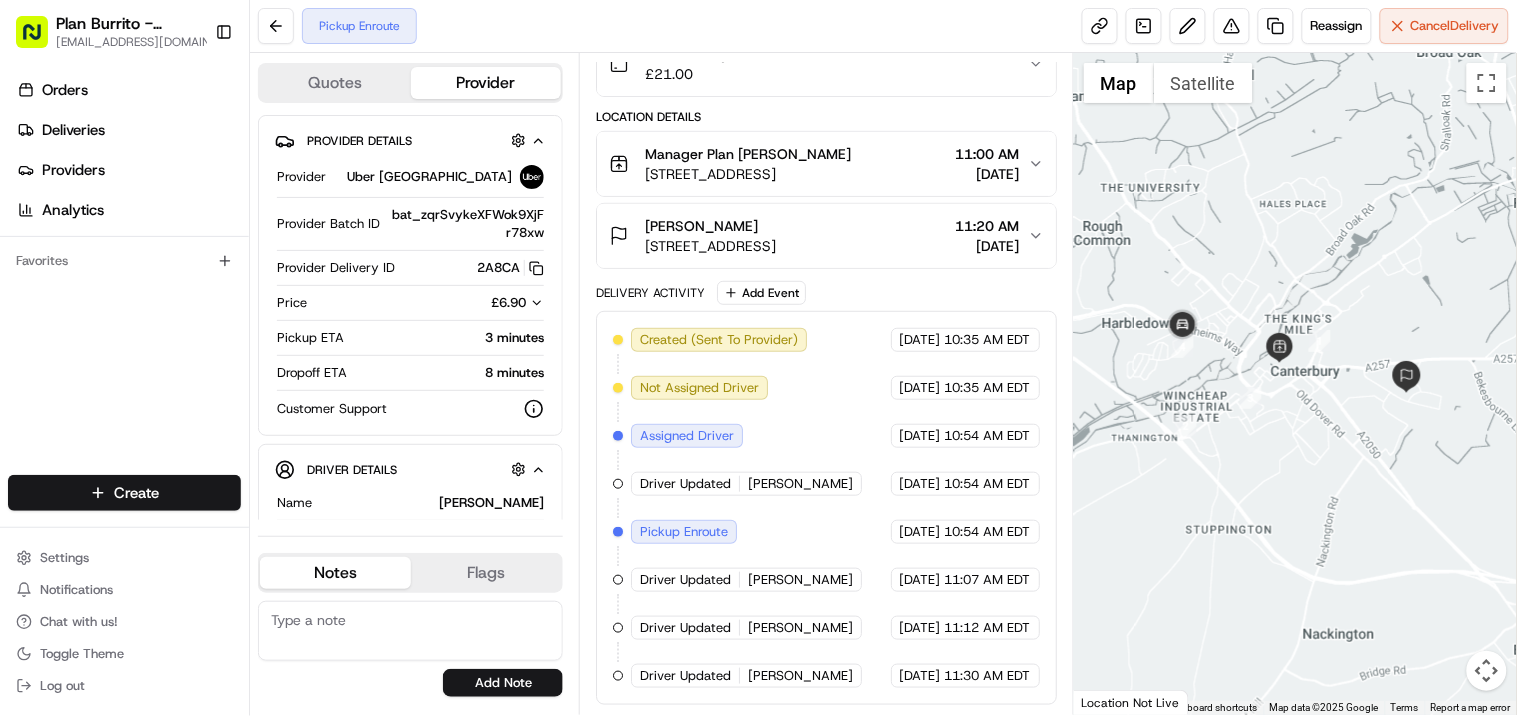drag, startPoint x: 878, startPoint y: 166, endPoint x: 867, endPoint y: 175, distance: 14.21267 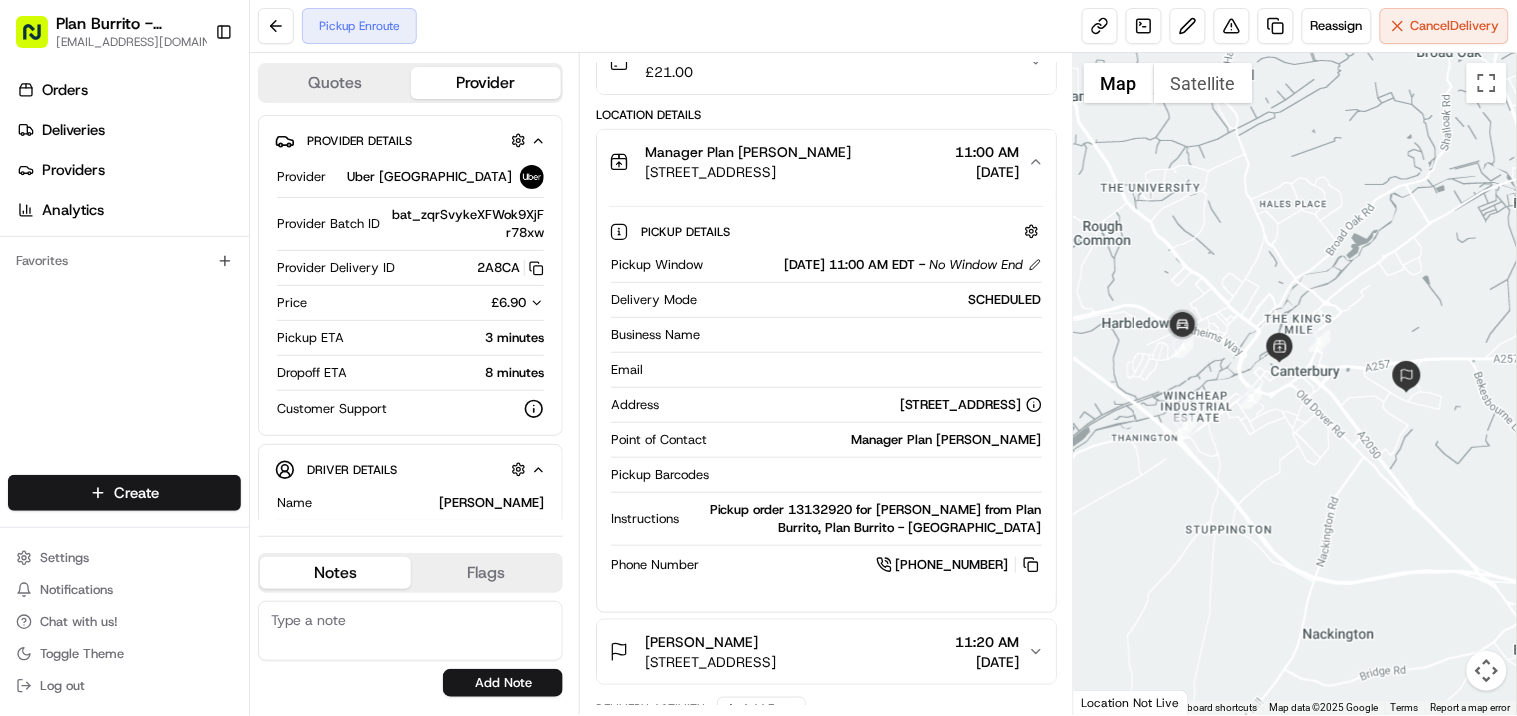 click on "Manager Plan Burrito" at bounding box center (748, 152) 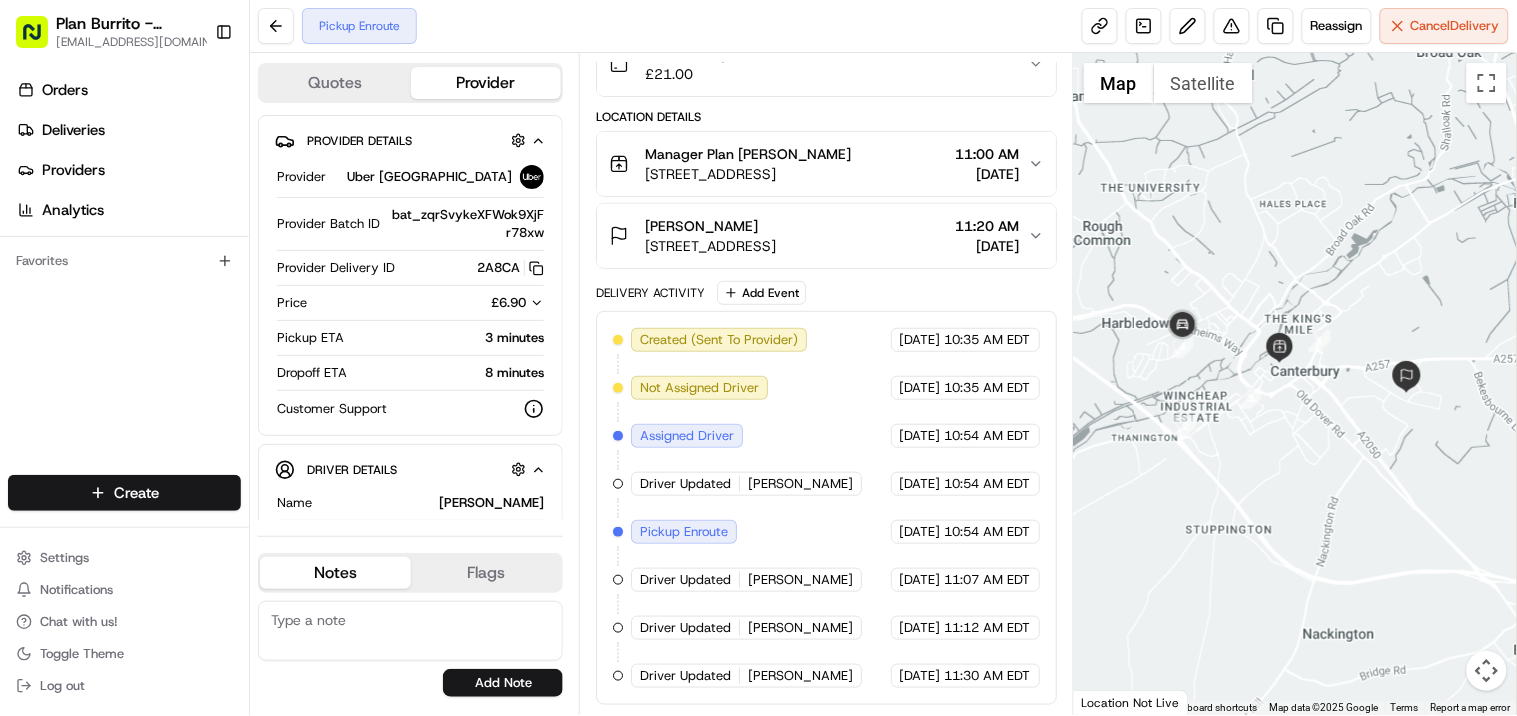 click on "Manager Plan Burrito 36 St Margaret's St, Canterbury CT1 2TG, UK 11:00 AM 07/17/2025" at bounding box center (826, 164) 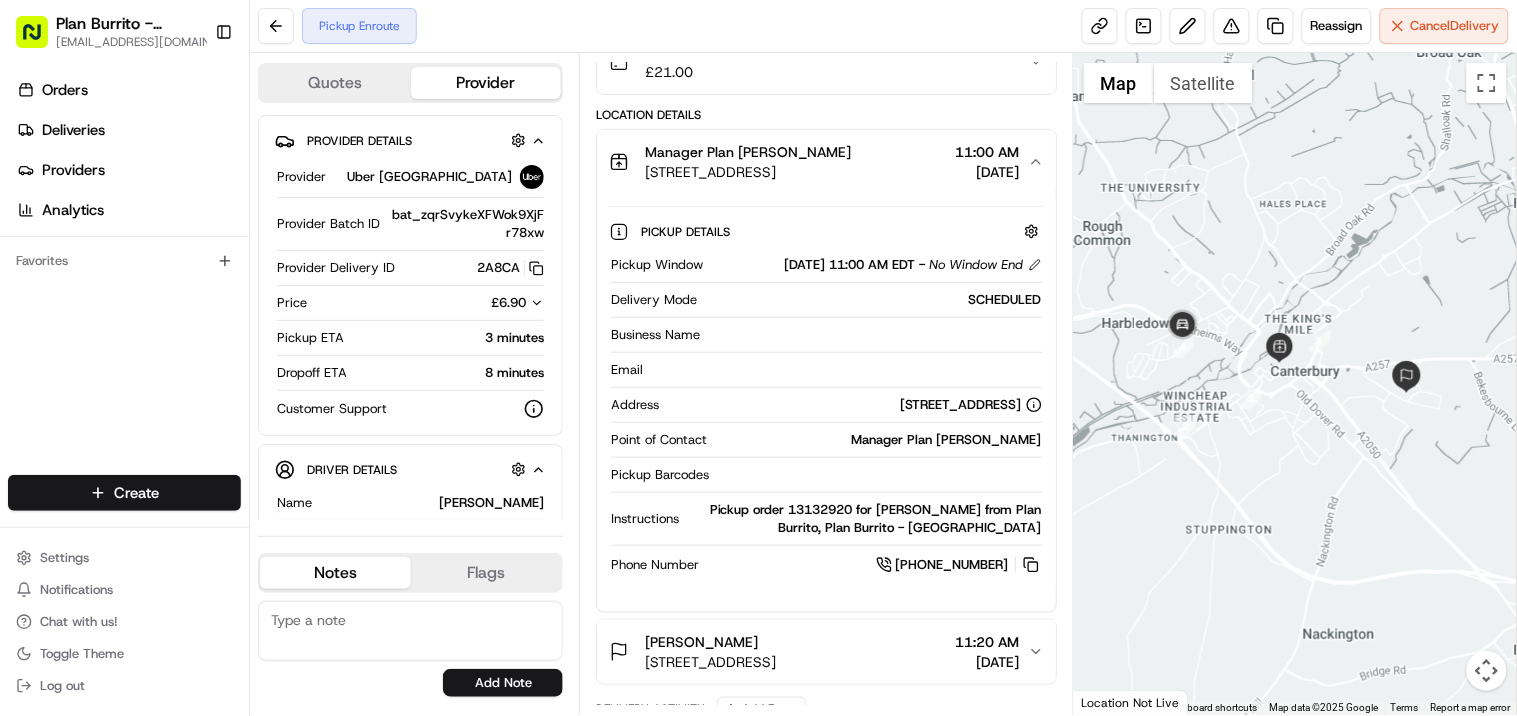 click on "Manager Plan Burrito 36 St Margaret's St, Canterbury CT1 2TG, UK 11:00 AM 07/17/2025" at bounding box center [826, 162] 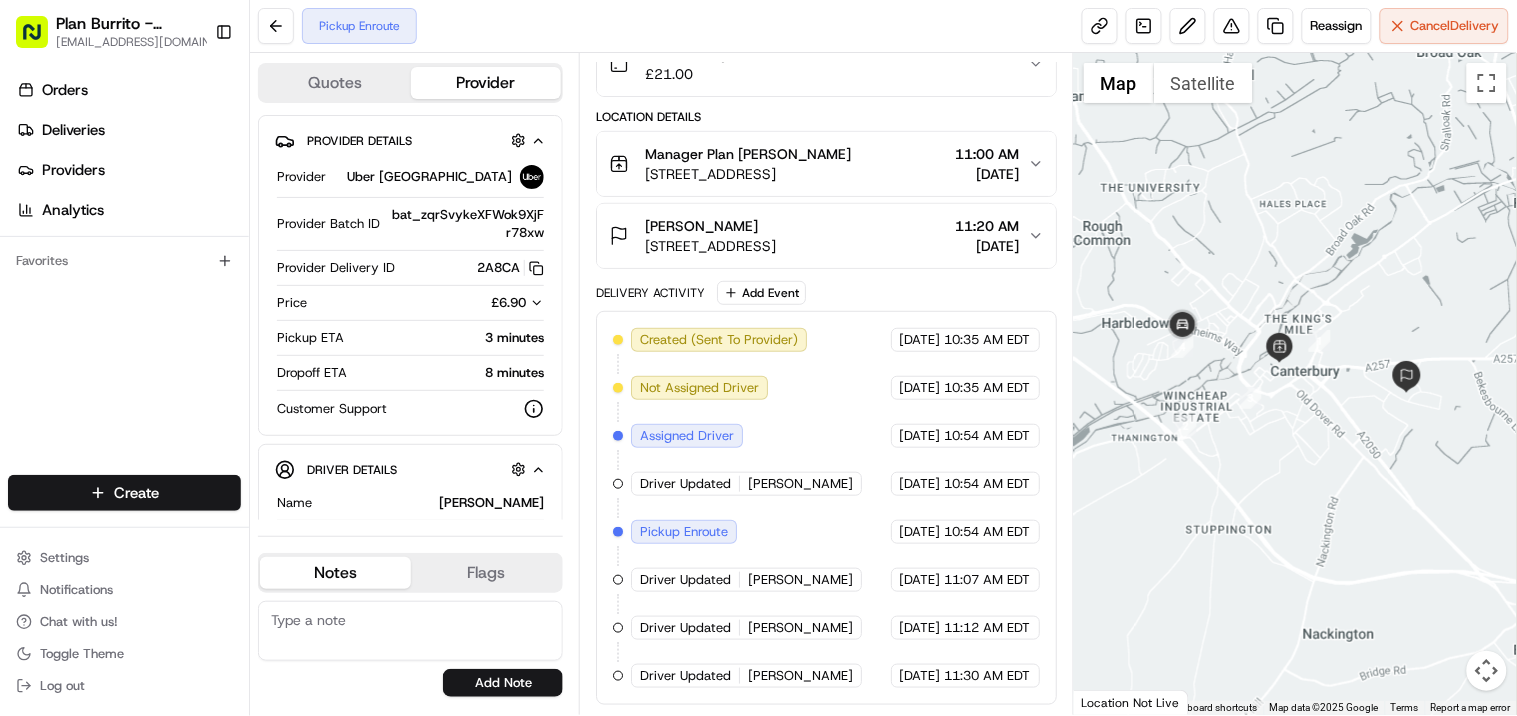 click on "Manager Plan Burrito 36 St Margaret's St, Canterbury CT1 2TG, UK 11:00 AM 07/17/2025" at bounding box center (826, 164) 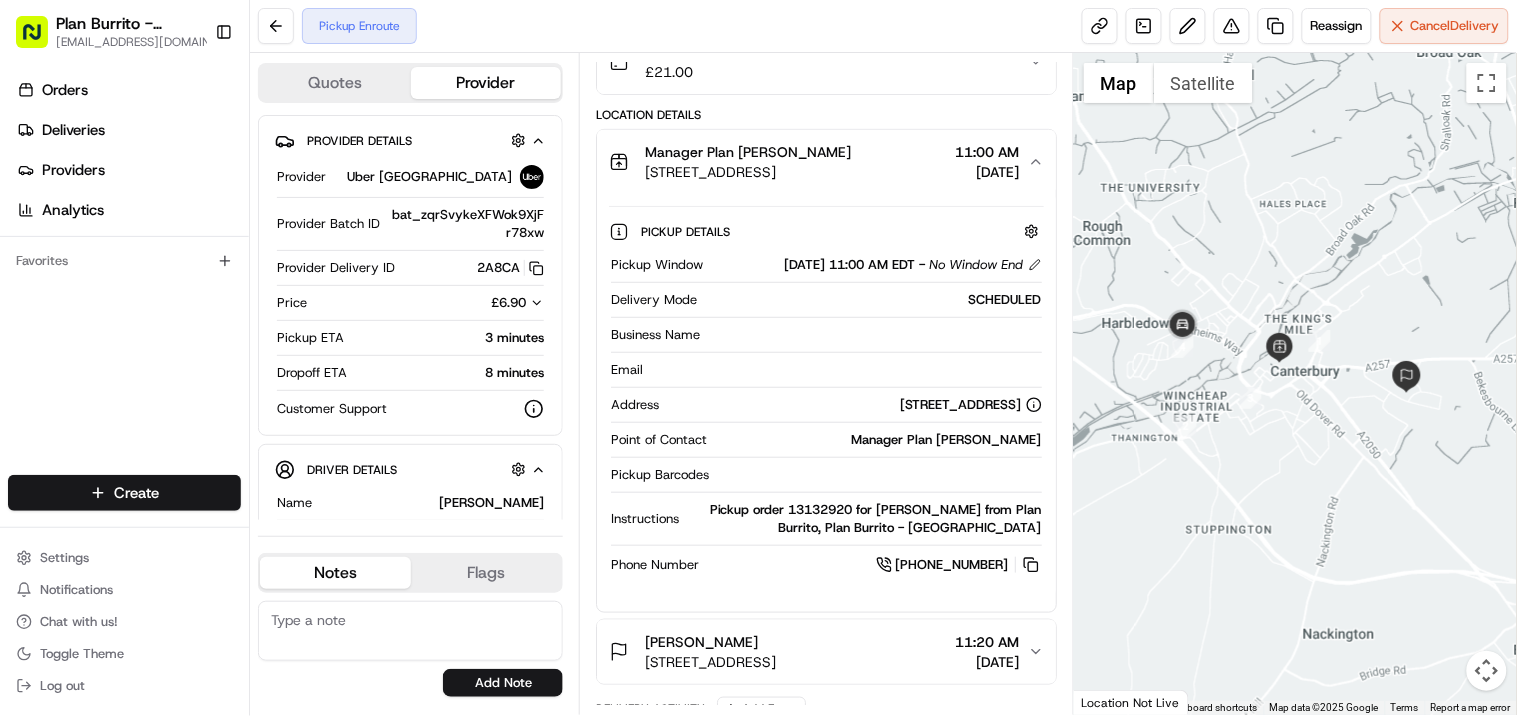 click on "Manager Plan Burrito 36 St Margaret's St, Canterbury CT1 2TG, UK 11:00 AM 07/17/2025" at bounding box center (826, 162) 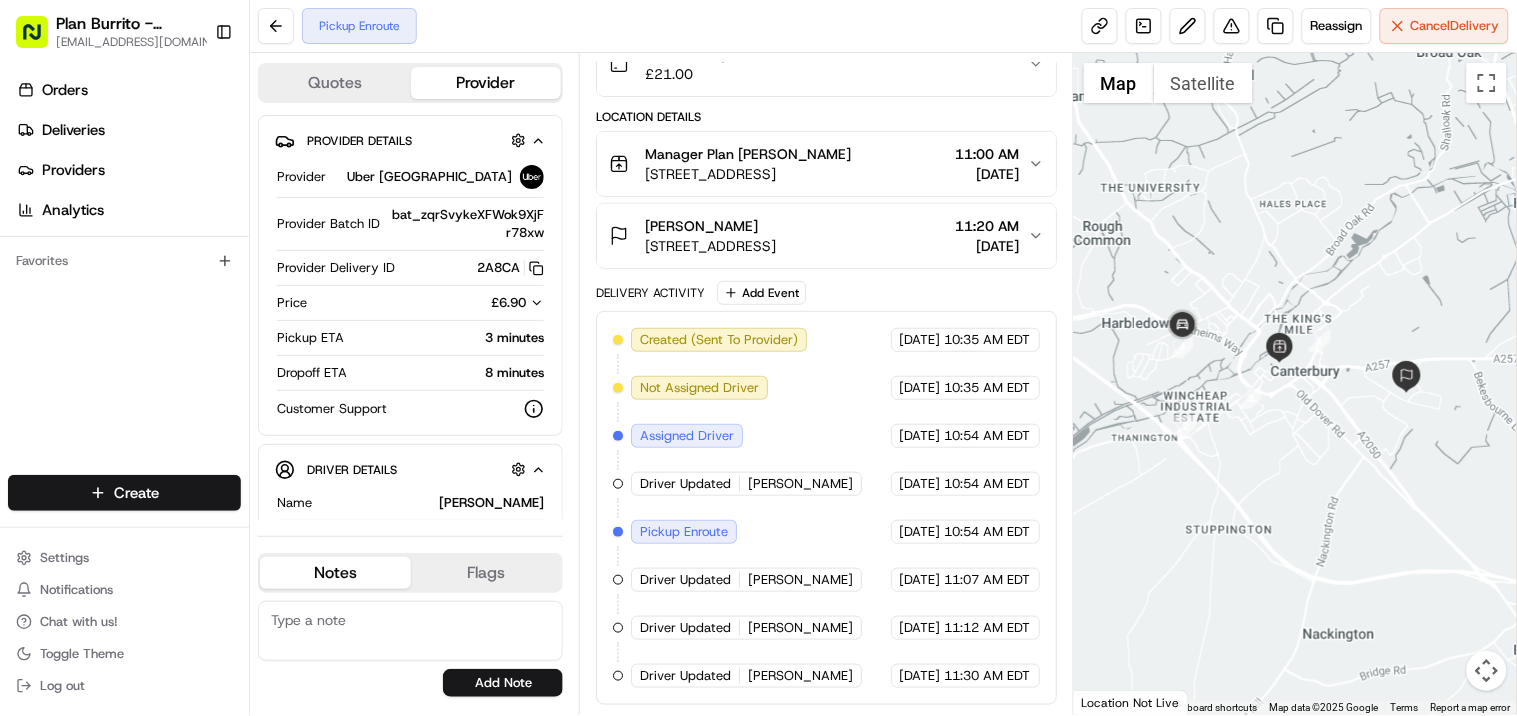 click on "Manager Plan Burrito 36 St Margaret's St, Canterbury CT1 2TG, UK 11:00 AM 07/17/2025" at bounding box center (818, 164) 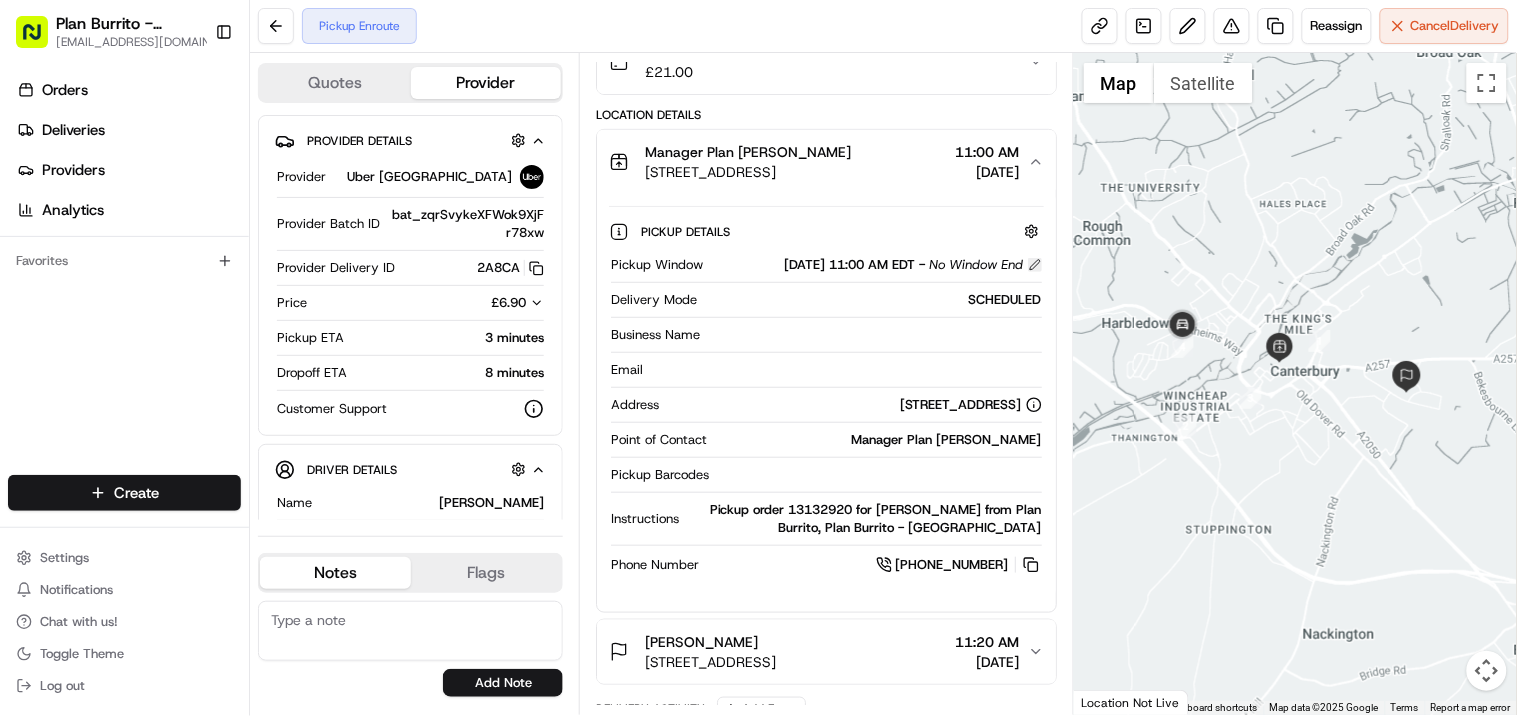 click at bounding box center [1035, 265] 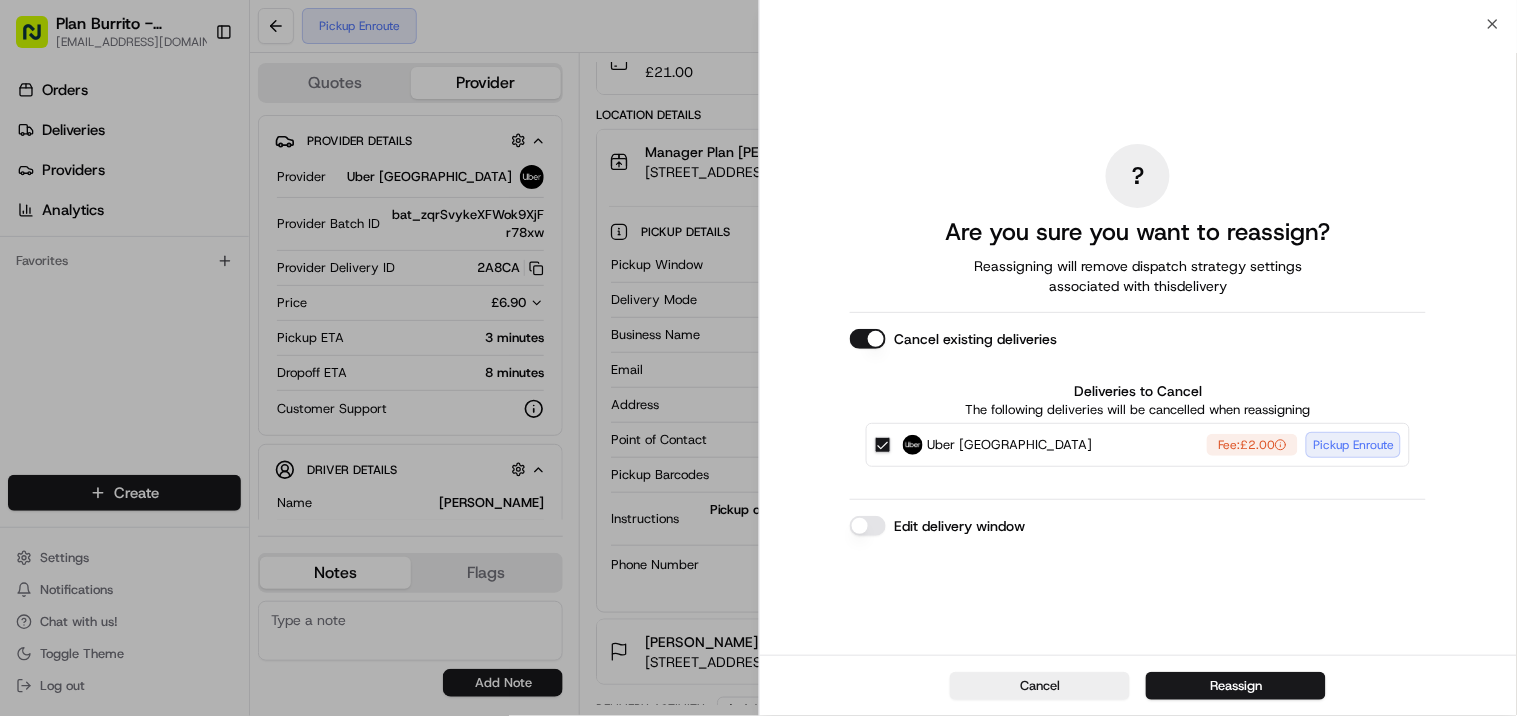 click on "Edit delivery window" at bounding box center (868, 526) 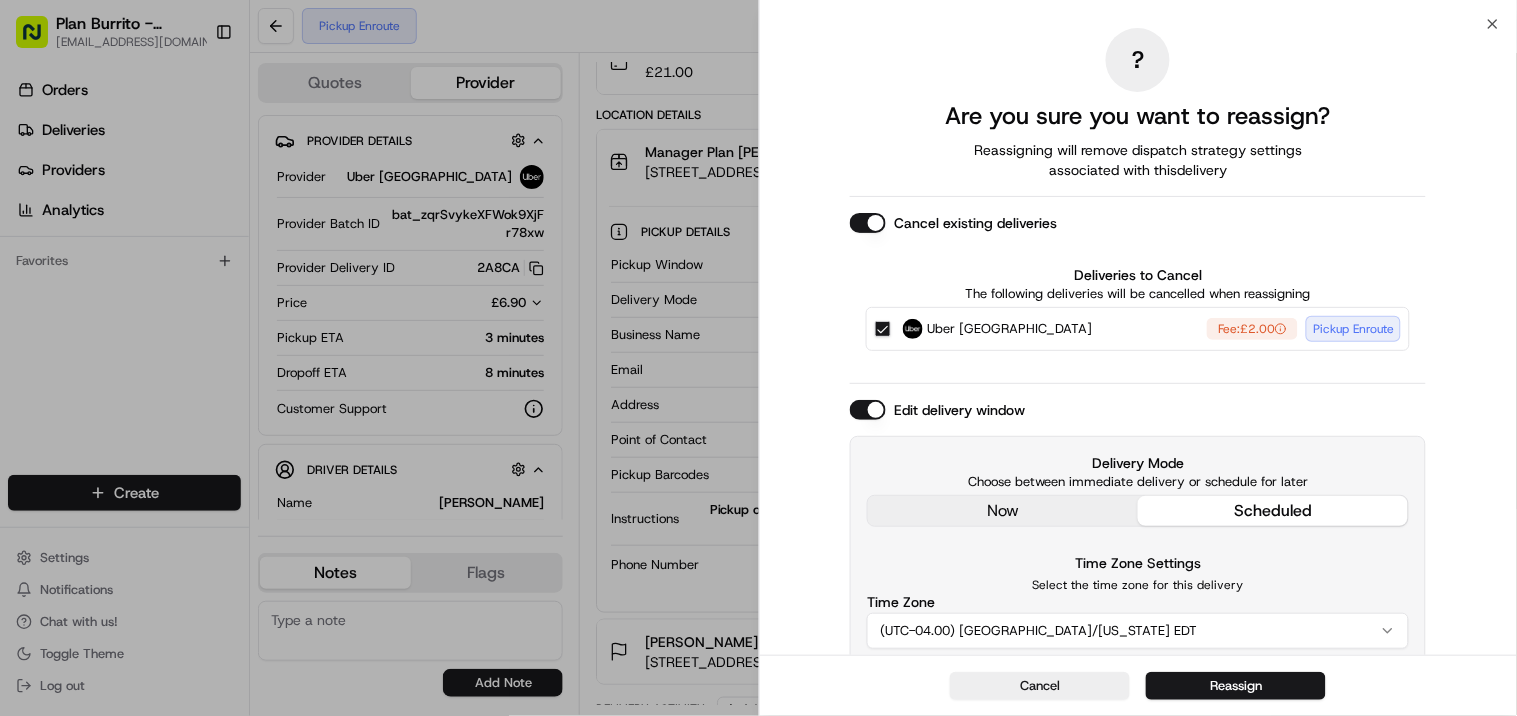 click on "Delivery Mode Choose between immediate delivery or schedule for later now scheduled Time Zone Settings Select the time zone for this delivery Time Zone (UTC-04.00) America/New York EDT Pickup Start Time Cannot be in the past Pickup End Time Dropoff Start Time Dropoff End Time Cannot be in the past" at bounding box center [1138, 628] 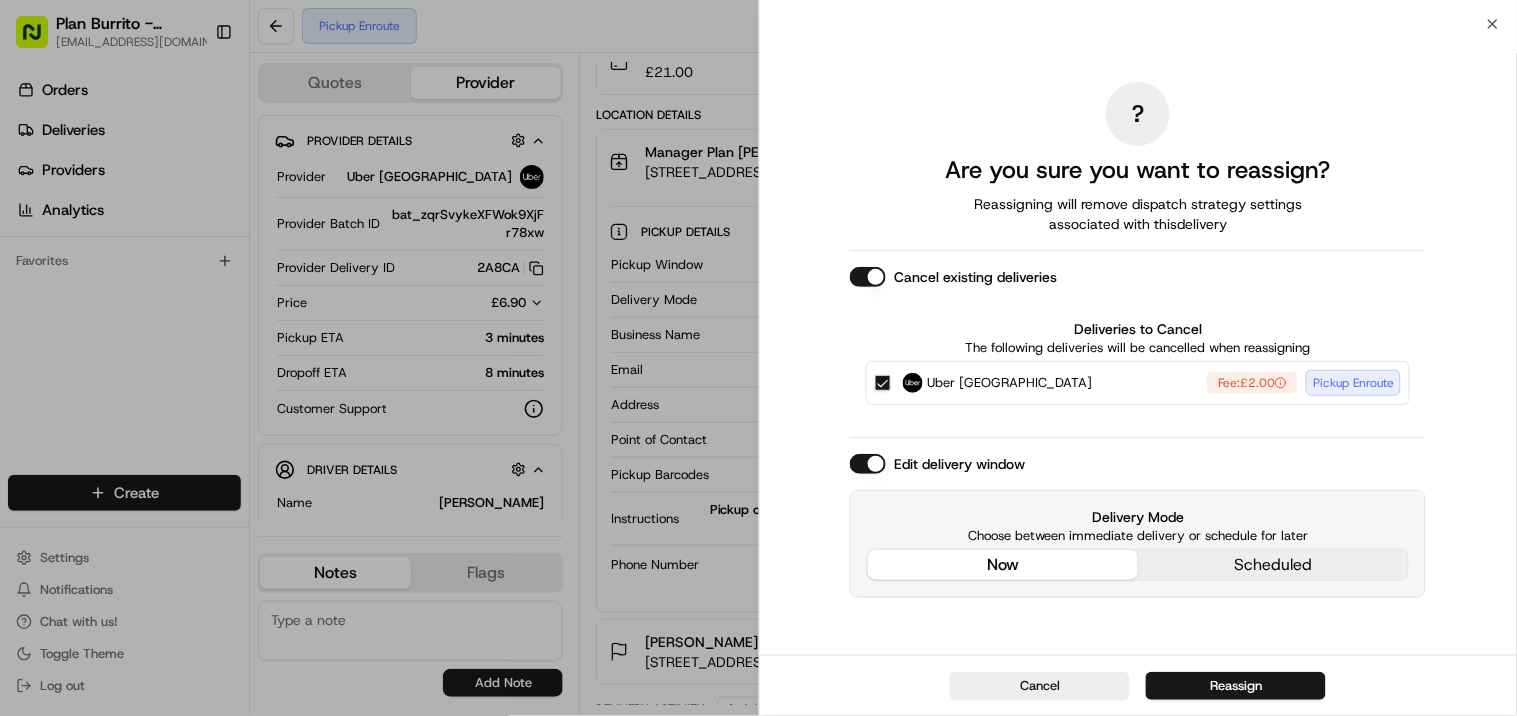 click on "Reassign" at bounding box center [1236, 686] 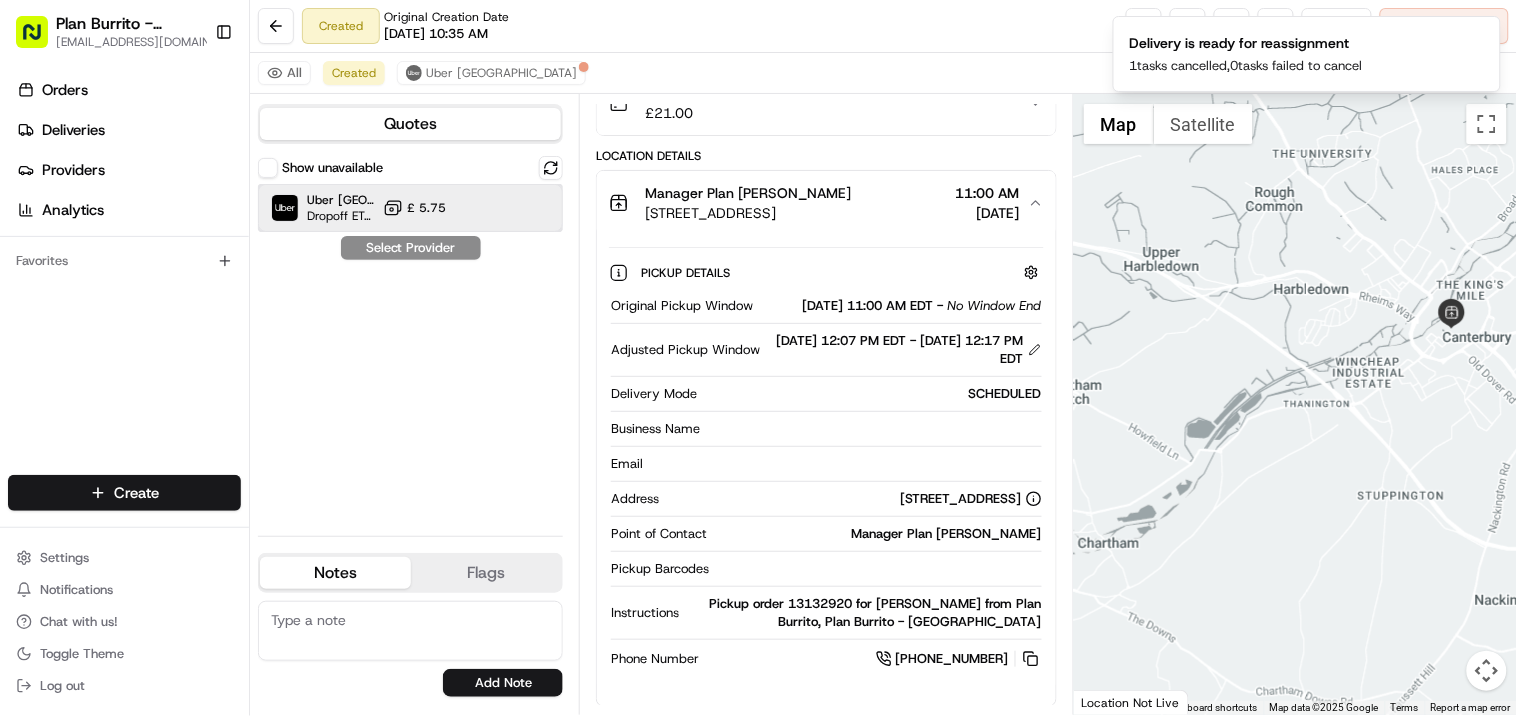 click on "Uber UK" at bounding box center [341, 200] 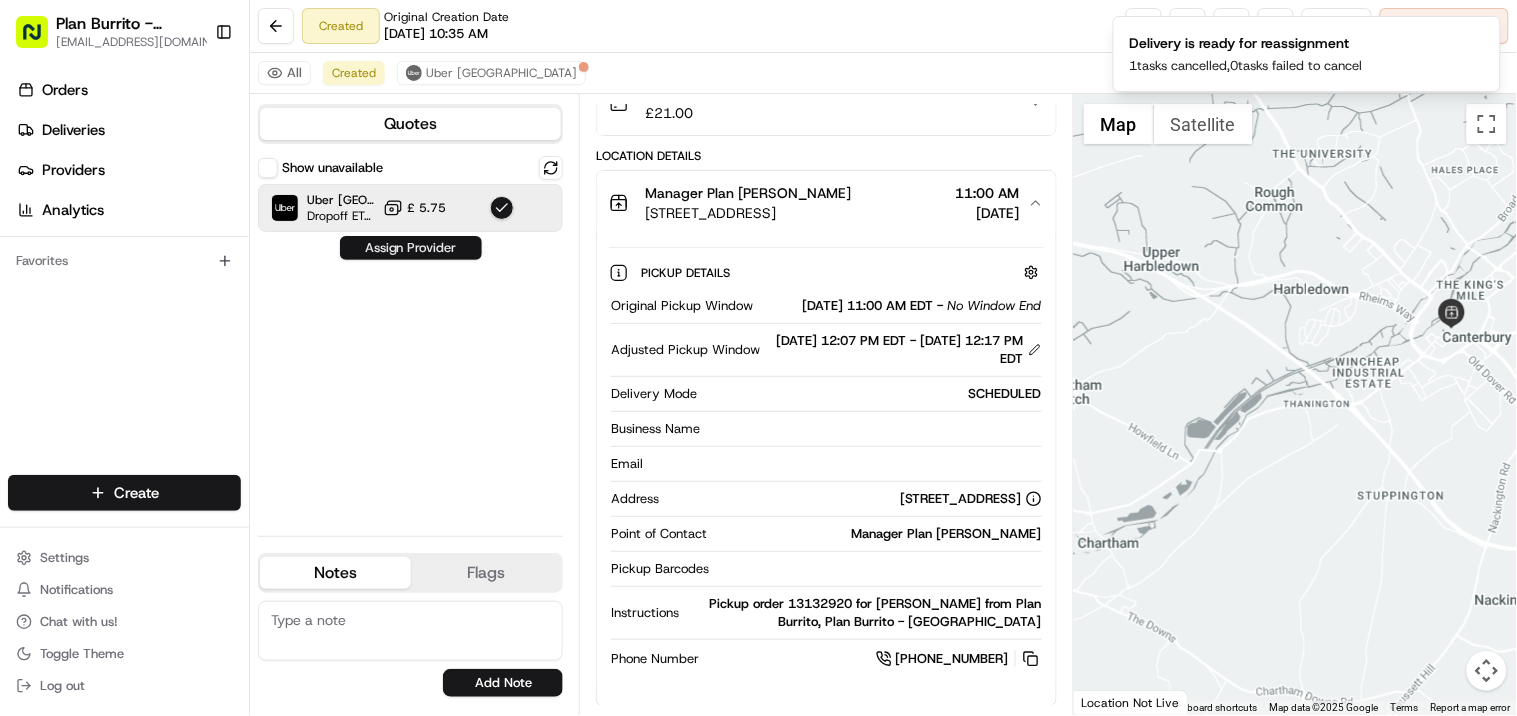 click on "Assign Provider" at bounding box center [411, 248] 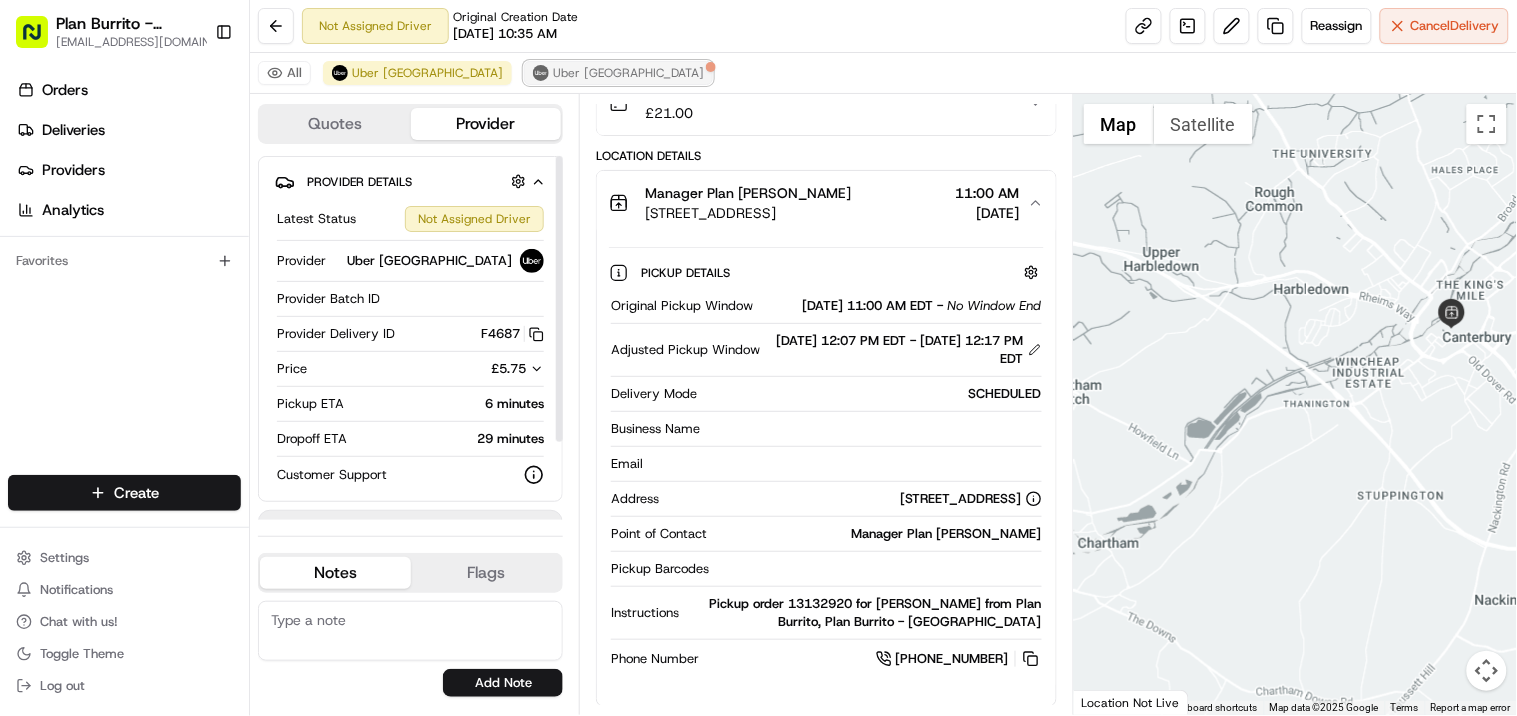 click on "Uber UK" at bounding box center [628, 73] 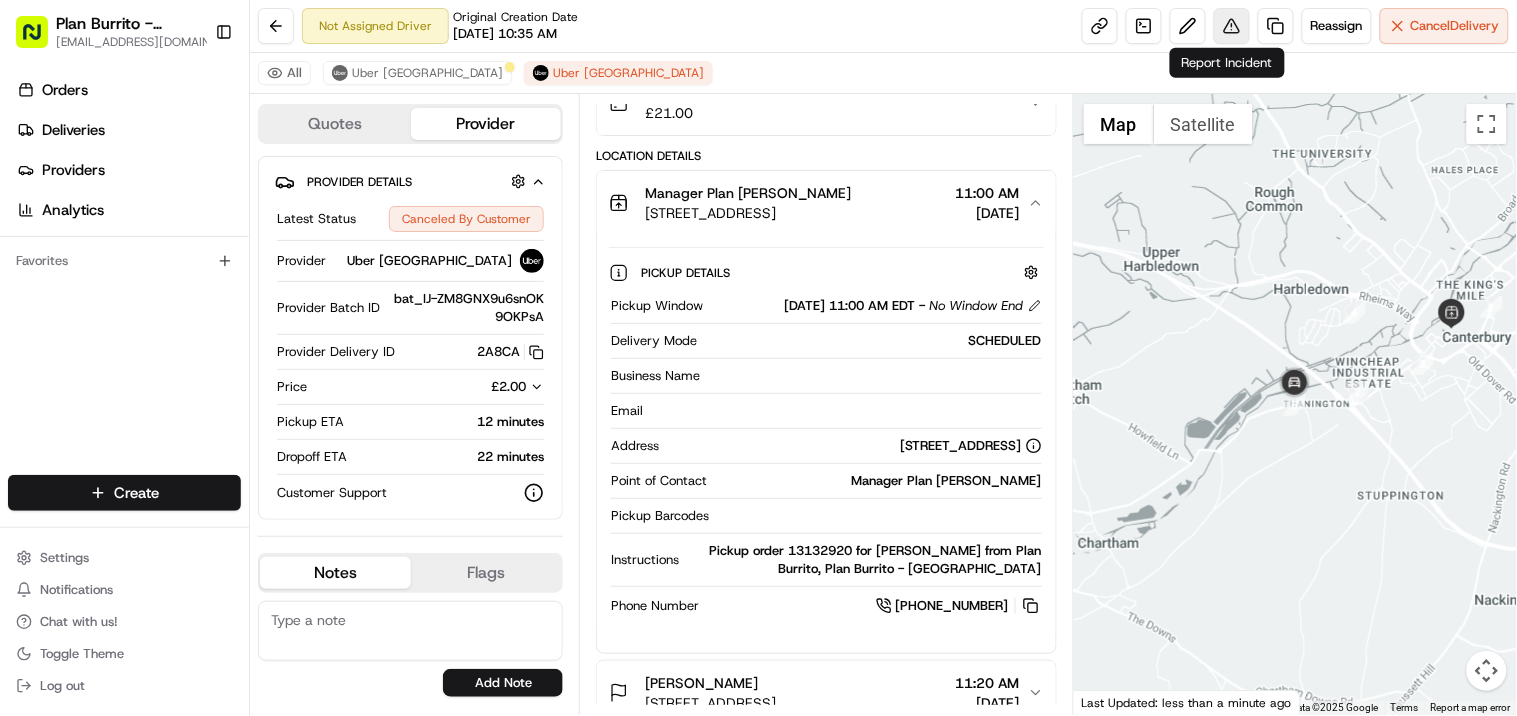 click at bounding box center [1232, 26] 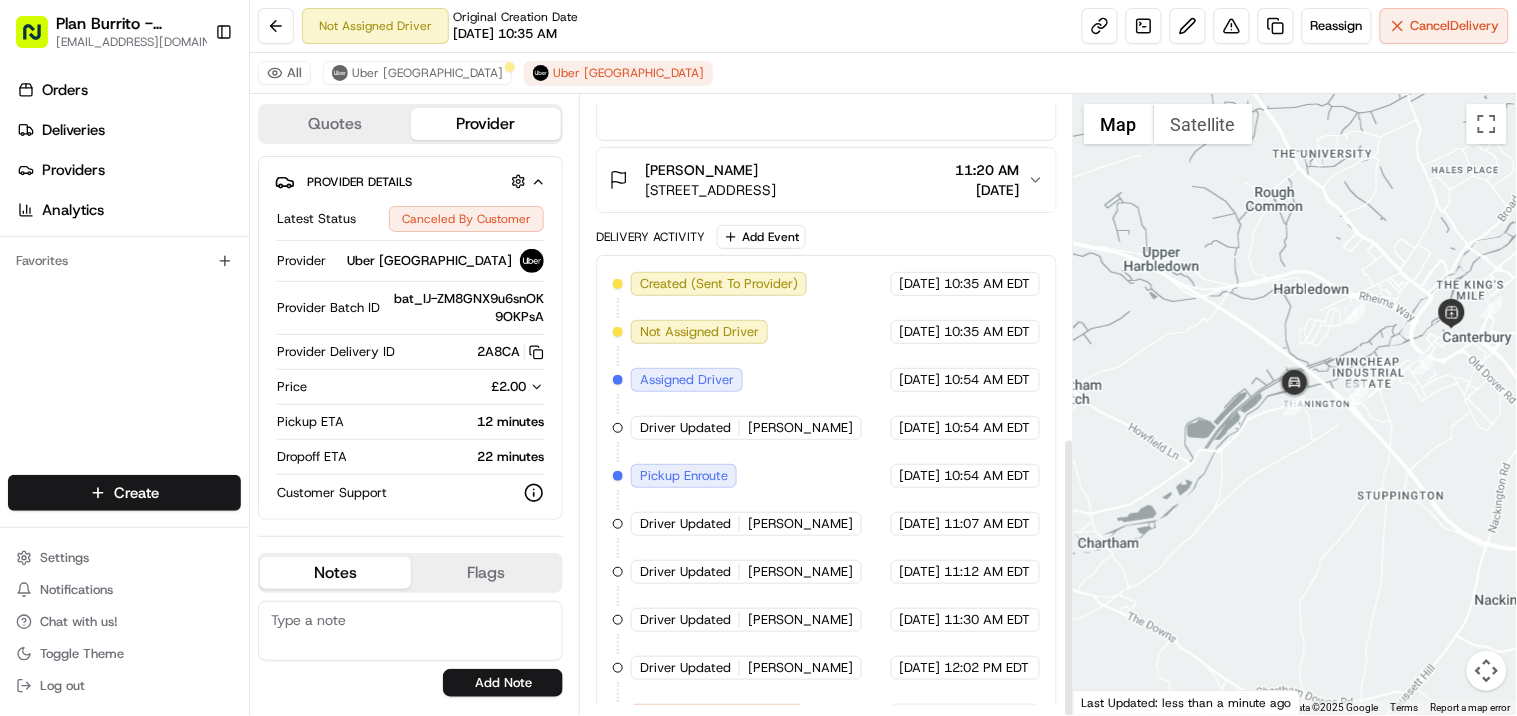 scroll, scrollTop: 758, scrollLeft: 0, axis: vertical 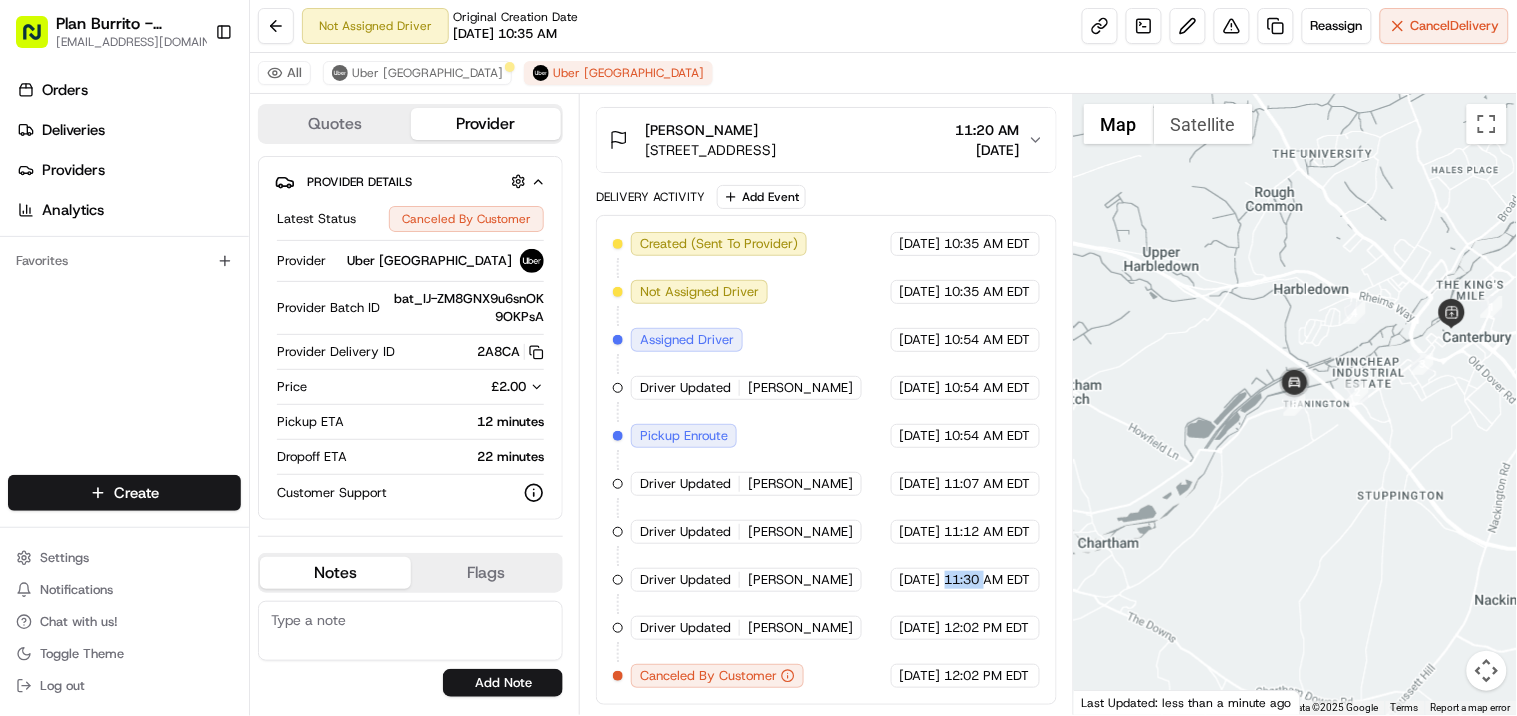 drag, startPoint x: 1011, startPoint y: 577, endPoint x: 971, endPoint y: 586, distance: 41 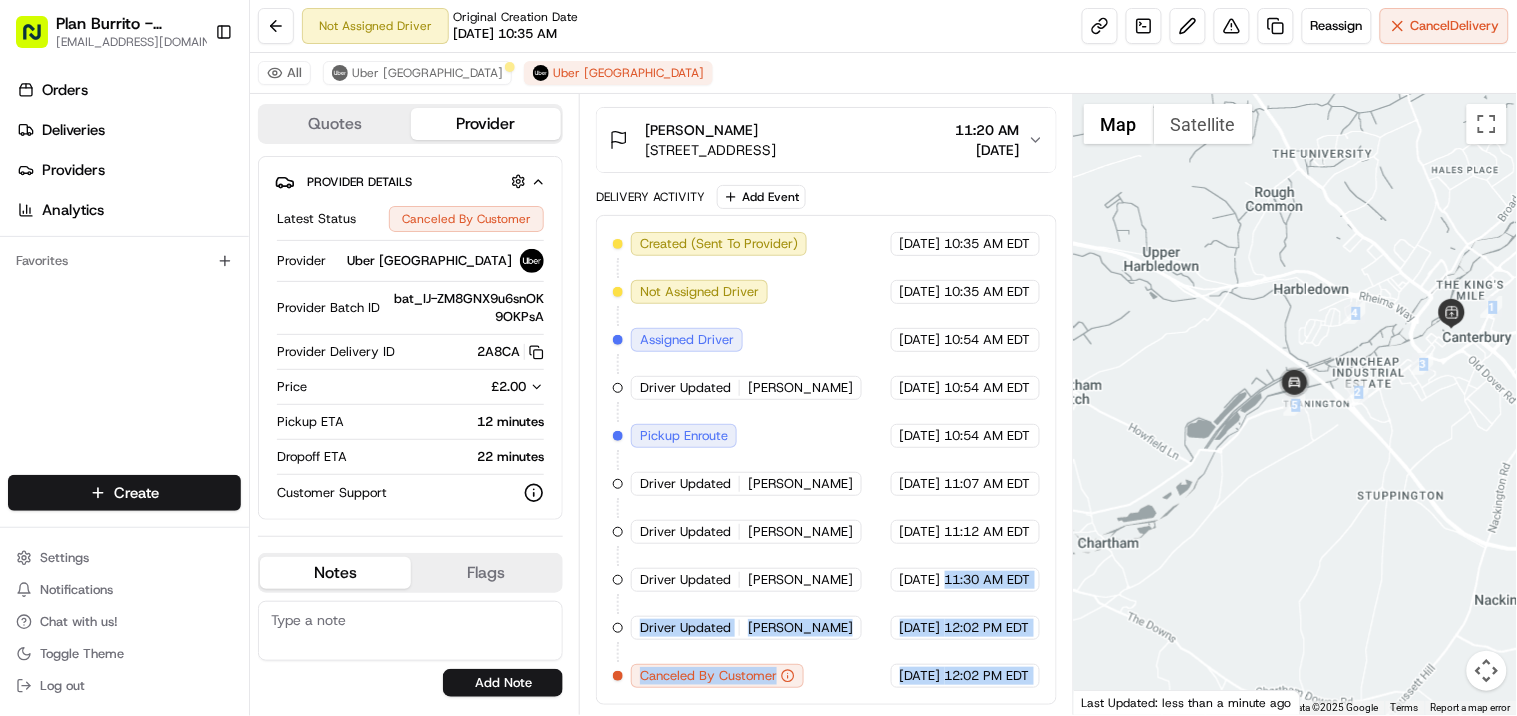 scroll, scrollTop: 758, scrollLeft: 10, axis: both 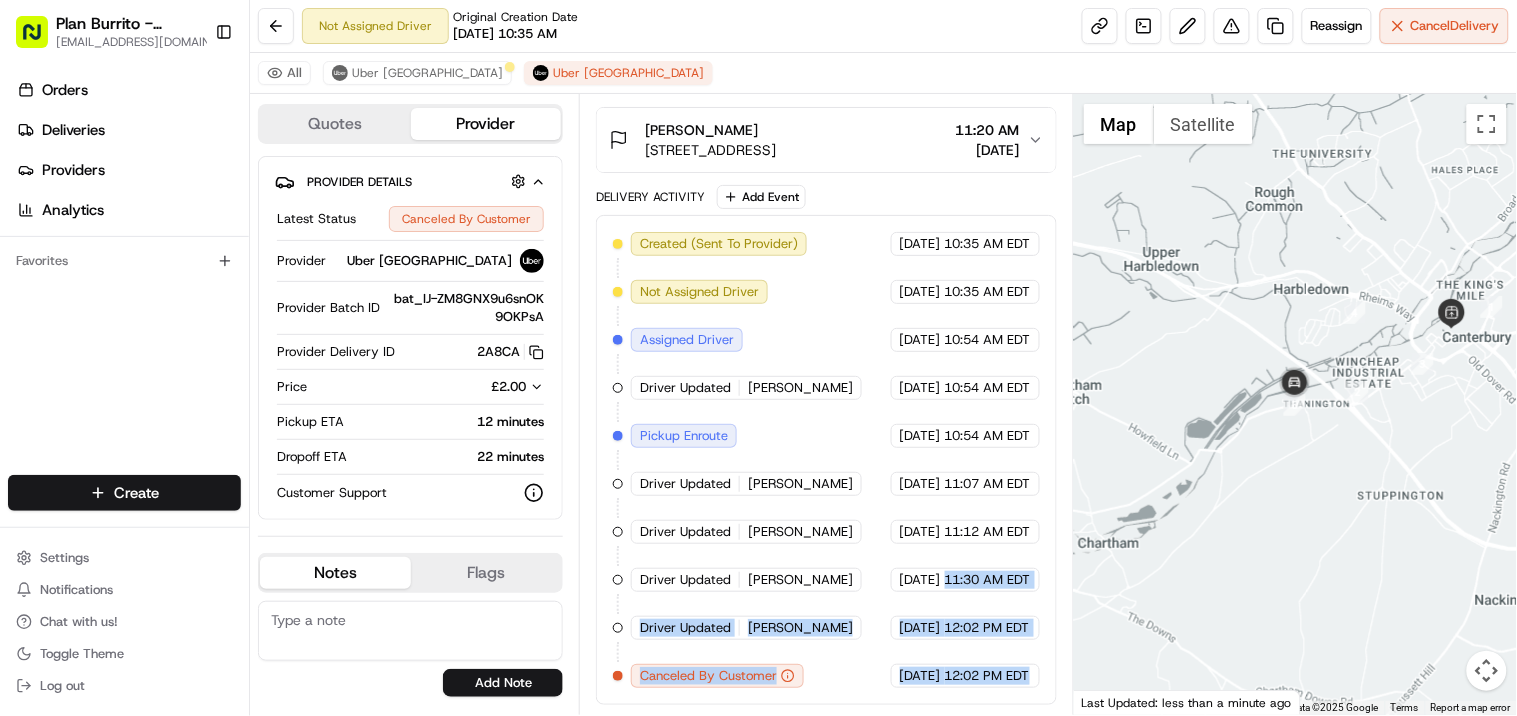 drag, startPoint x: 970, startPoint y: 577, endPoint x: 1056, endPoint y: 577, distance: 86 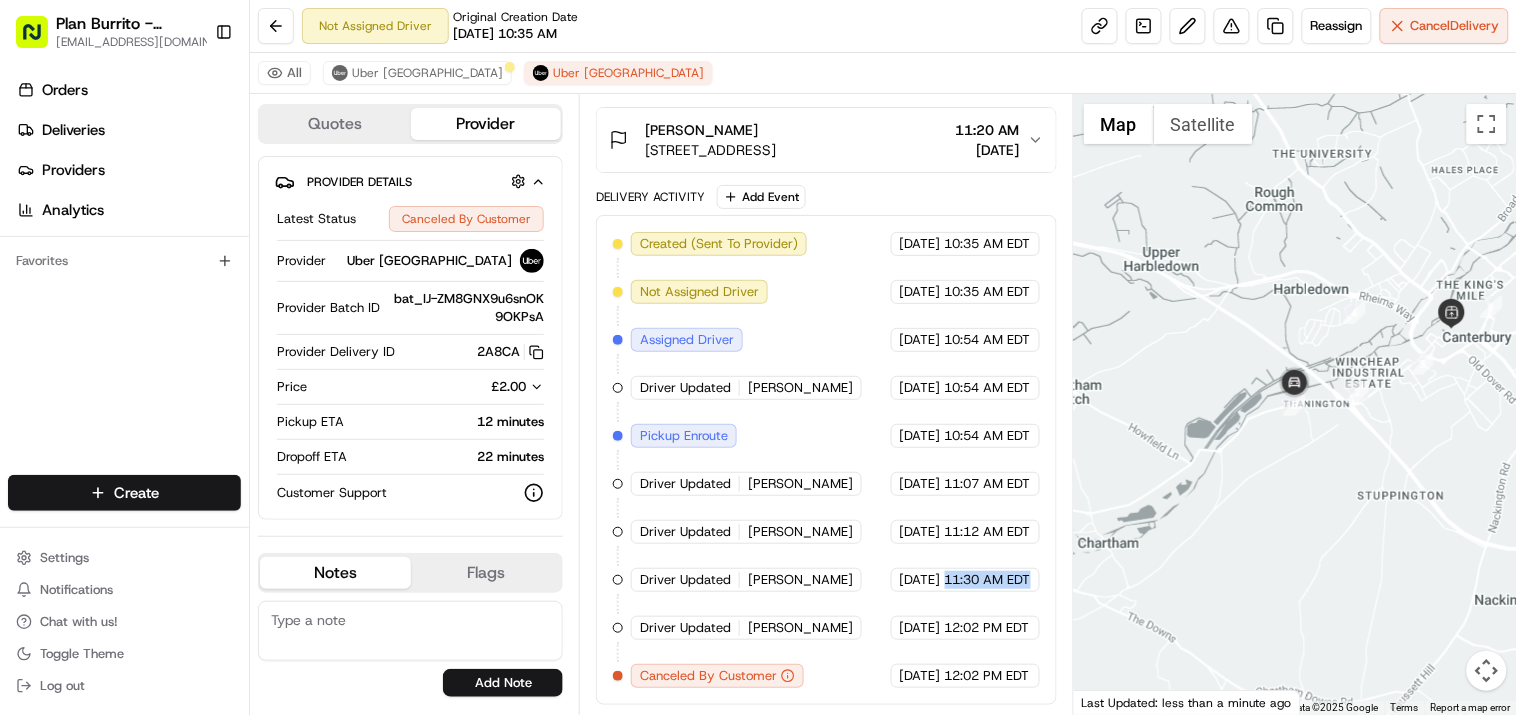 copy on "11:30 AM EDT" 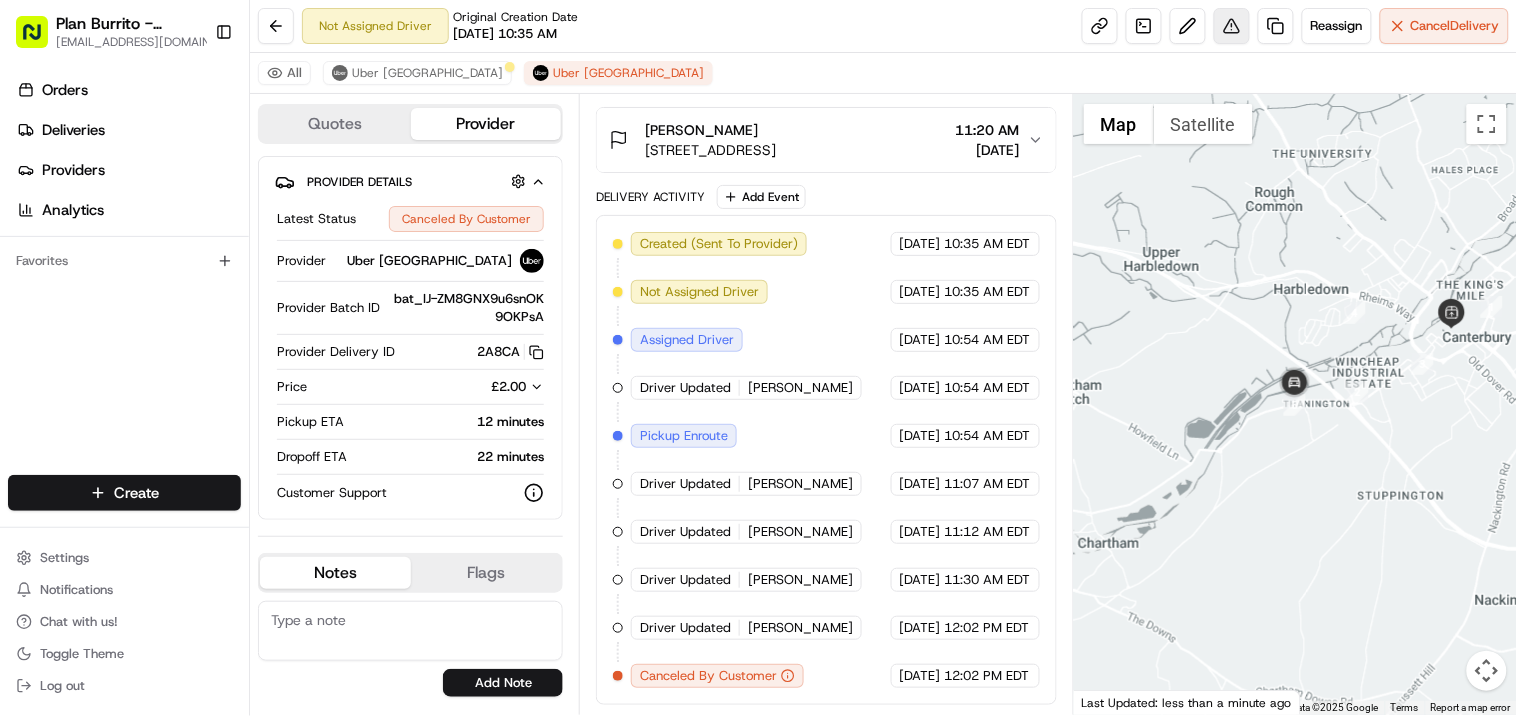 click on "Not Assigned Driver Original Creation Date 07/17/2025 10:35 AM Reassign Cancel  Delivery" at bounding box center (883, 26) 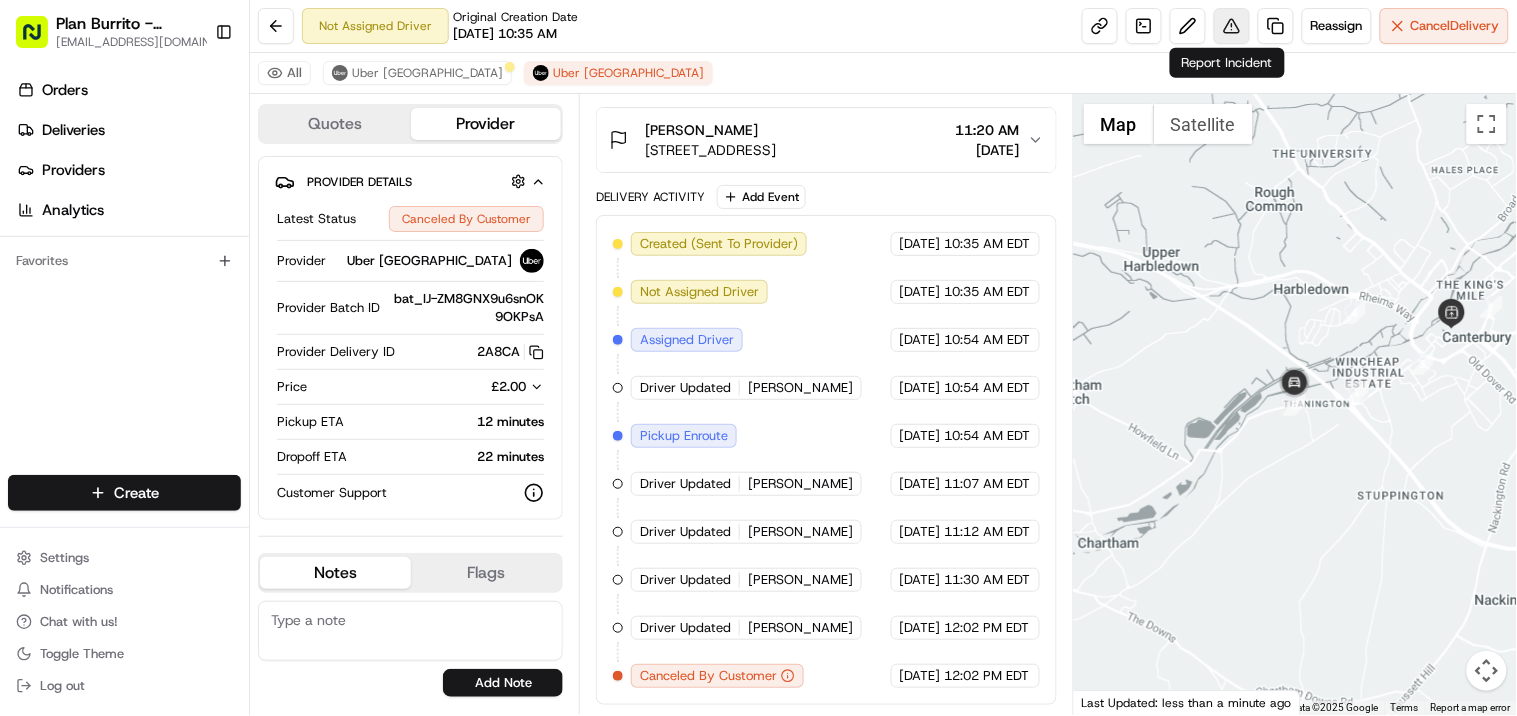 click at bounding box center [1232, 26] 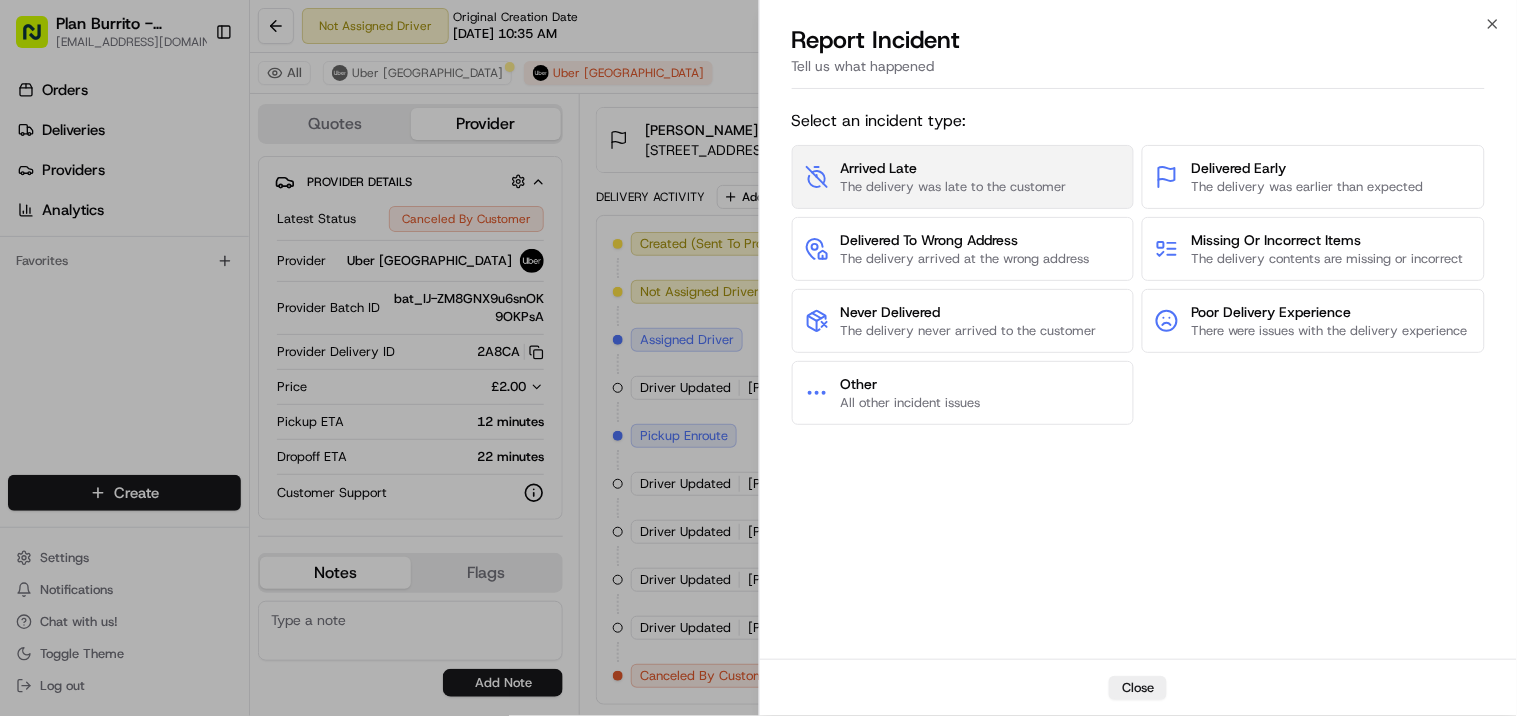 click on "Arrived Late" at bounding box center [954, 168] 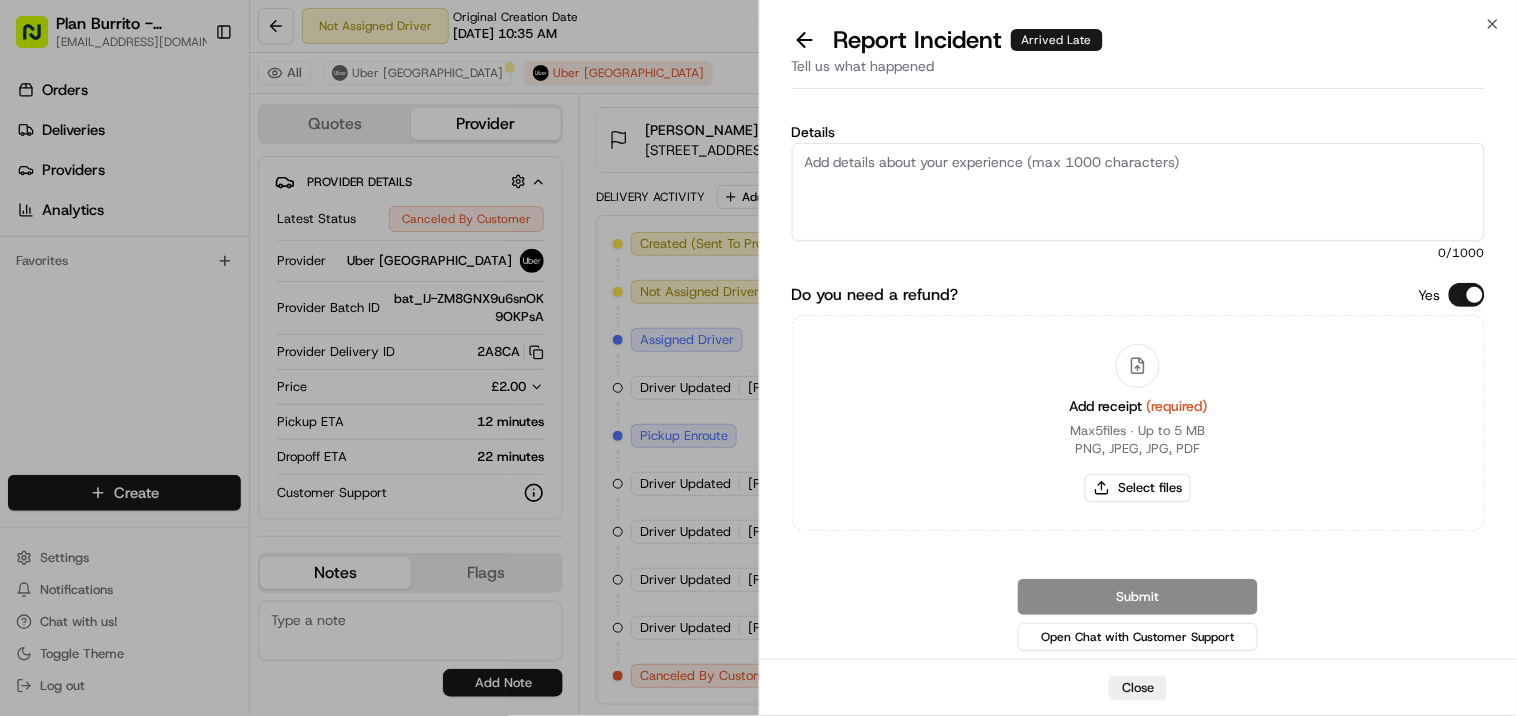click on "Details" at bounding box center (1139, 192) 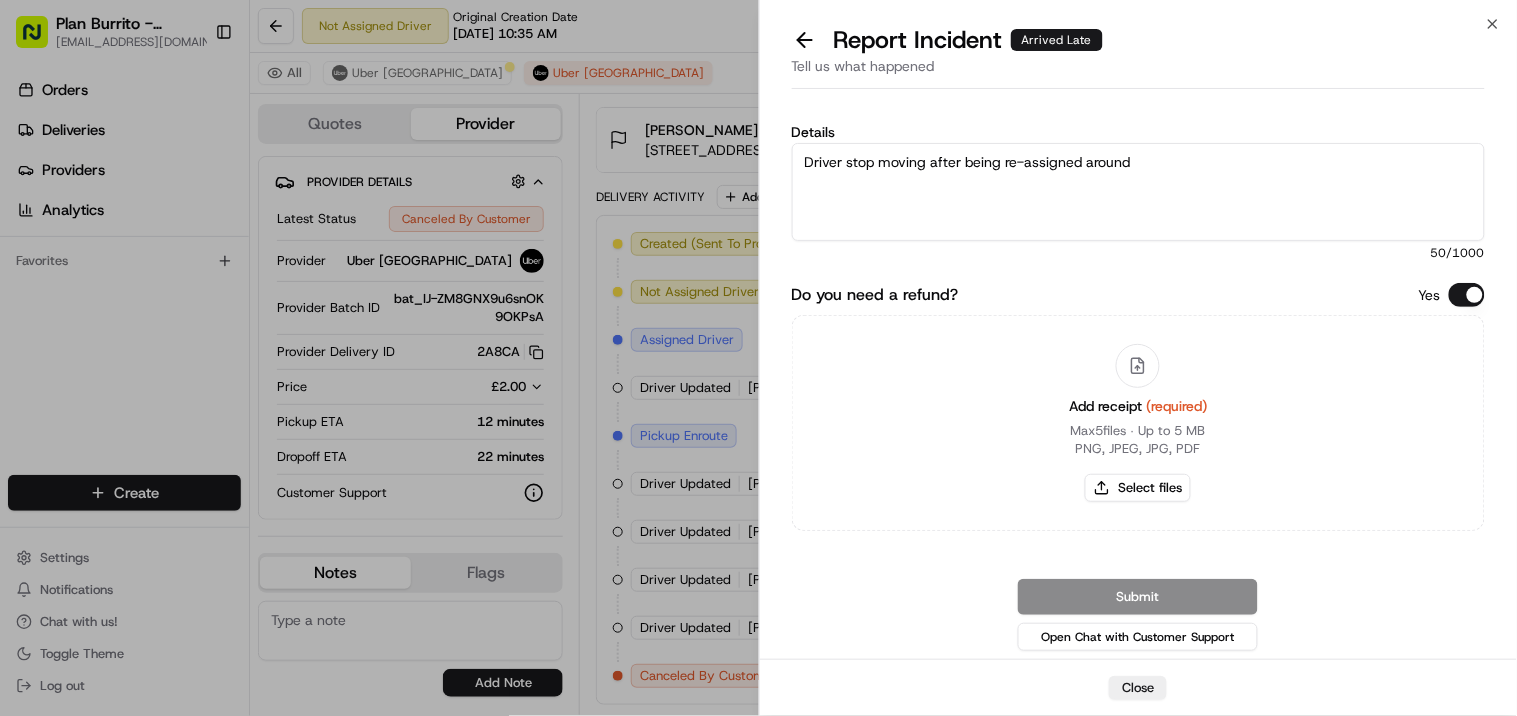 paste on "11:30 AM EDT" 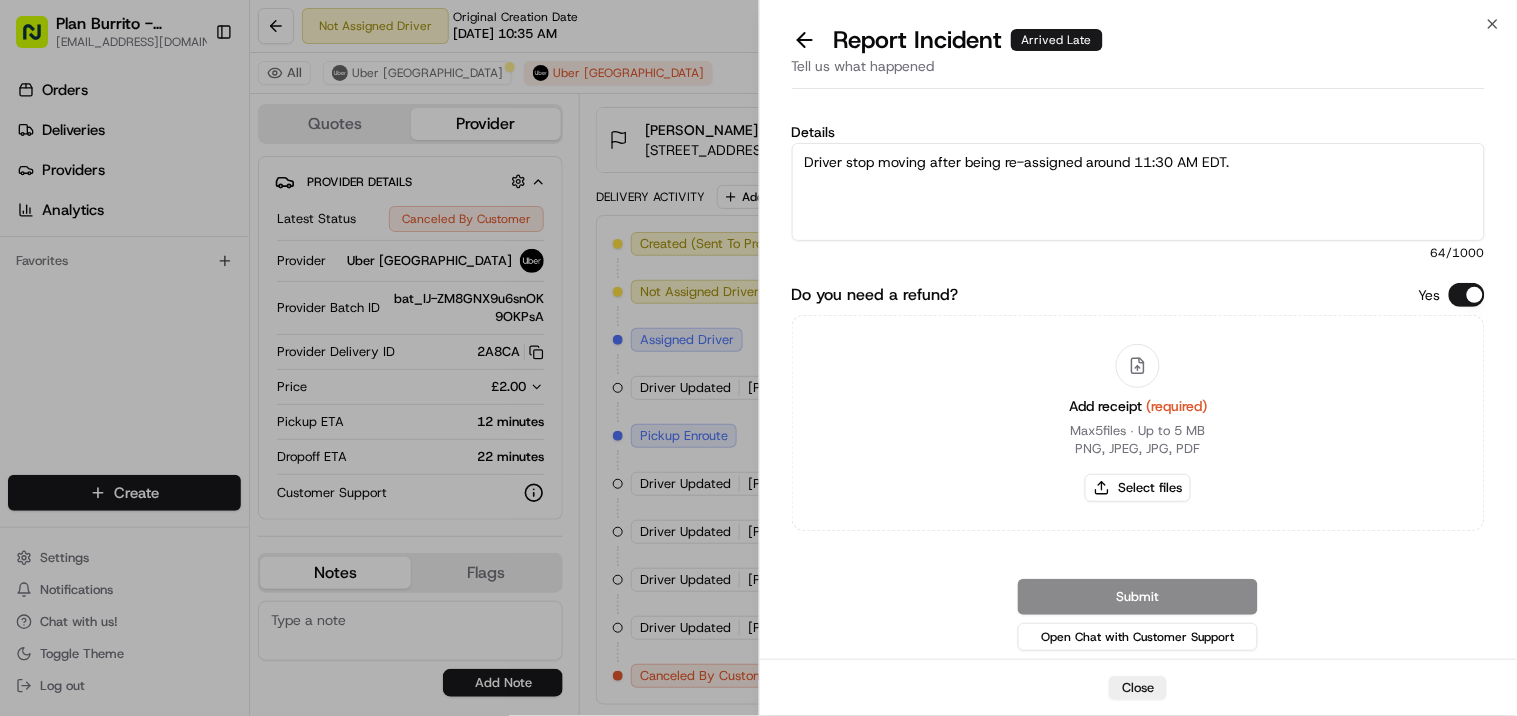 click on "Driver stop moving after being re-assigned around 11:30 AM EDT." at bounding box center [1139, 192] 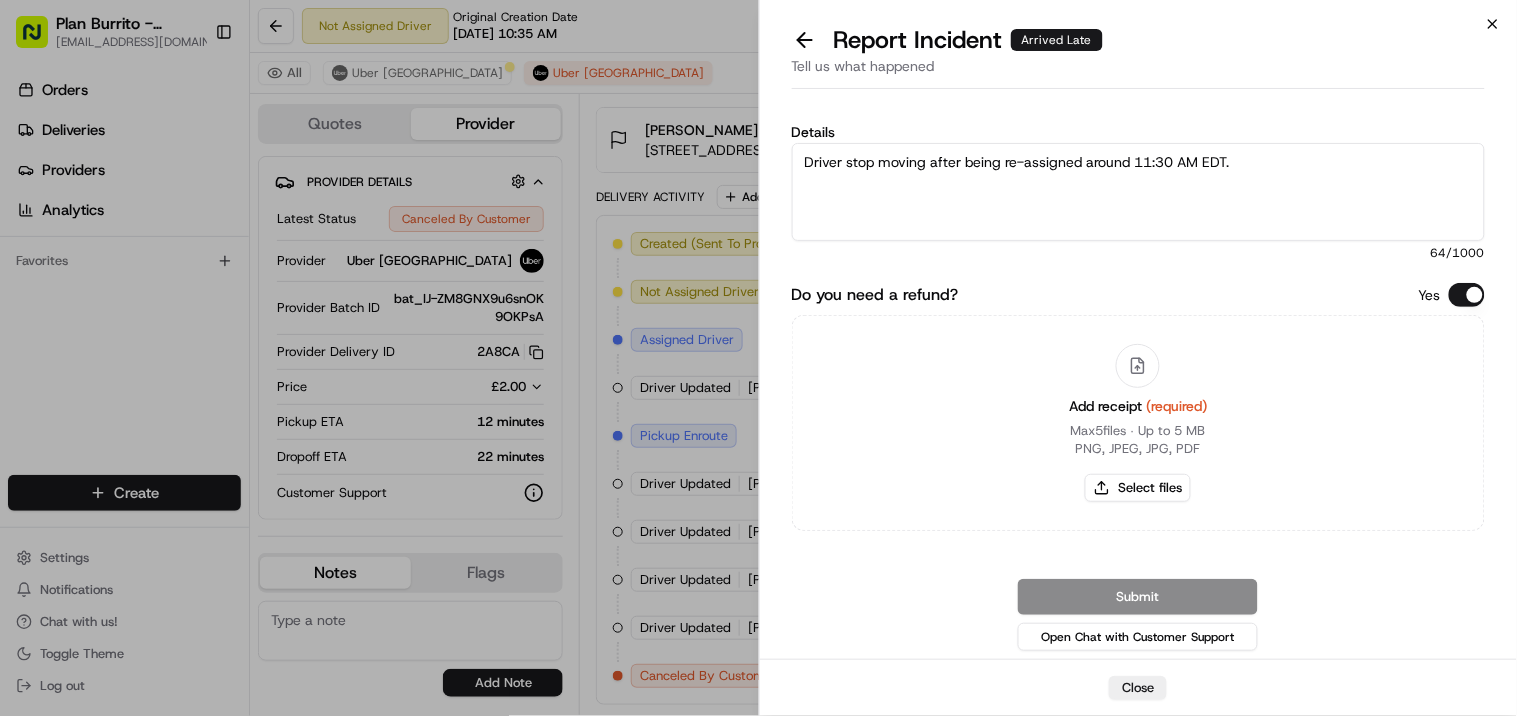 type on "Driver stop moving after being re-assigned around 11:30 AM EDT." 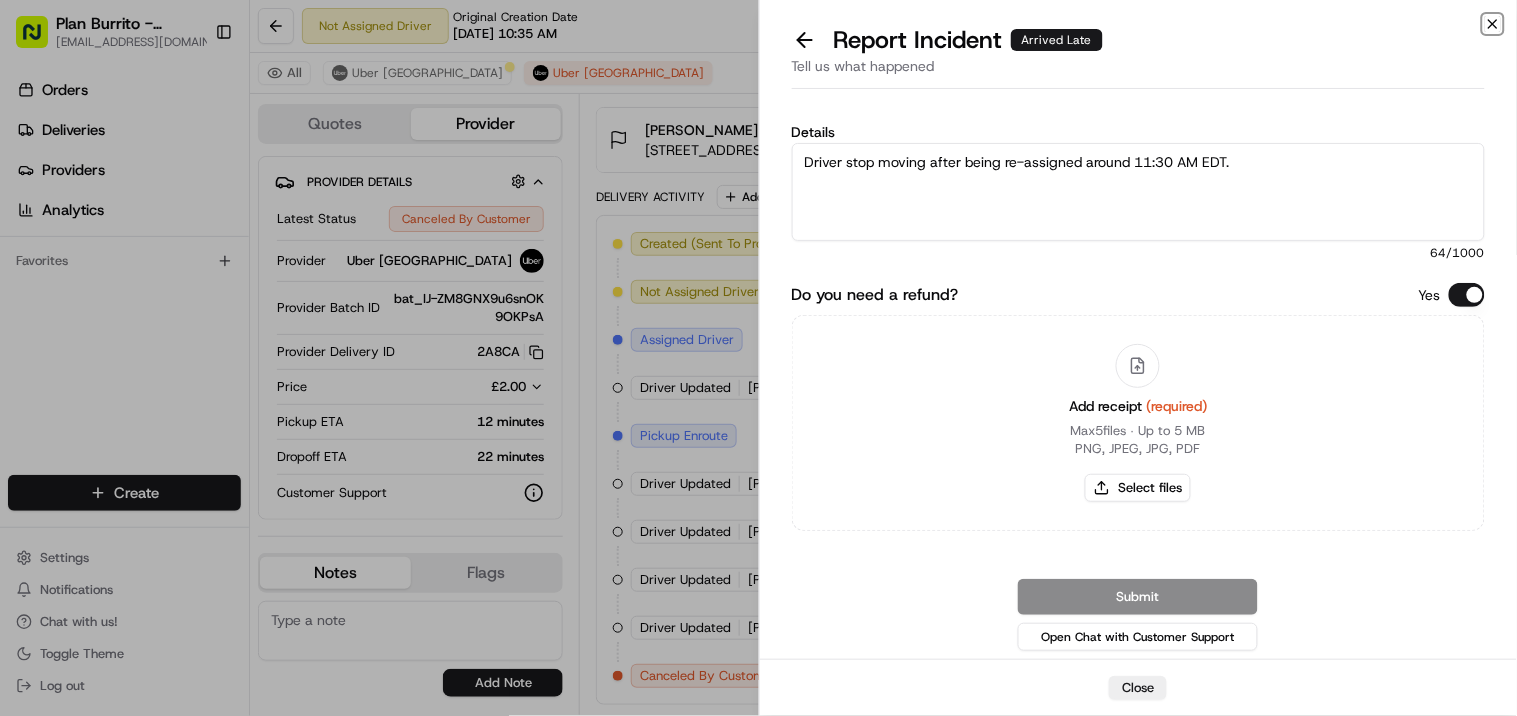 click 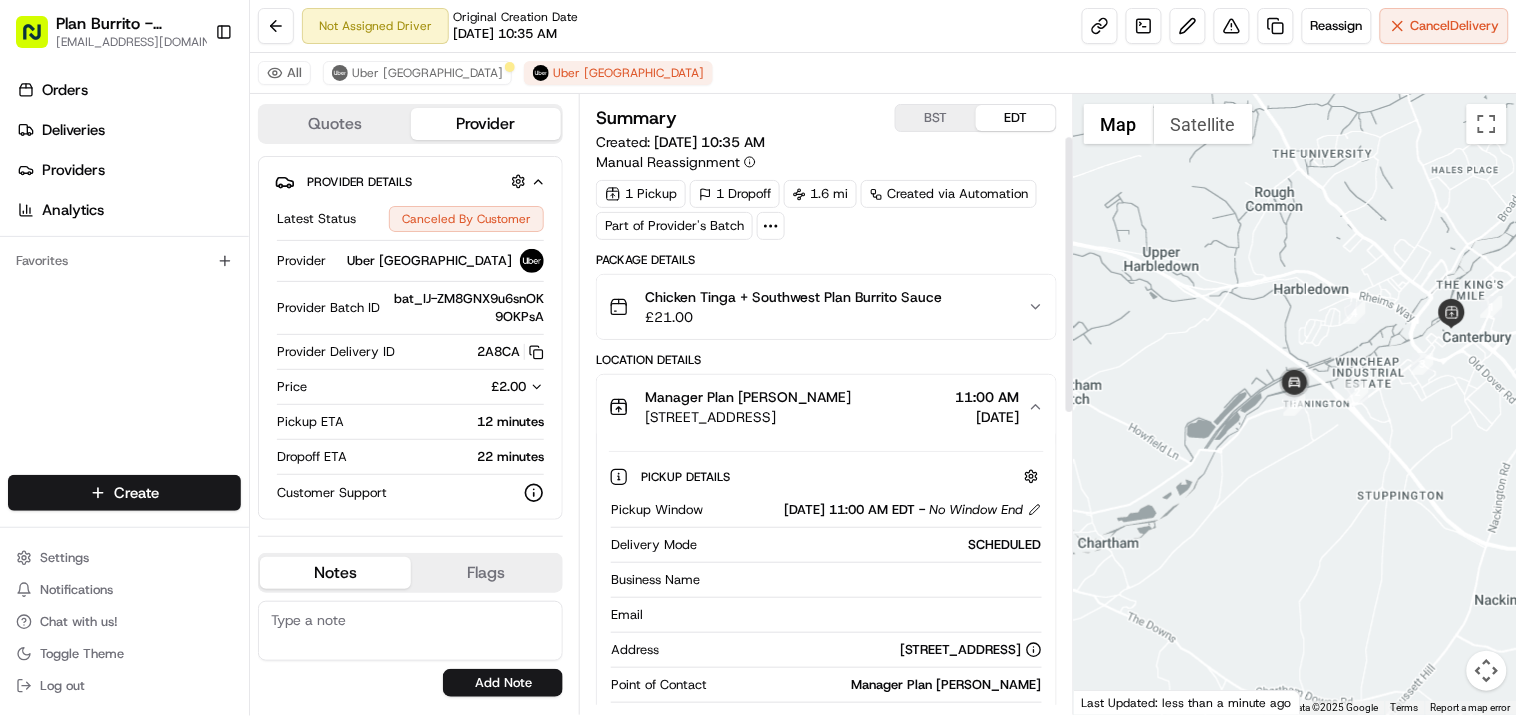 scroll, scrollTop: 111, scrollLeft: 10, axis: both 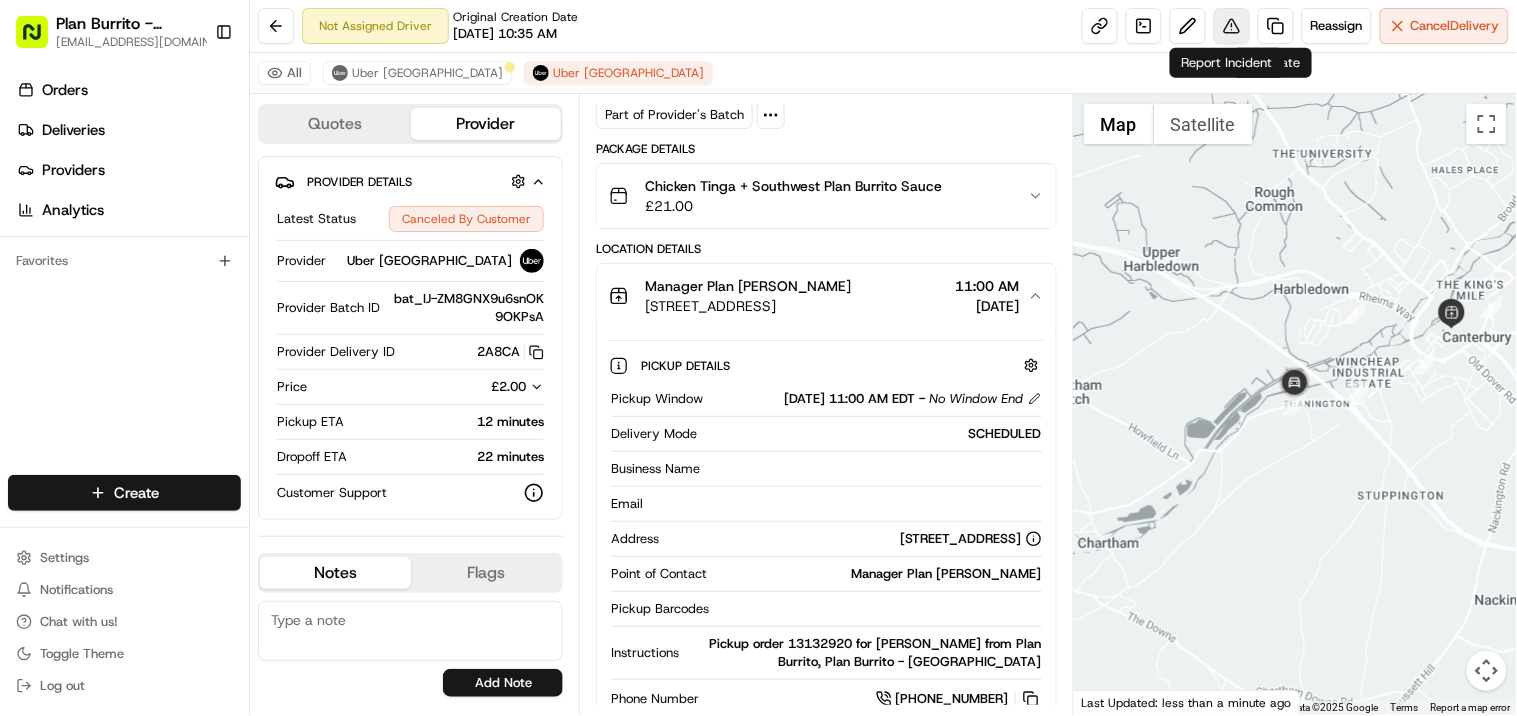 click at bounding box center [1232, 26] 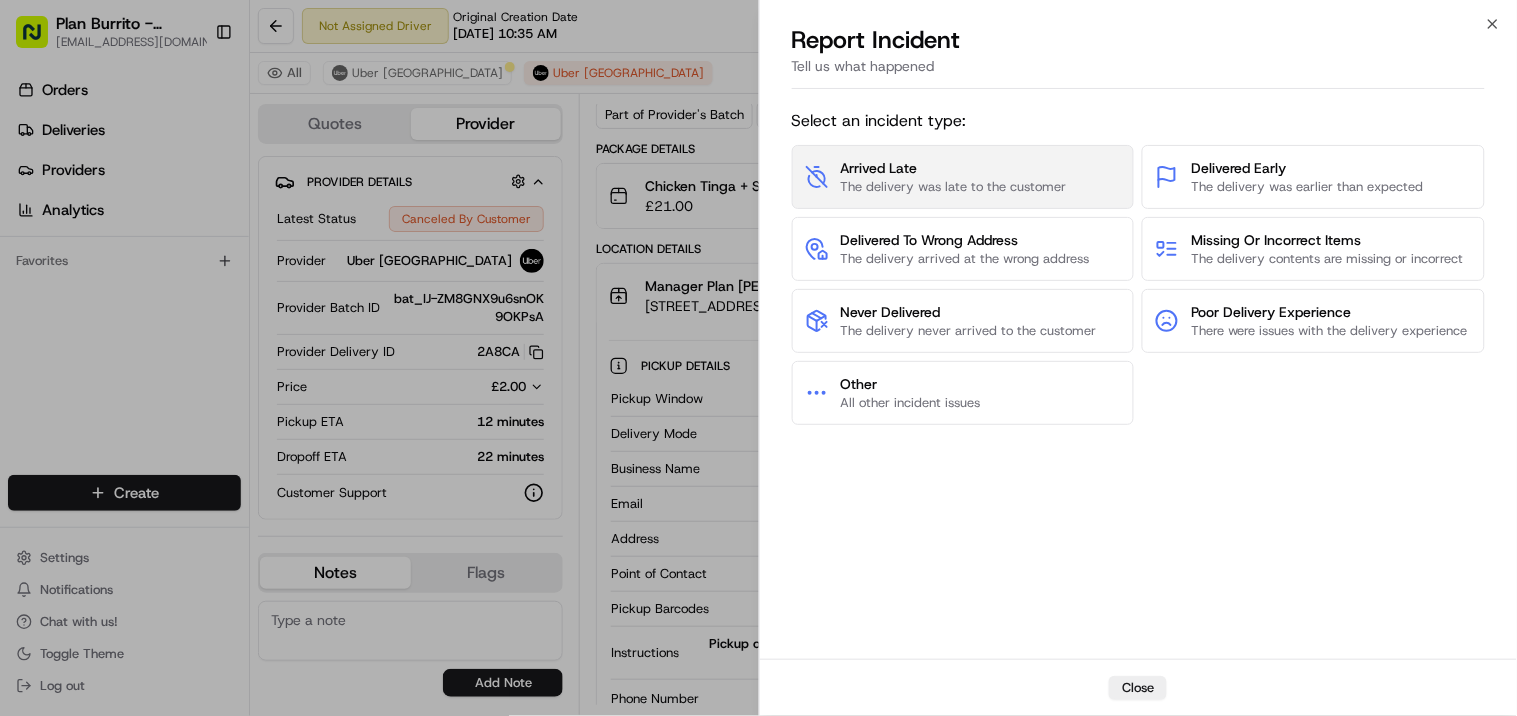 click on "The delivery was late to the customer" at bounding box center [954, 187] 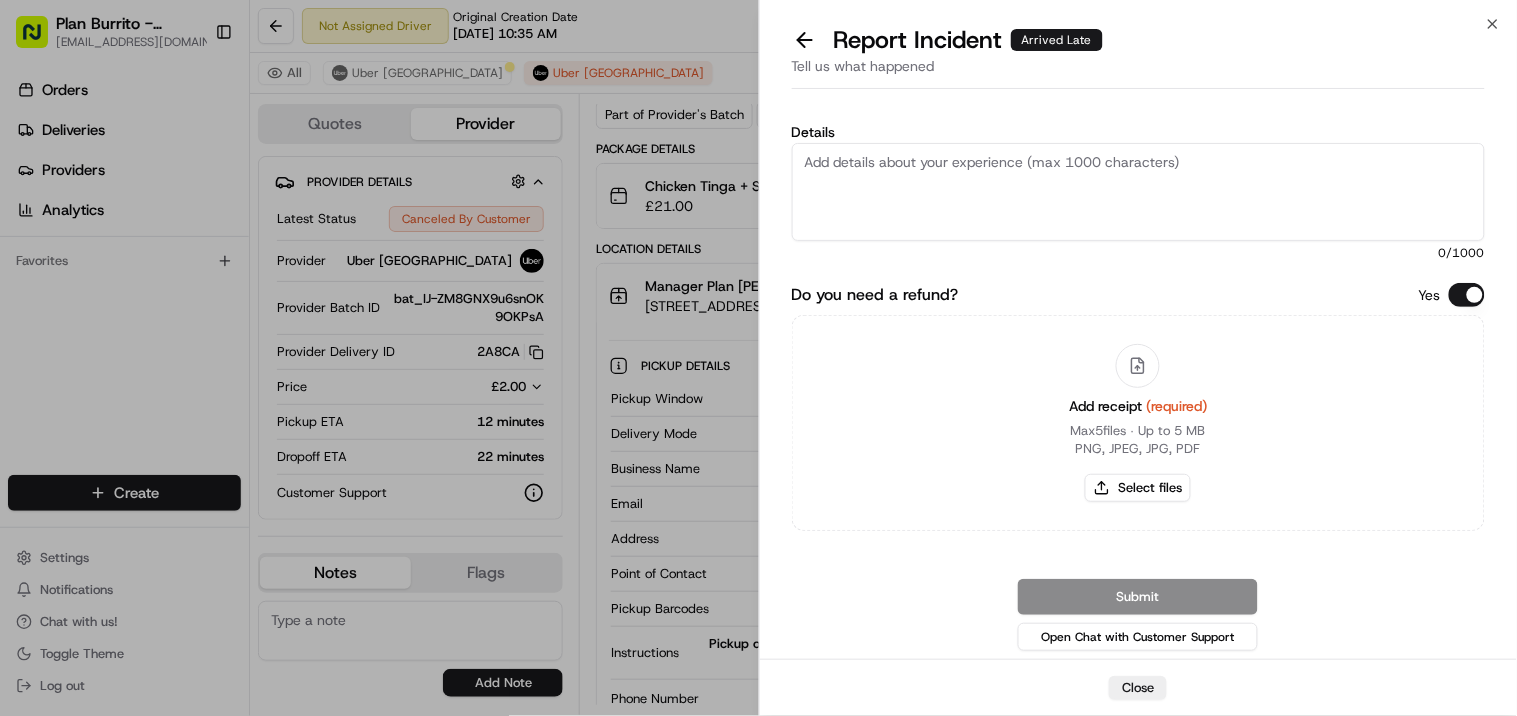 click on "Details" at bounding box center (1139, 192) 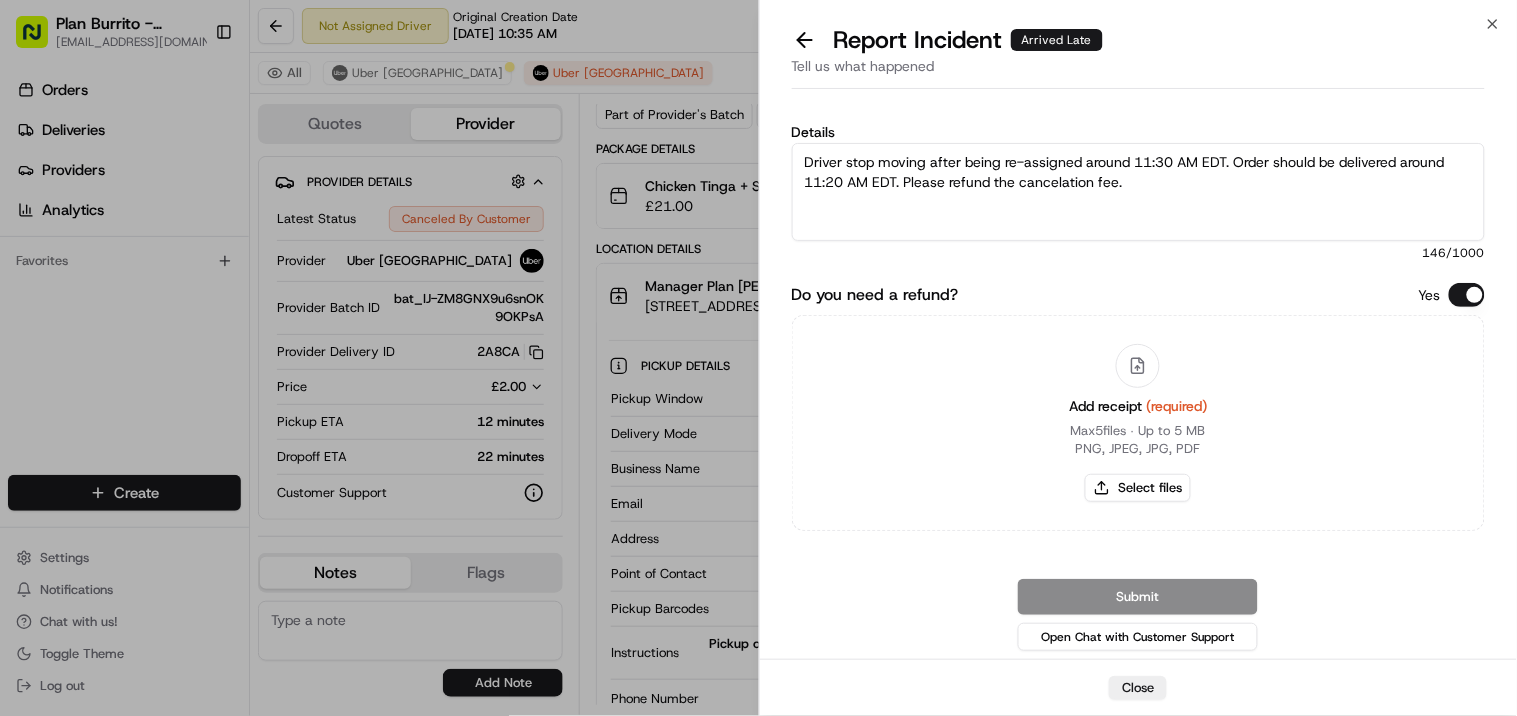 type on "Driver stop moving after being re-assigned around 11:30 AM EDT. Order should be delivered around 11:20 AM EDT. Please refund the cancelation fee." 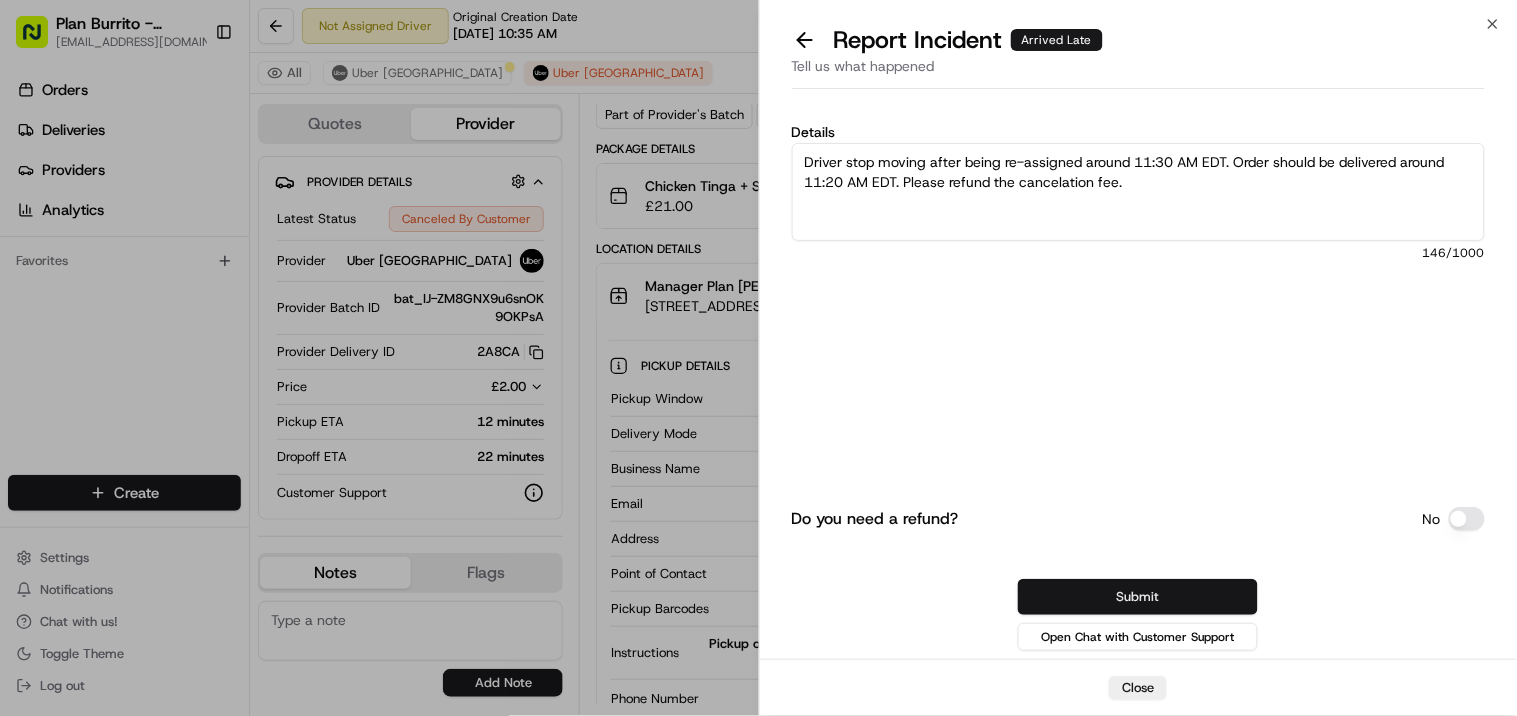 click on "Submit" at bounding box center [1138, 597] 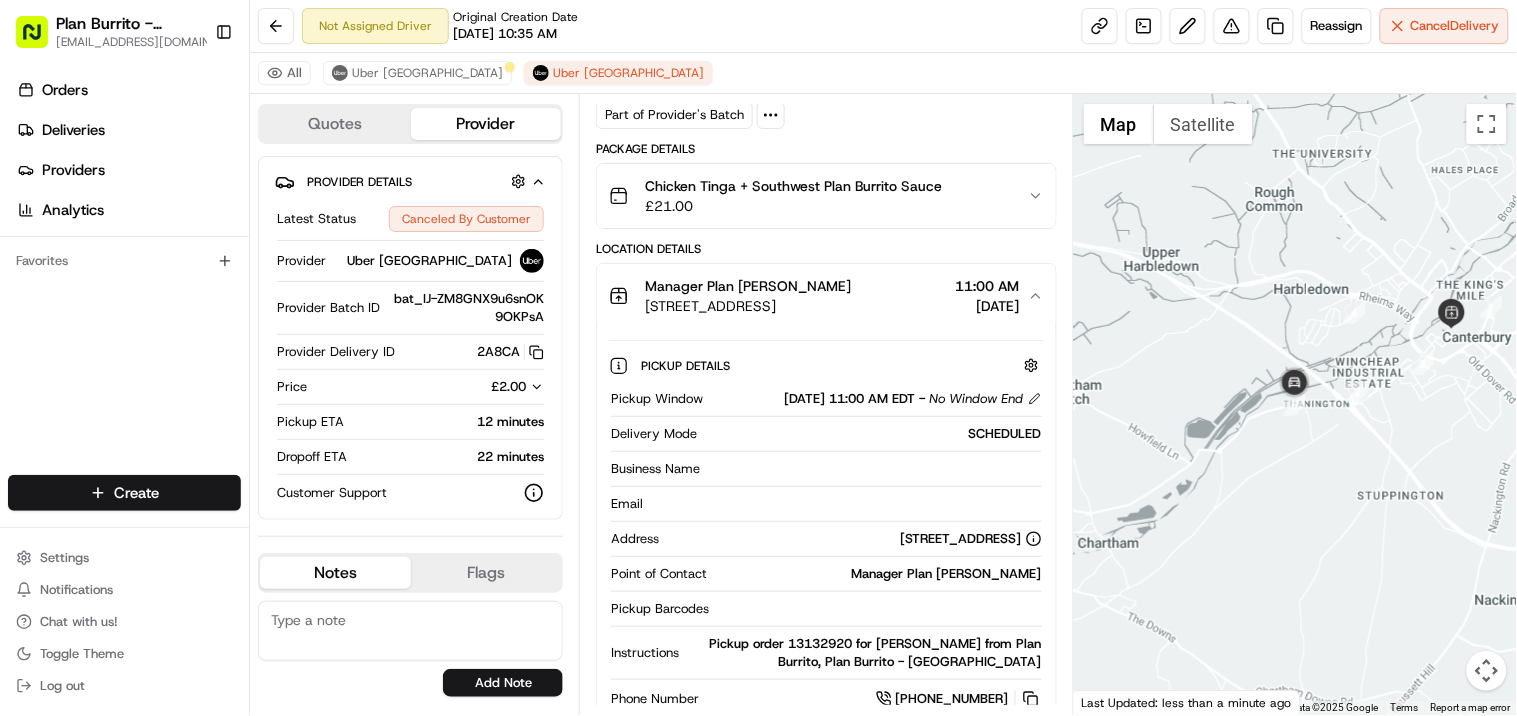 click at bounding box center (410, 631) 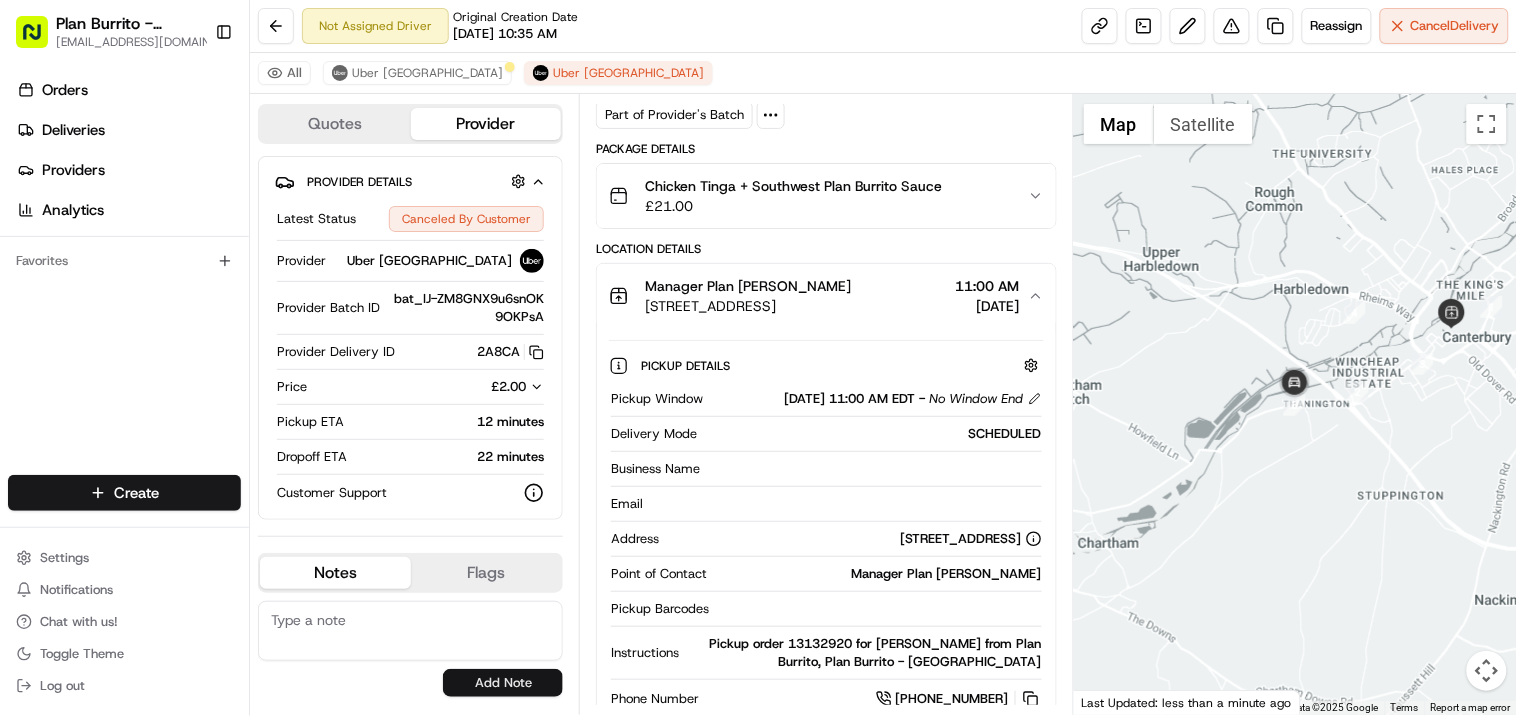 paste on "**Caller Information: Merchant
**Reason for calling: Driver not moving
**Resolution:Re-assigned and filed IR for the cancelation fee." 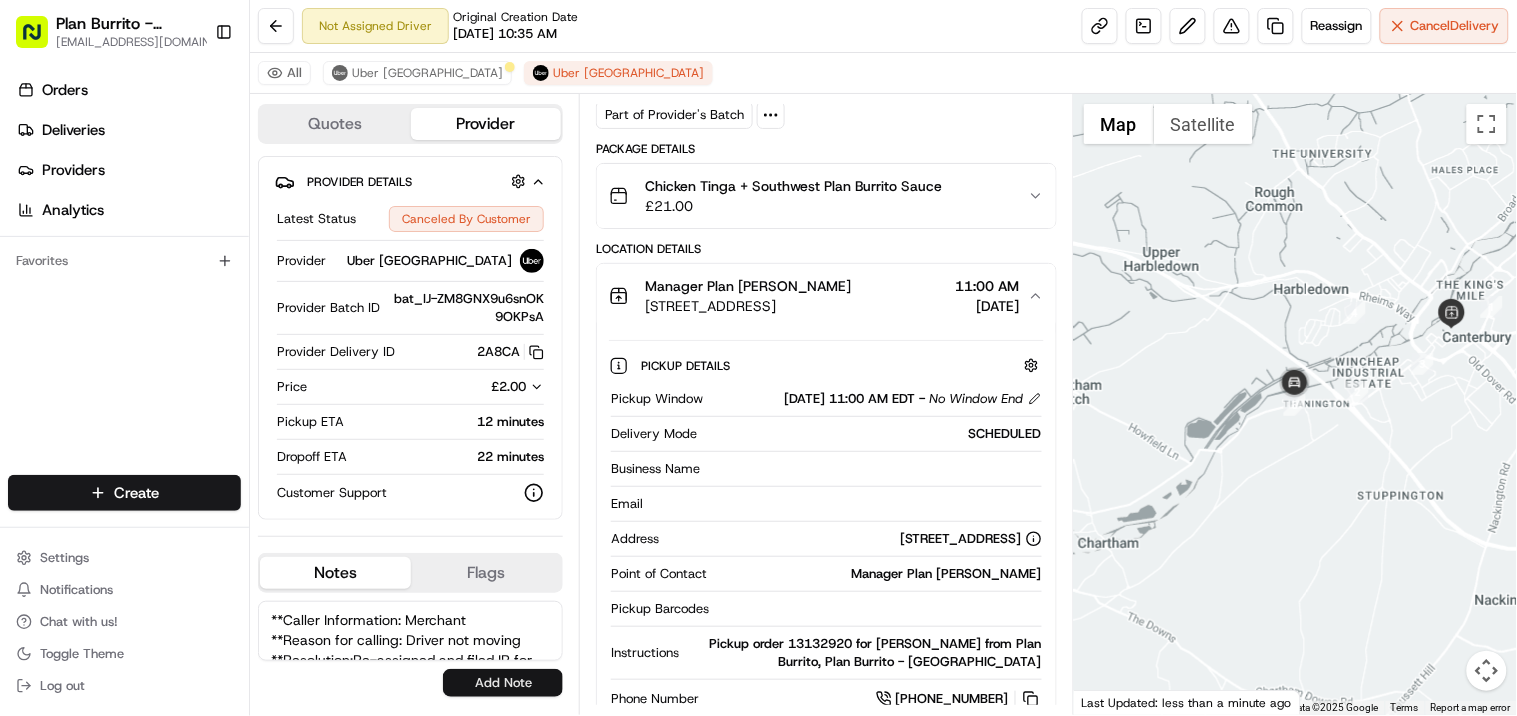 scroll, scrollTop: 50, scrollLeft: 0, axis: vertical 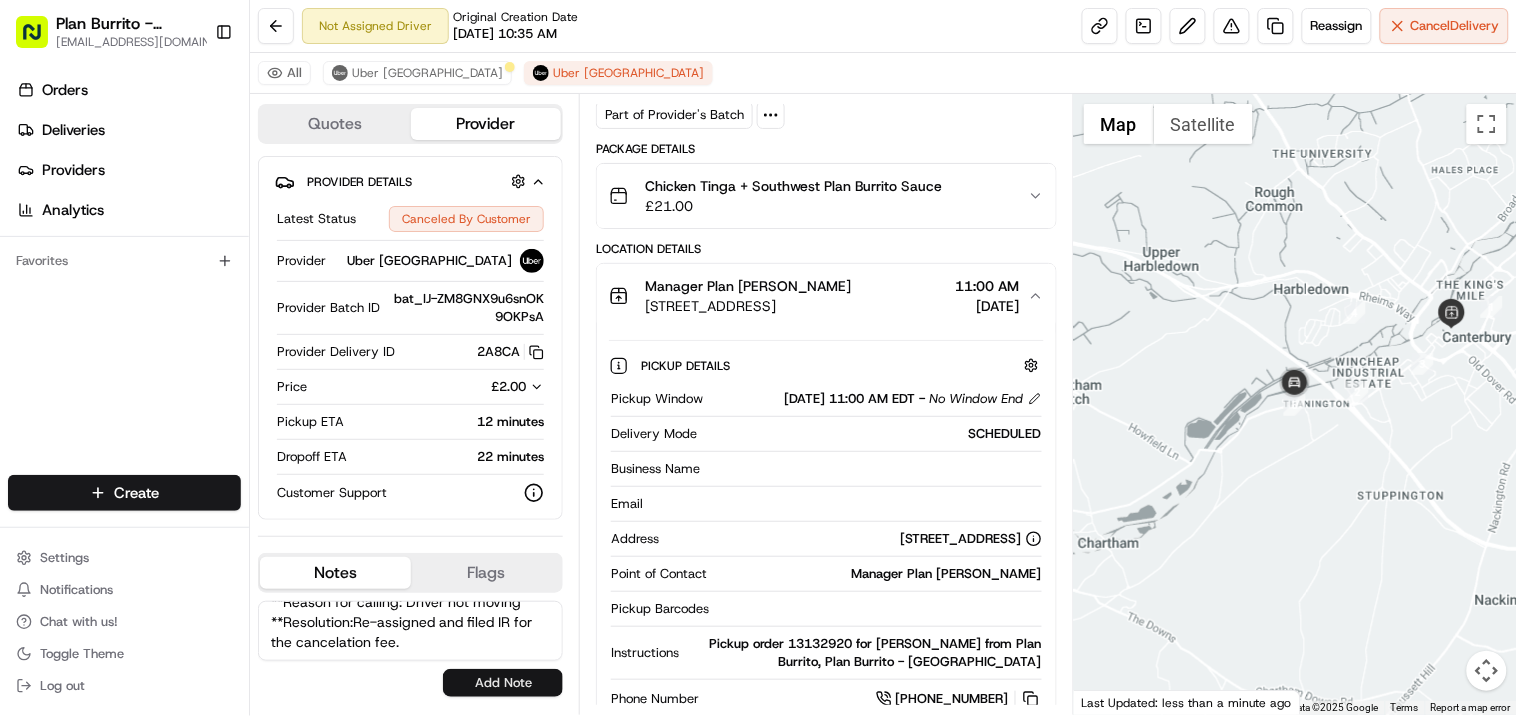 type on "**Caller Information: Merchant
**Reason for calling: Driver not moving
**Resolution:Re-assigned and filed IR for the cancelation fee." 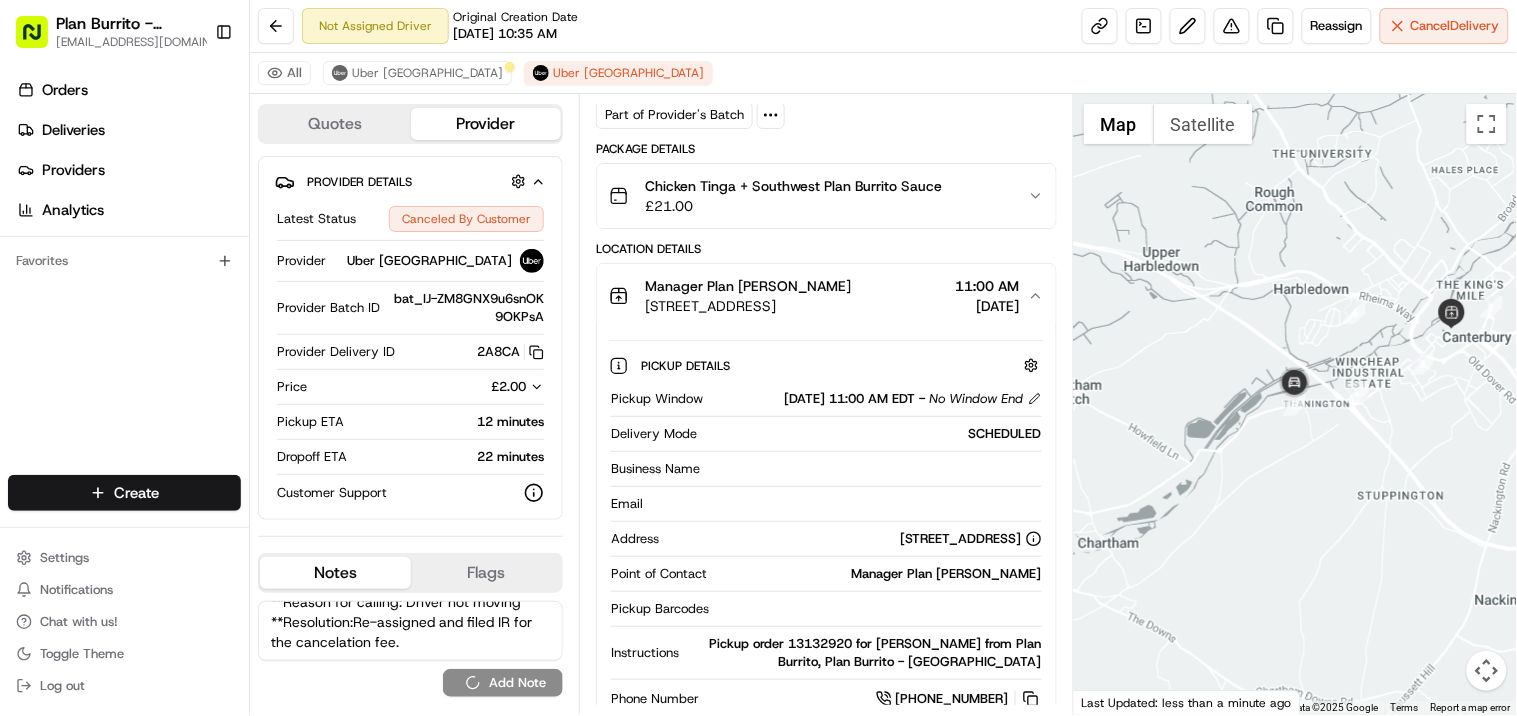type 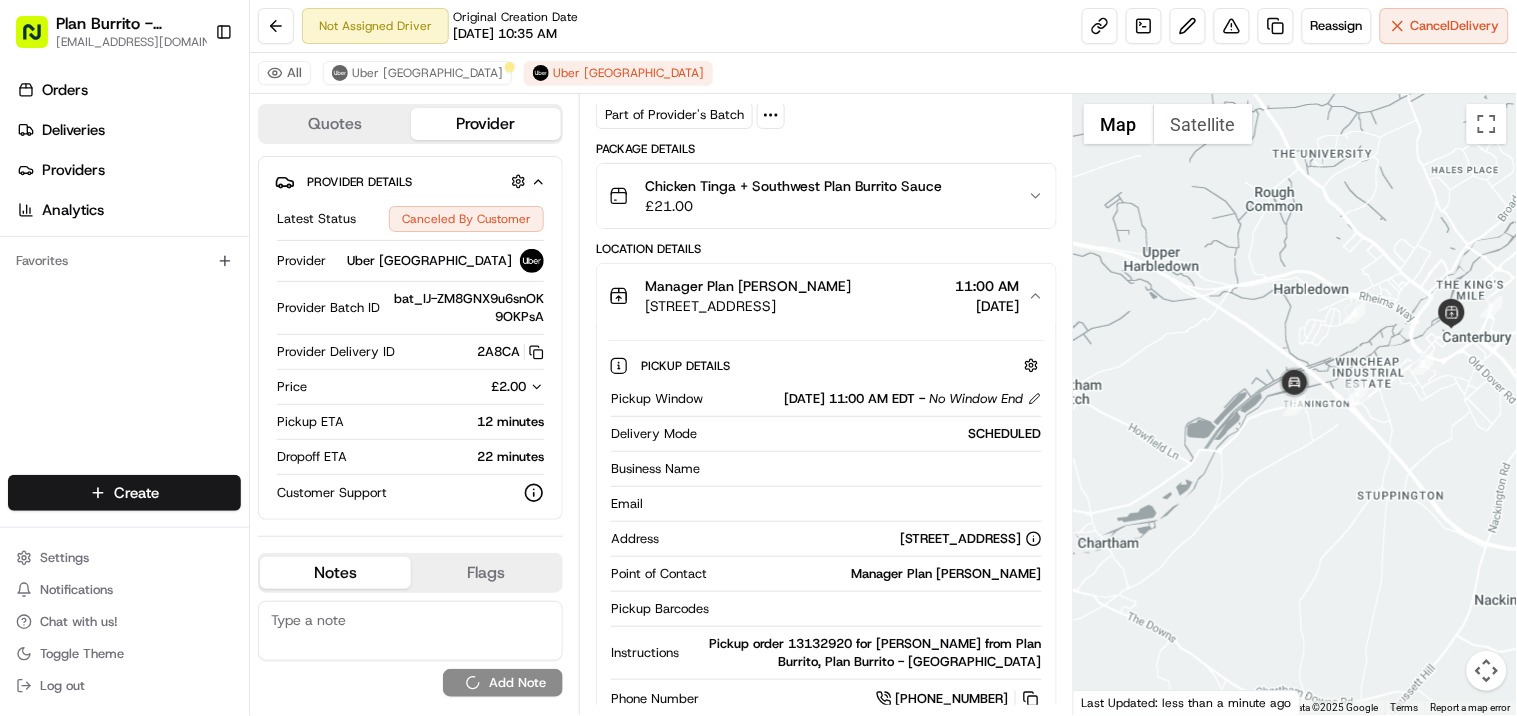 scroll, scrollTop: 0, scrollLeft: 0, axis: both 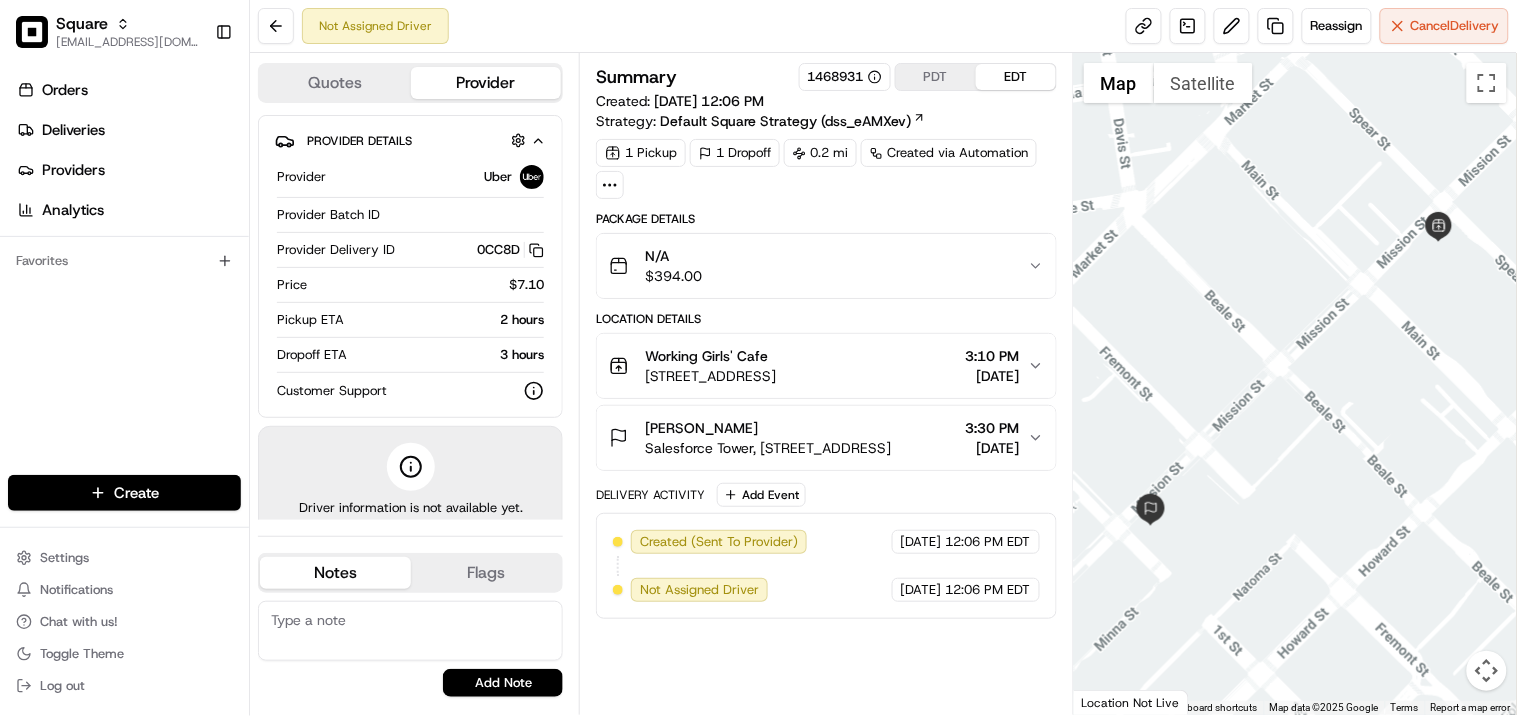 click on "PDT" at bounding box center (936, 77) 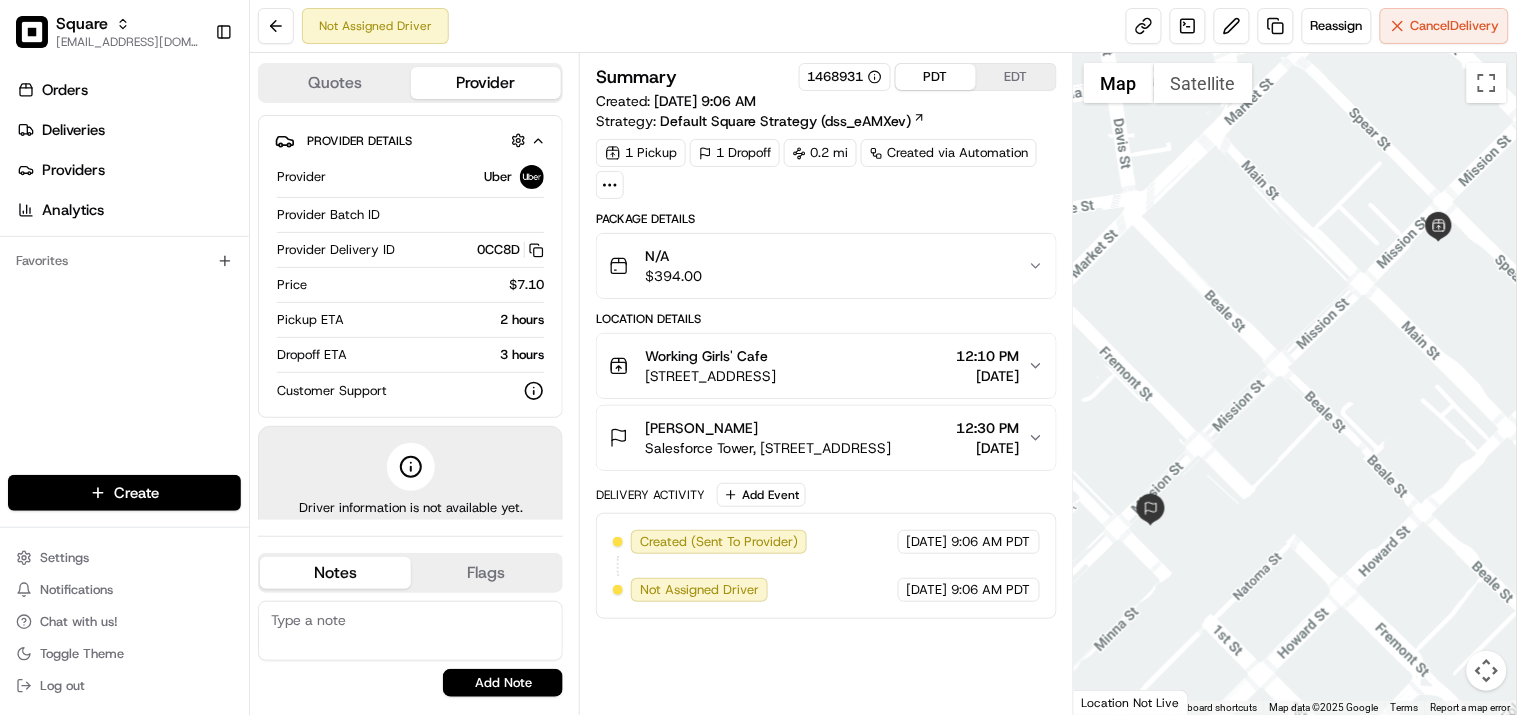 click on "EDT" at bounding box center [1016, 77] 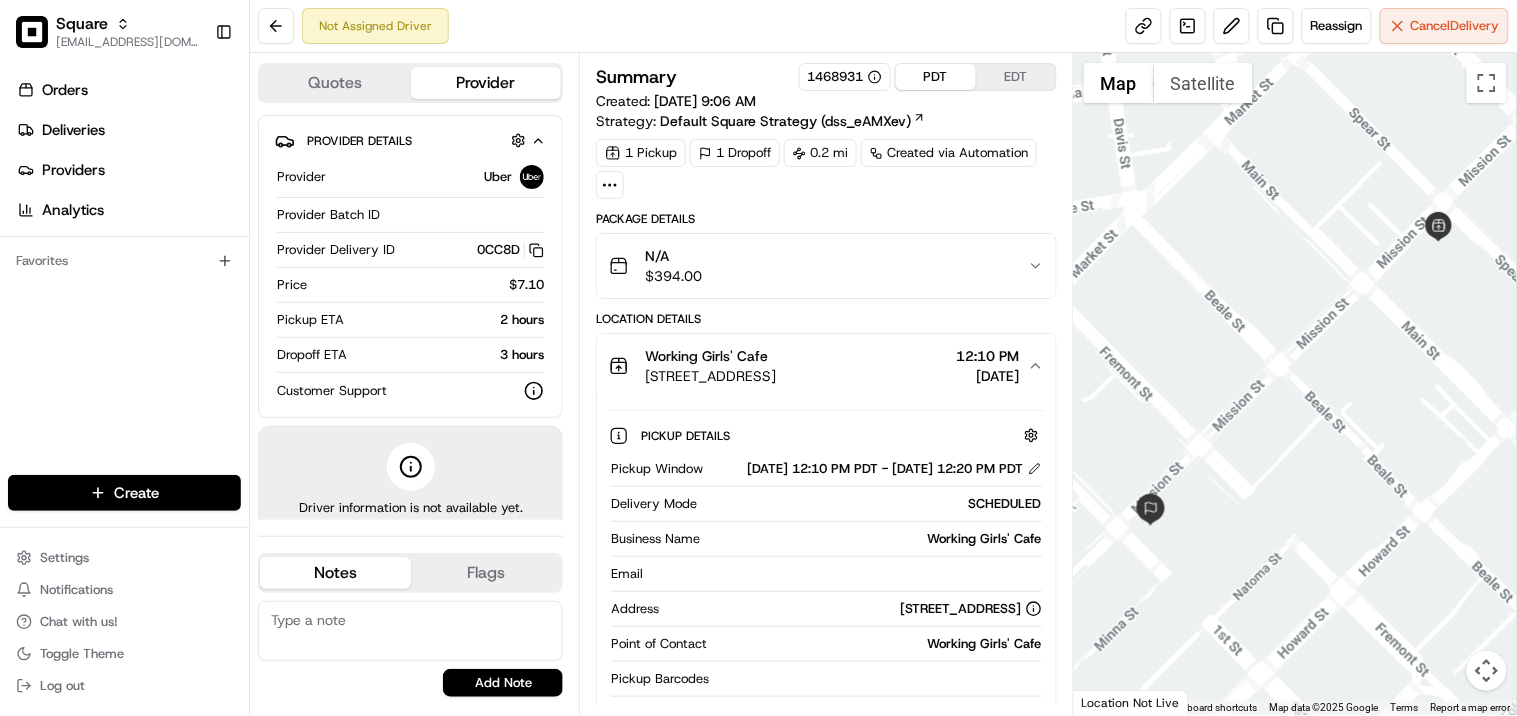 click on "[DATE]" at bounding box center (988, 376) 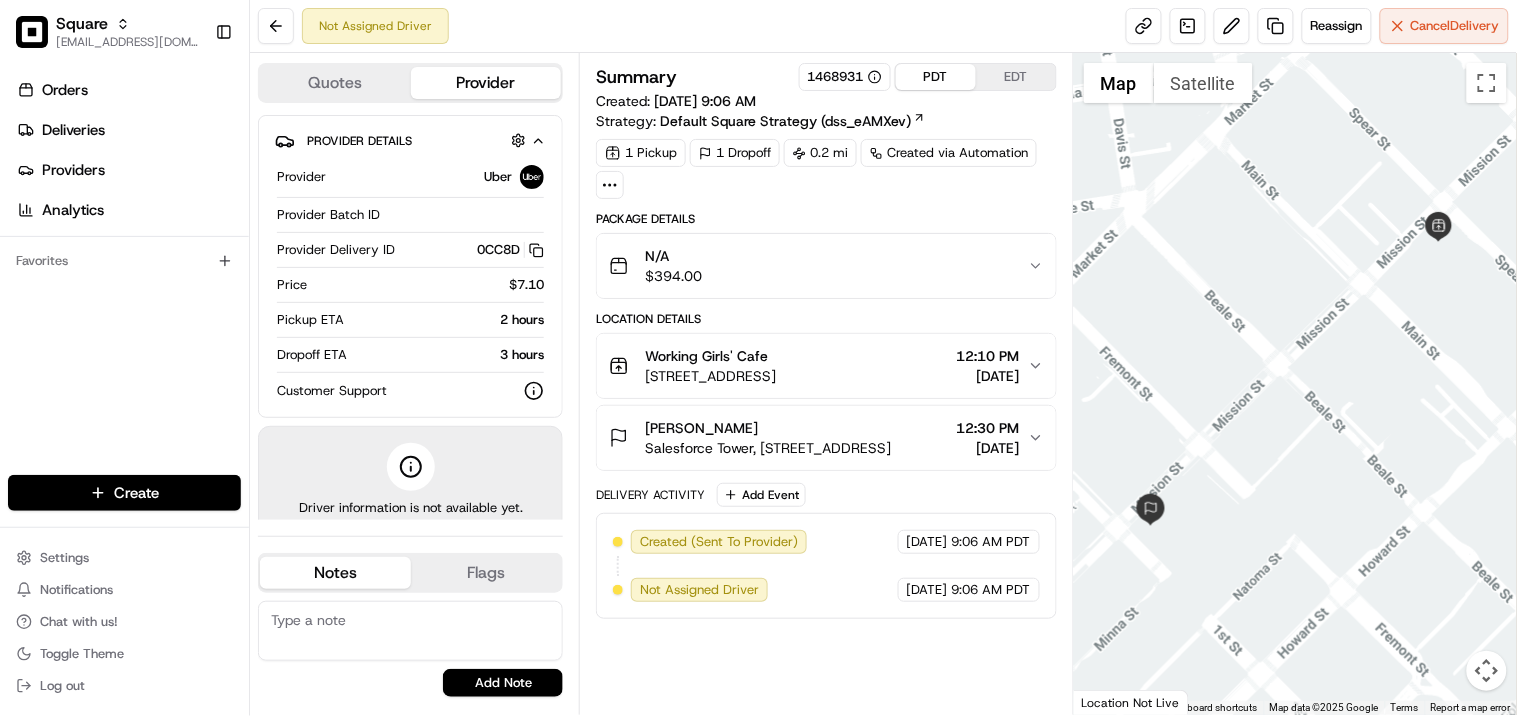 click on "[DATE]" at bounding box center [988, 376] 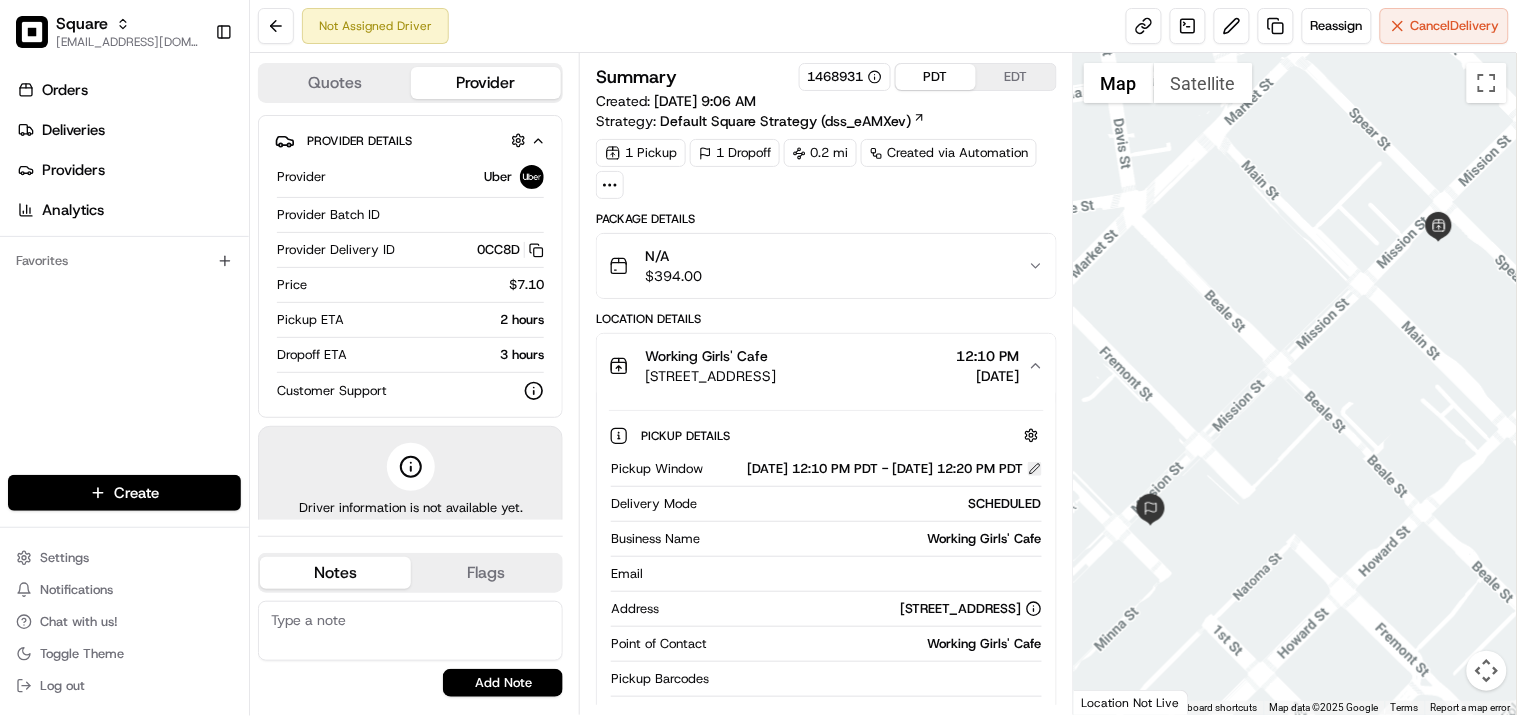 click at bounding box center [1035, 469] 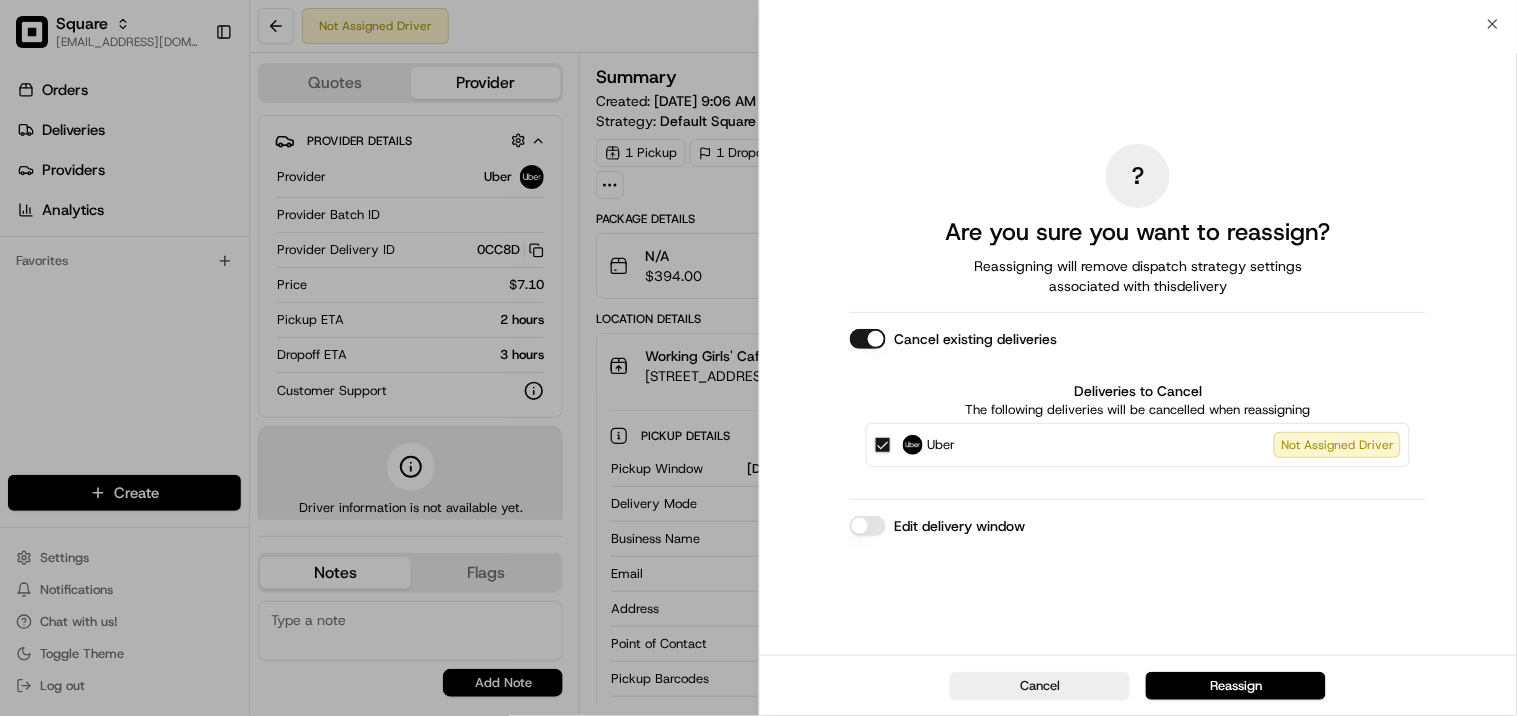 click on "Edit delivery window" at bounding box center [868, 526] 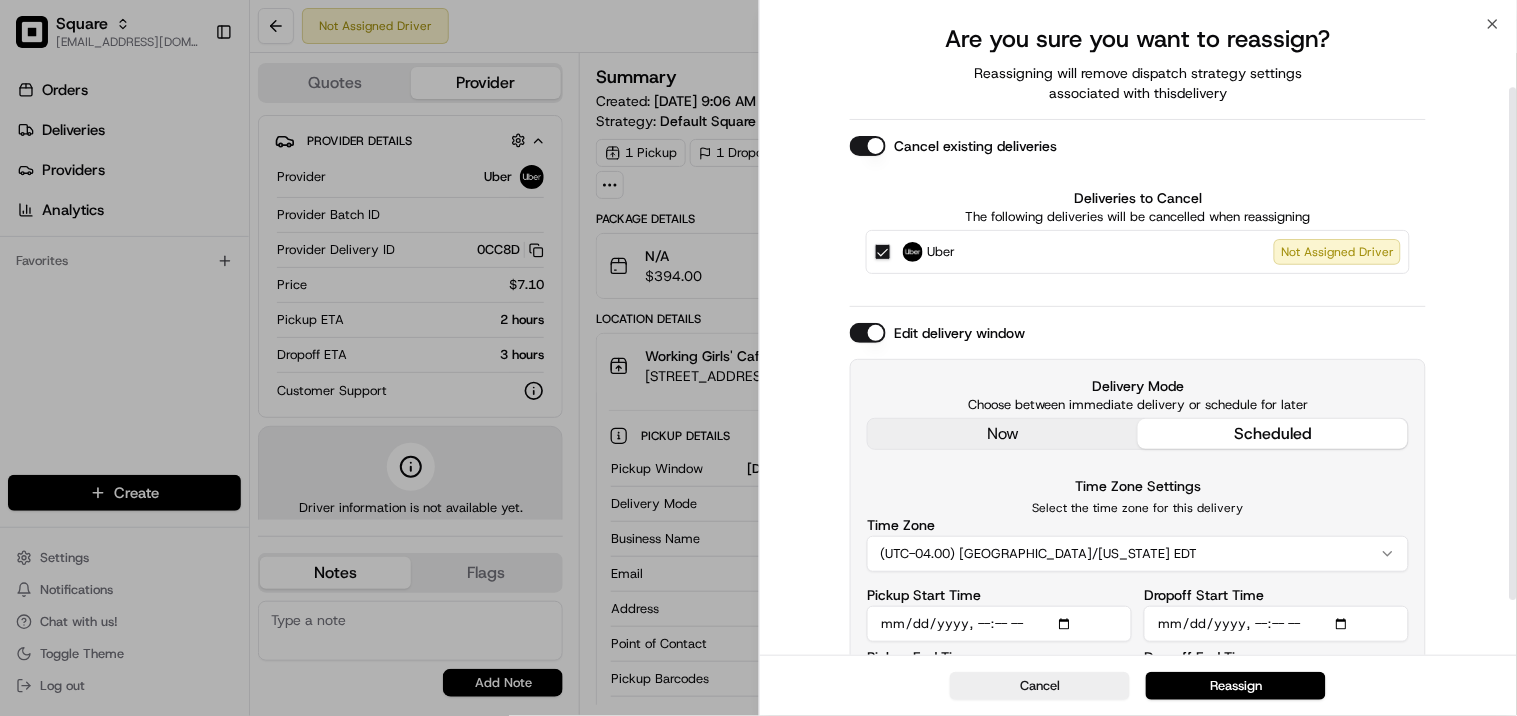 scroll, scrollTop: 146, scrollLeft: 0, axis: vertical 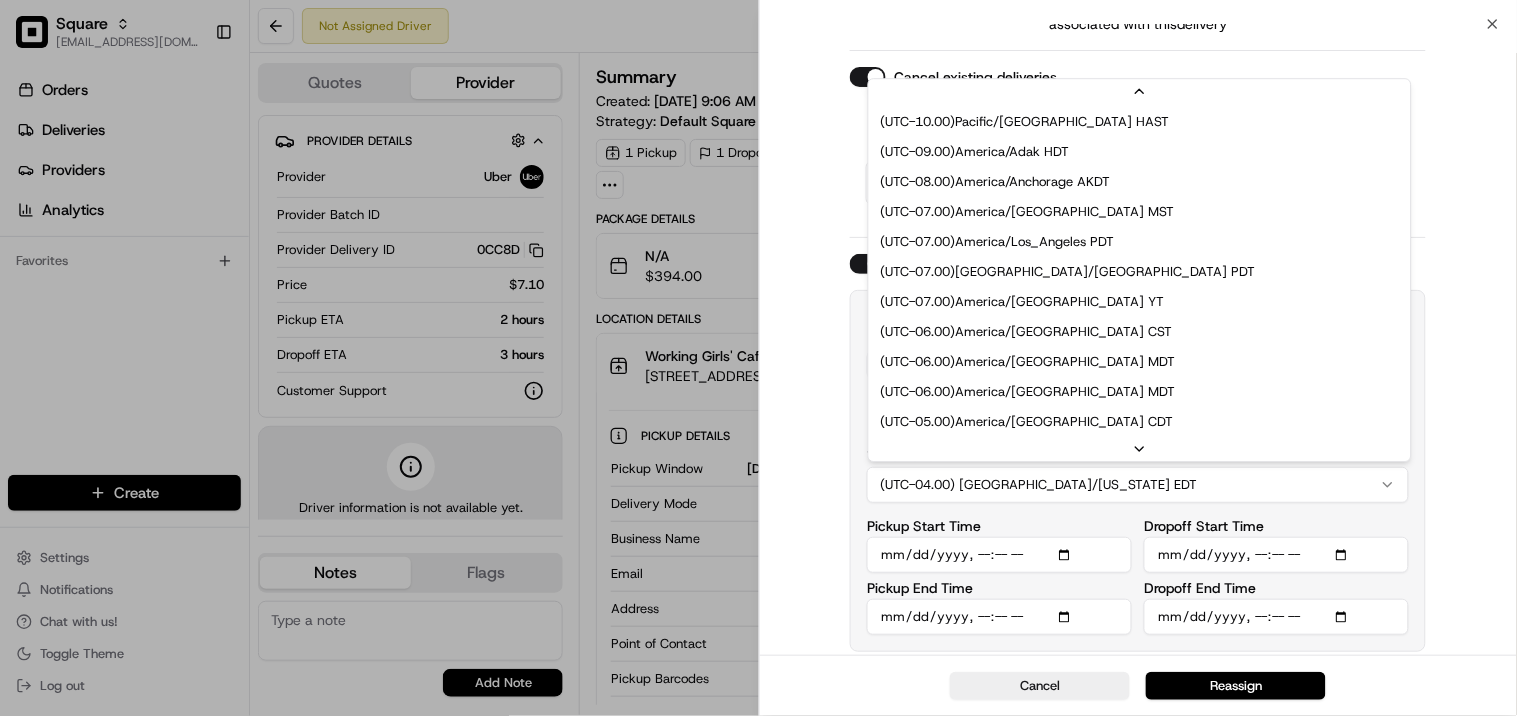 click on "(UTC-04.00) [GEOGRAPHIC_DATA]/[US_STATE] EDT" at bounding box center (1138, 485) 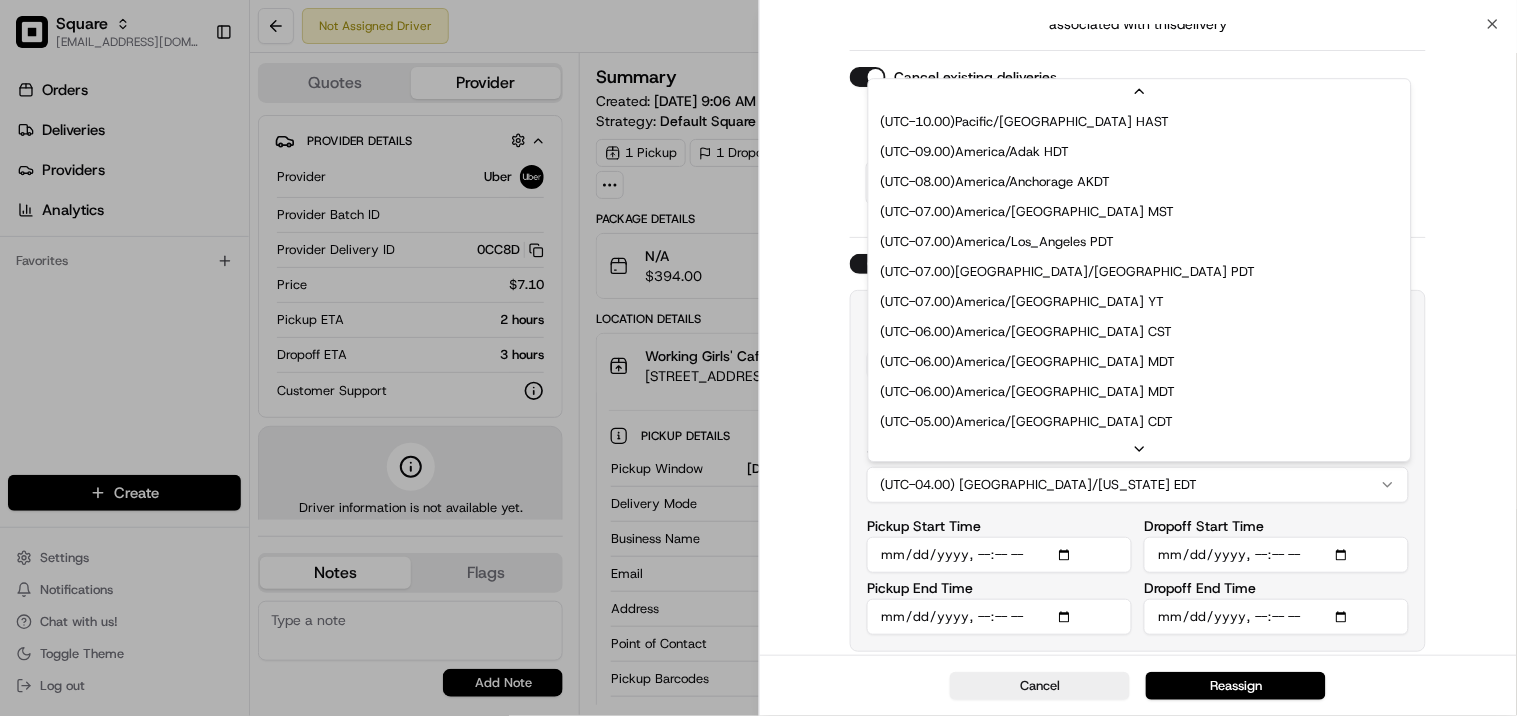 scroll, scrollTop: 120, scrollLeft: 0, axis: vertical 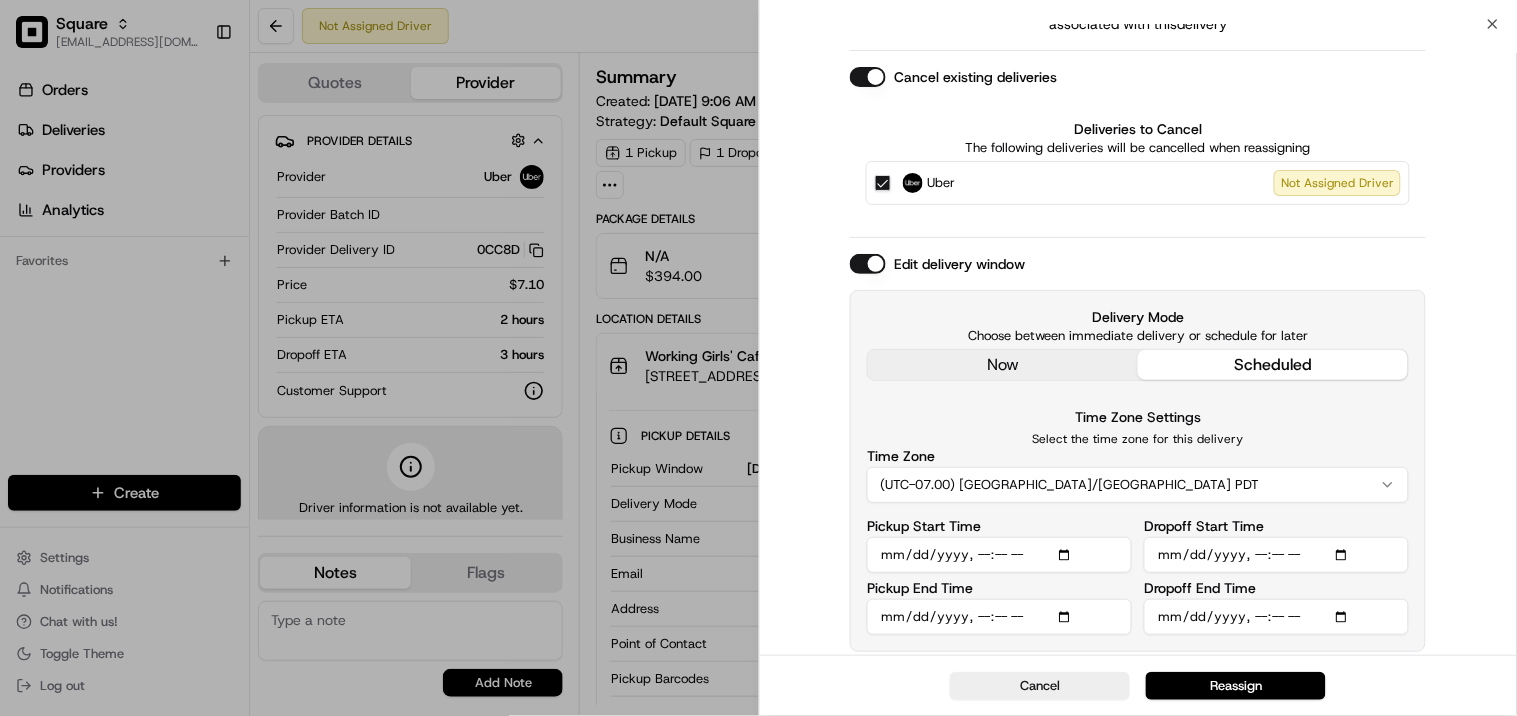 click on "Dropoff End Time" at bounding box center (1276, 617) 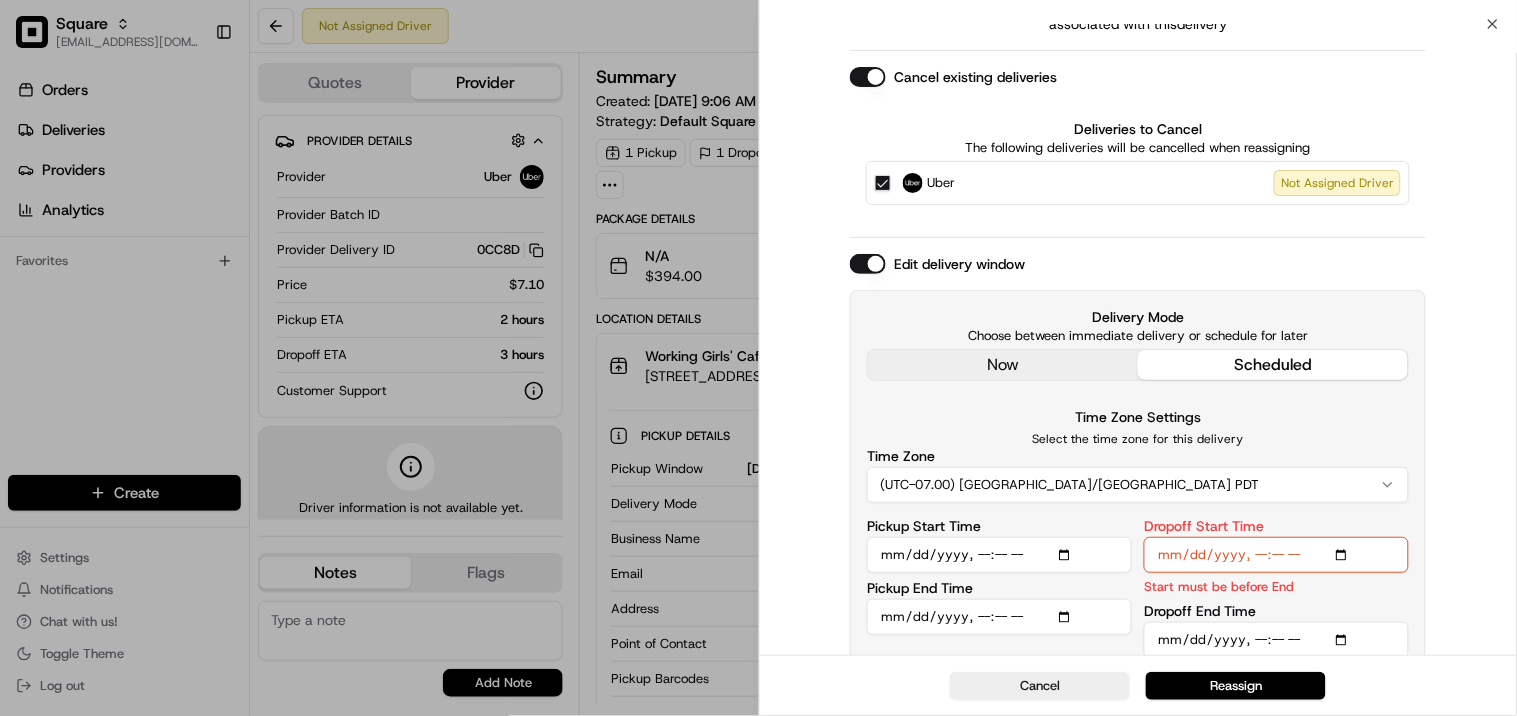click on "Dropoff Start Time" at bounding box center (1276, 555) 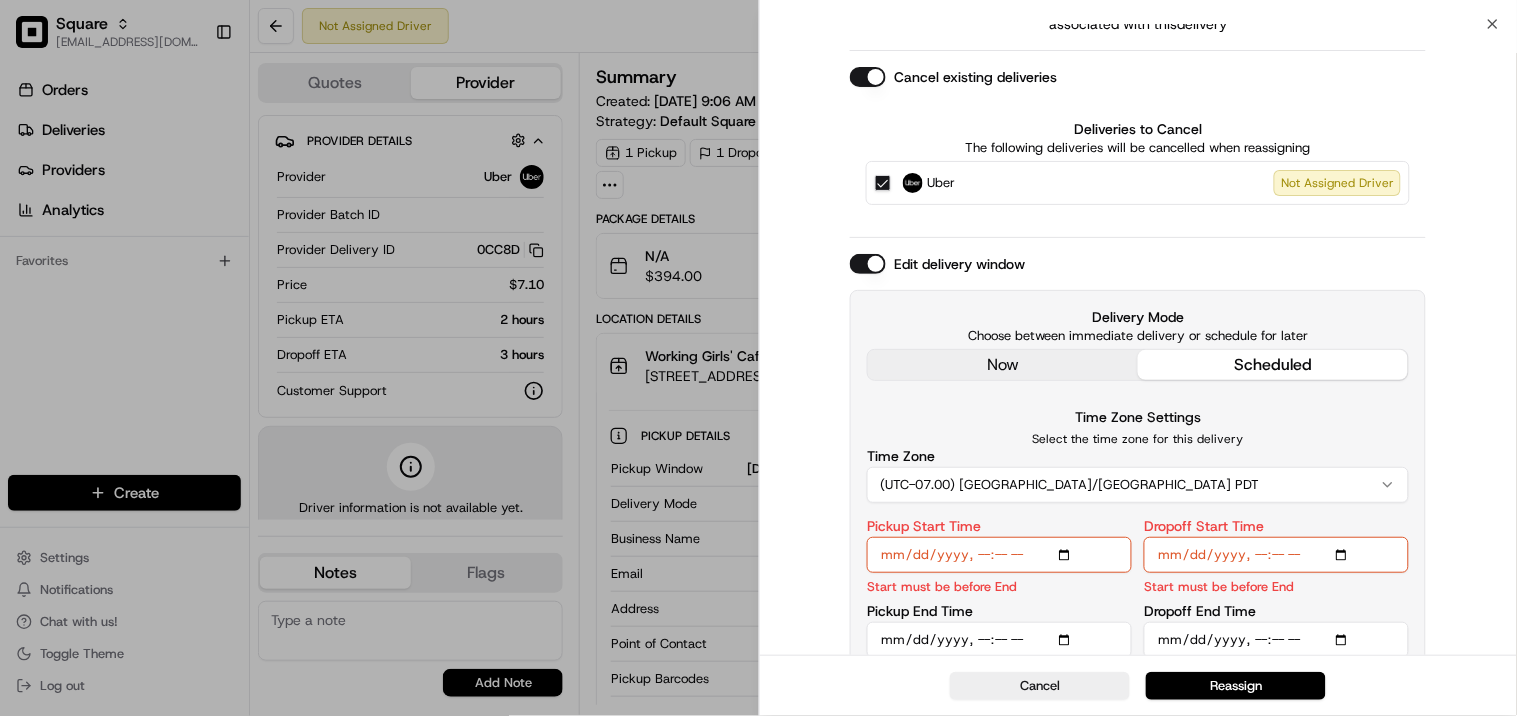 type on "[DATE]T11:15" 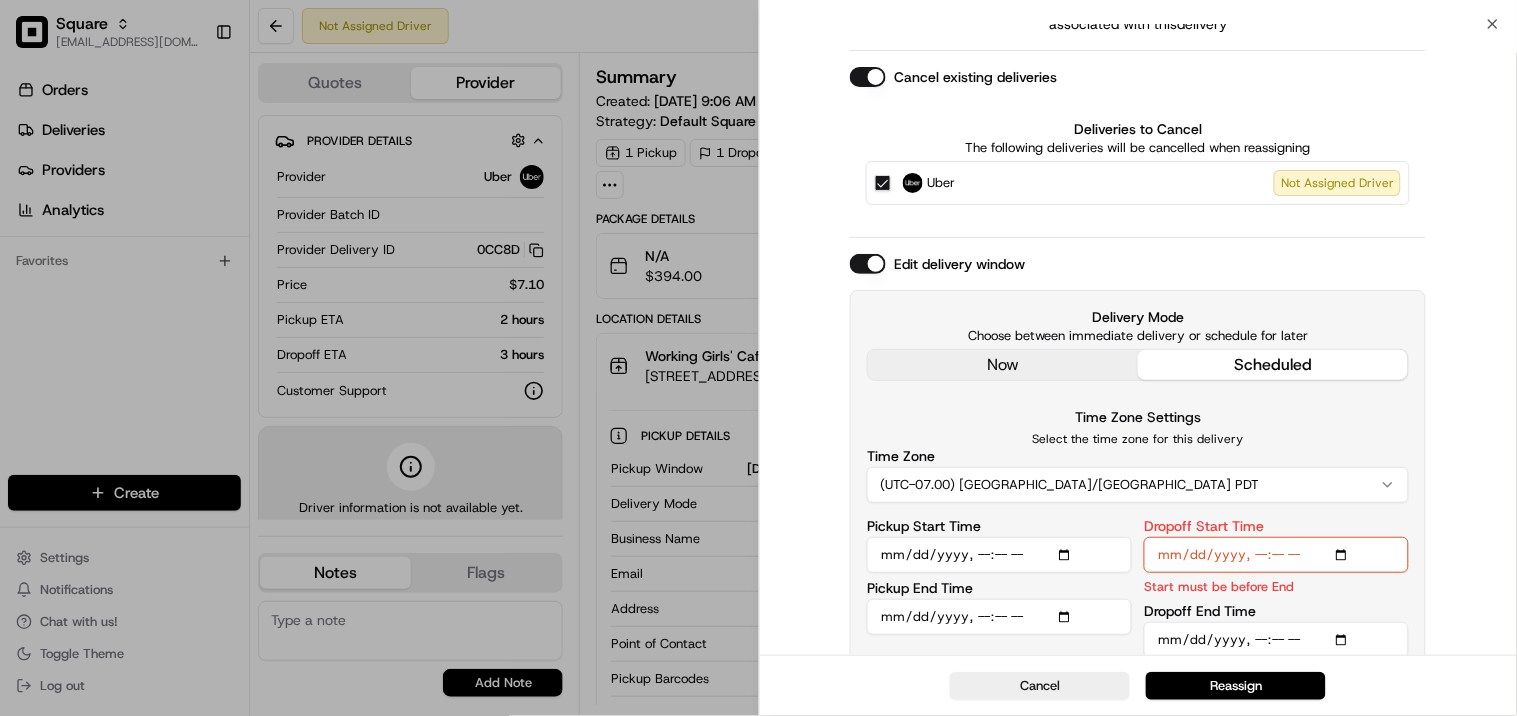 click on "Pickup End Time" at bounding box center [999, 617] 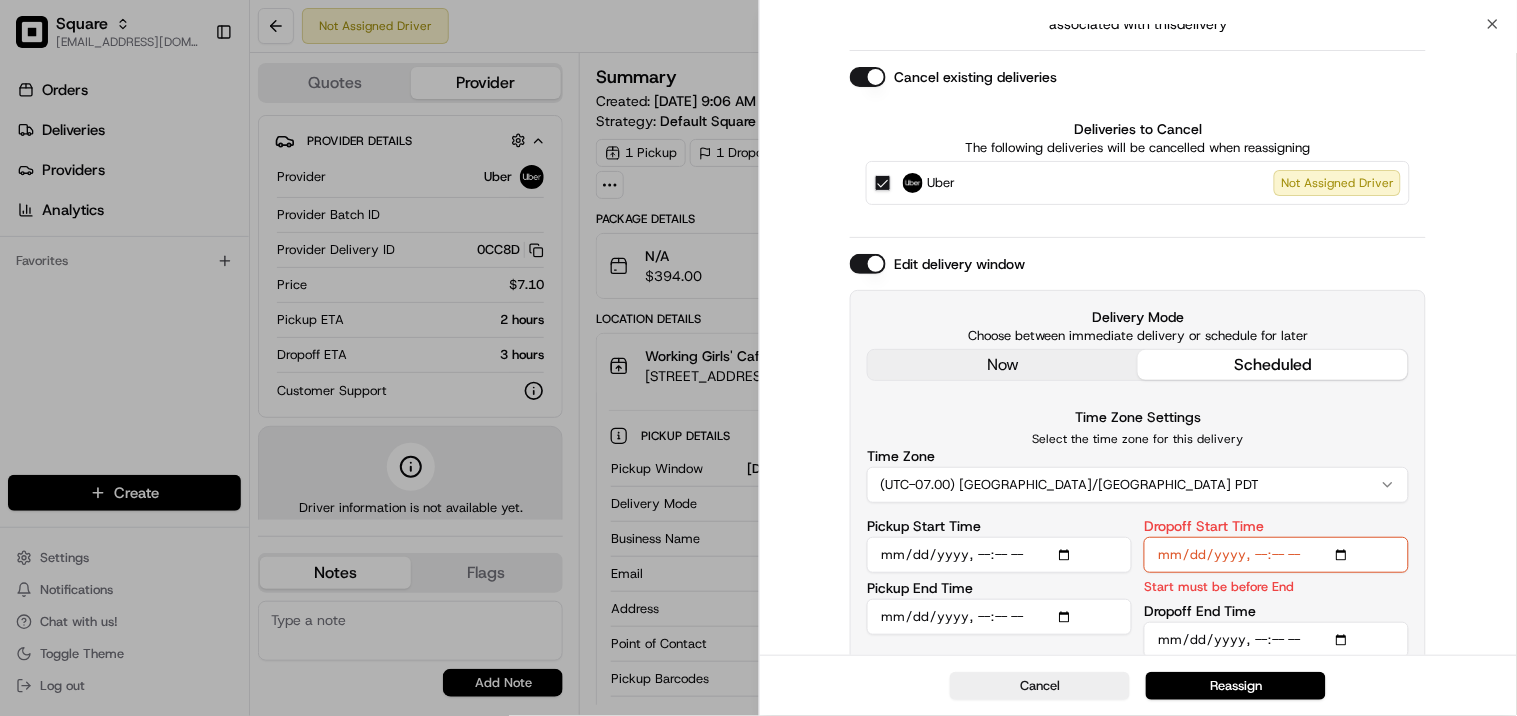 type on "2025-07-17T11:20" 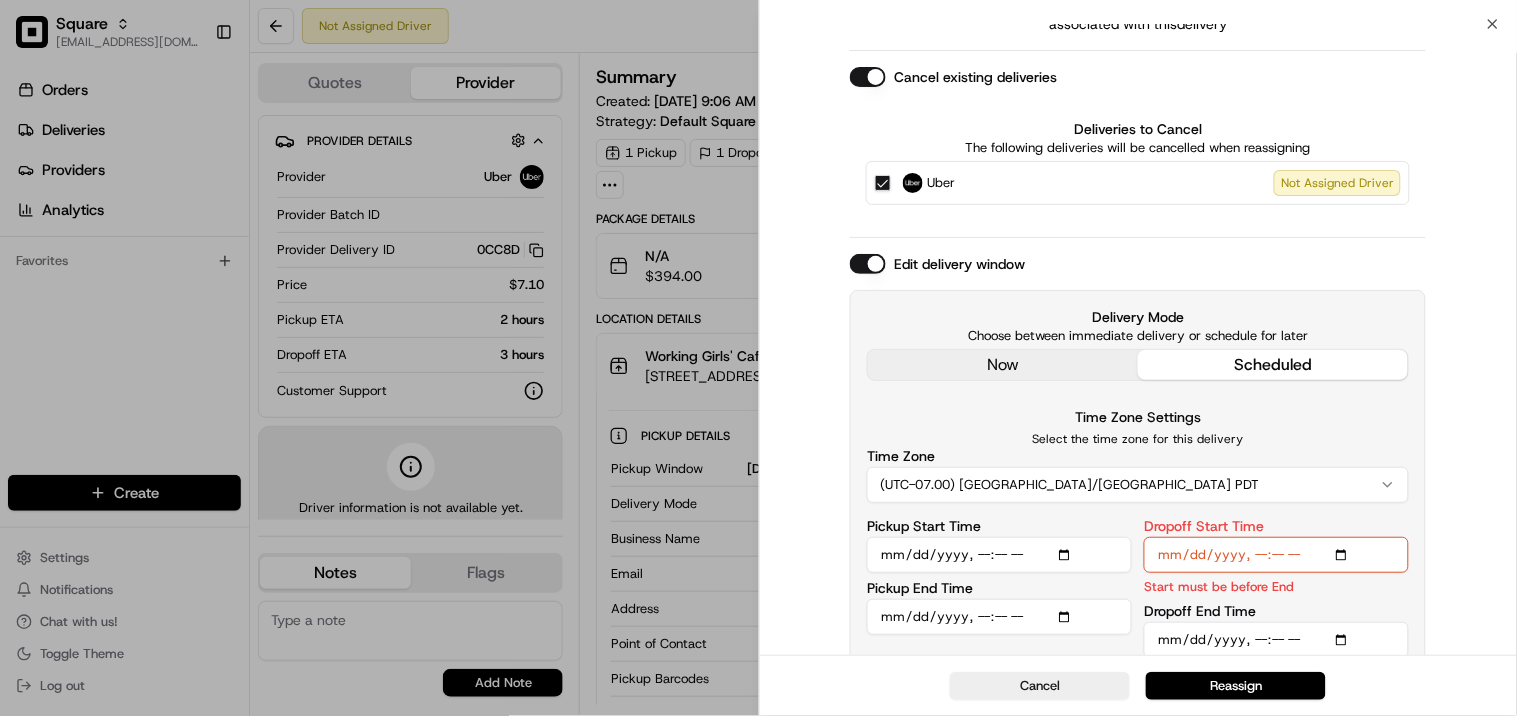 click on "Dropoff Start Time" at bounding box center (1276, 555) 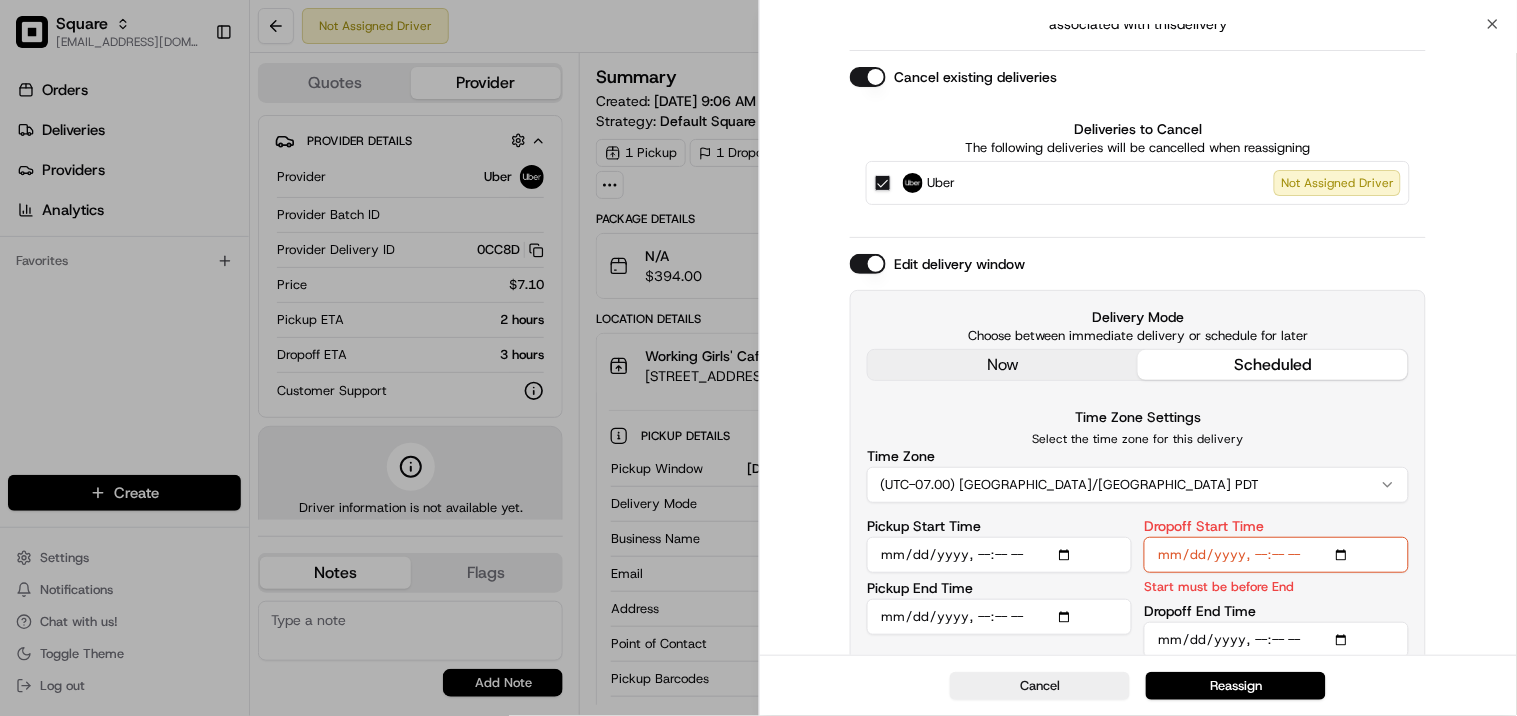 type on "2025-07-17T11:20" 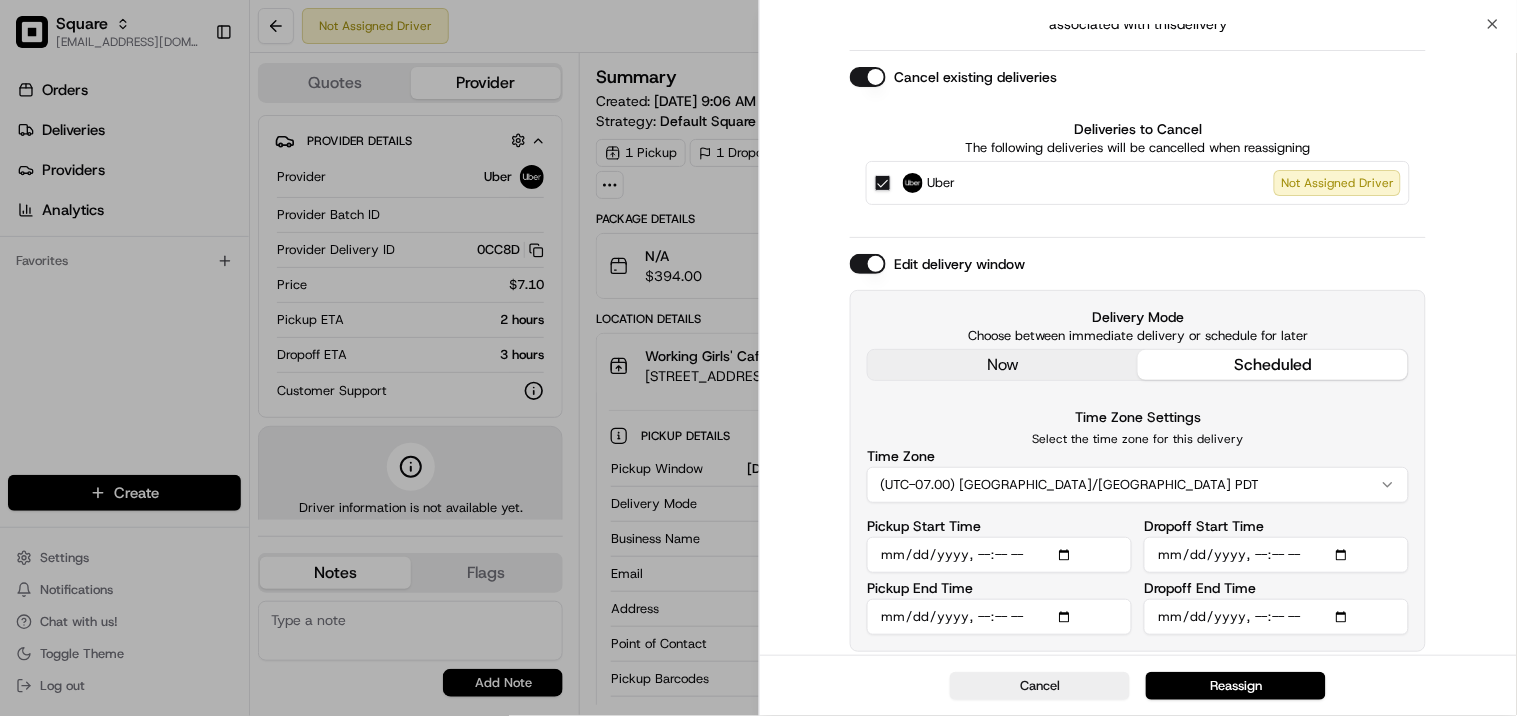 click on "? Are you sure you want to reassign? Reassigning will remove dispatch strategy settings associated with this  delivery Cancel existing deliveries Deliveries to Cancel The following deliveries will be cancelled when reassigning Uber Not Assigned Driver Edit delivery window Delivery Mode Choose between immediate delivery or schedule for later now scheduled Time Zone Settings Select the time zone for this delivery Time Zone (UTC-07.00) America/Los Angeles PDT Pickup Start Time Pickup End Time Dropoff Start Time Dropoff End Time" at bounding box center [1139, 267] 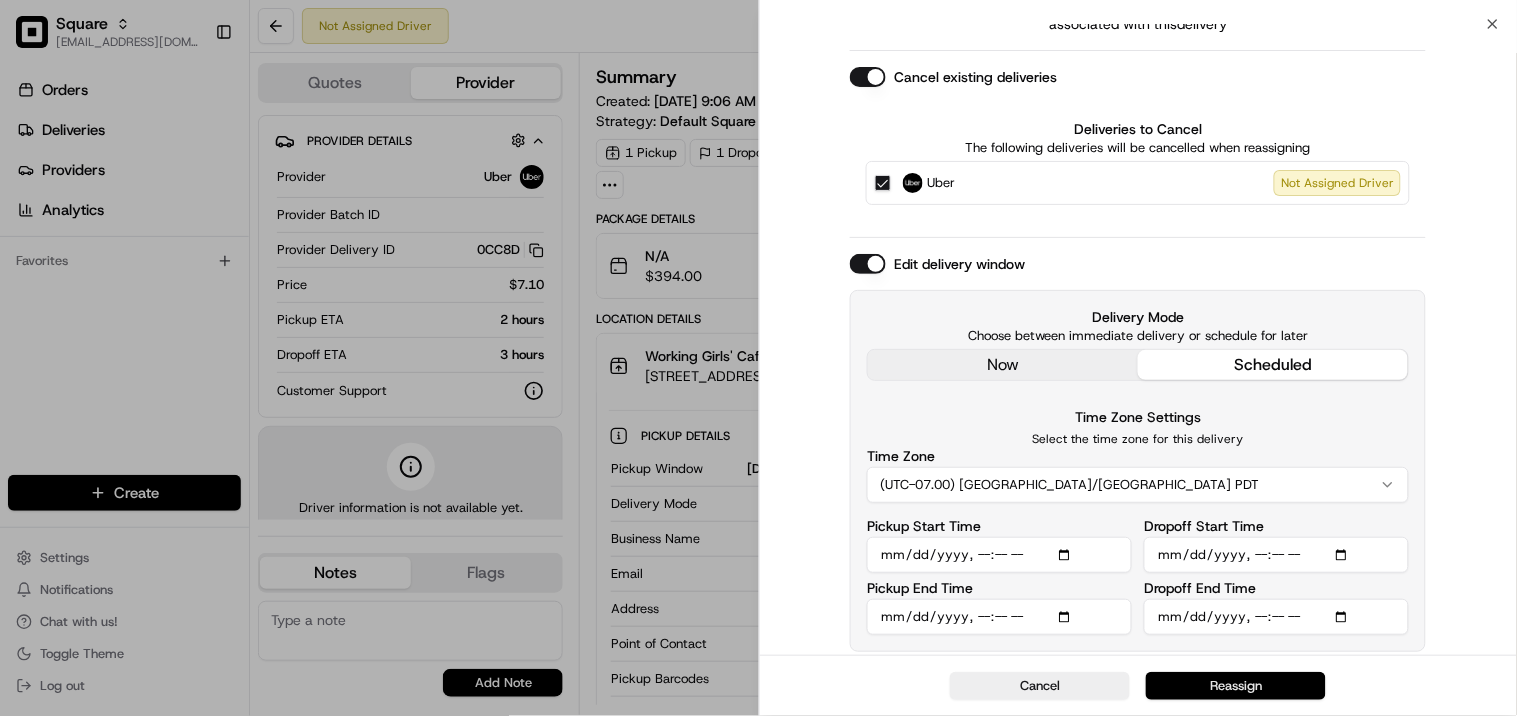 click on "Reassign" at bounding box center (1236, 686) 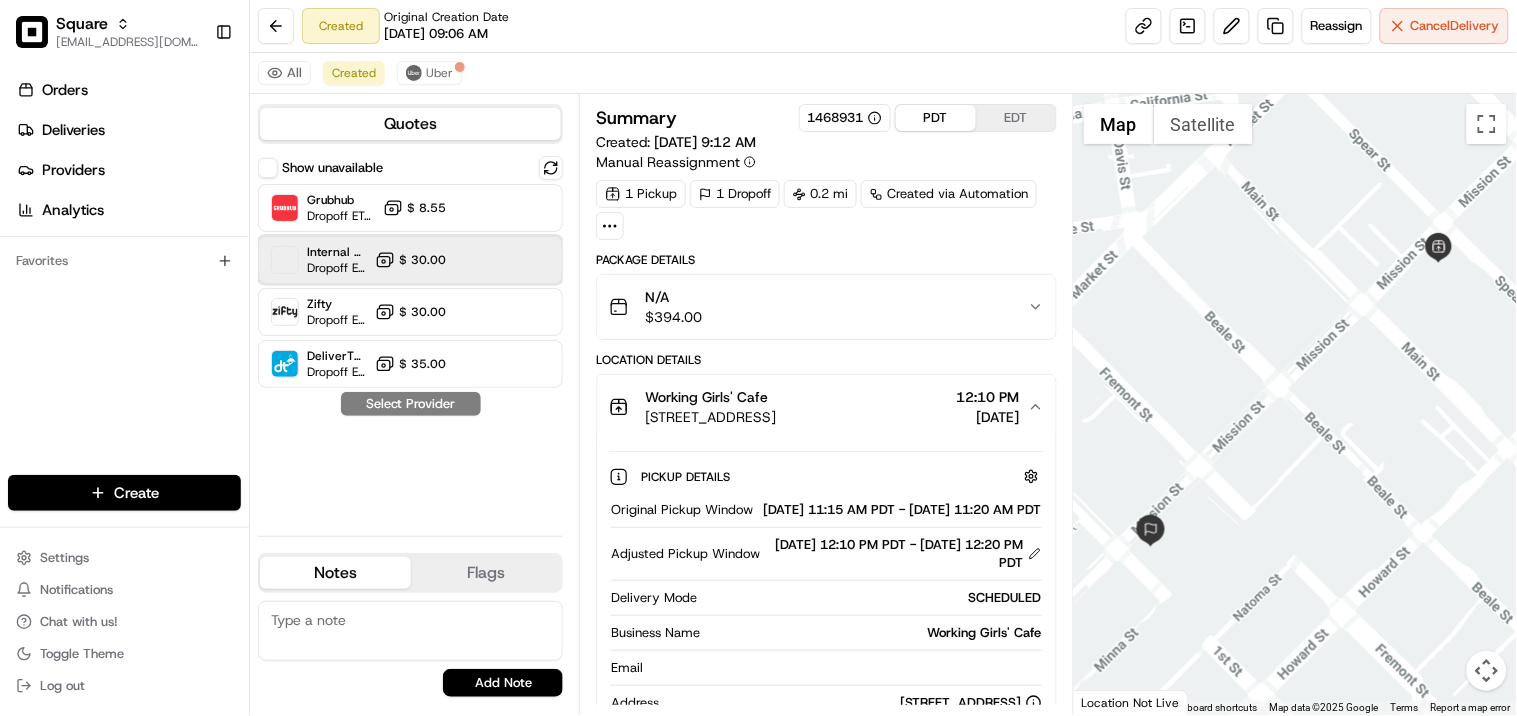 click at bounding box center (502, 260) 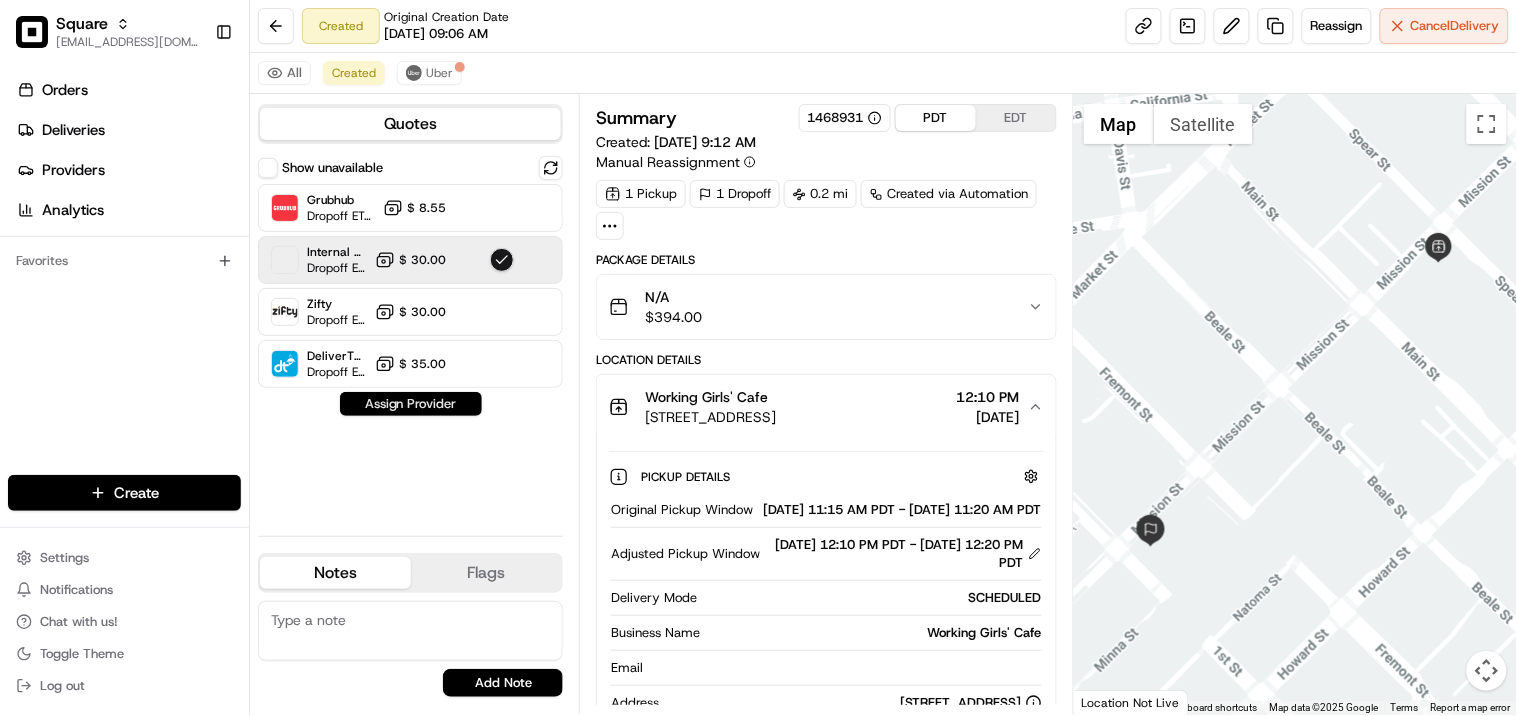 click on "Assign Provider" at bounding box center (411, 404) 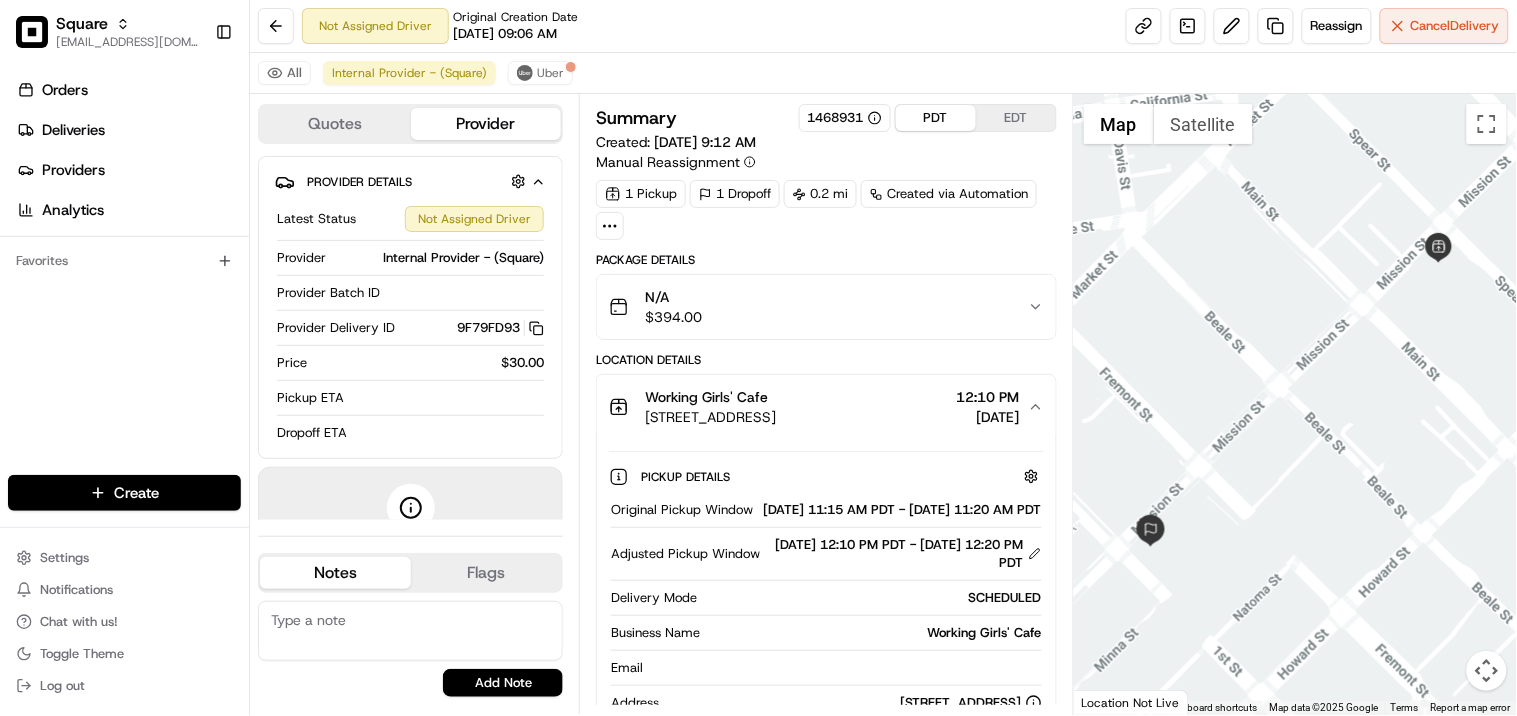 scroll, scrollTop: 111, scrollLeft: 0, axis: vertical 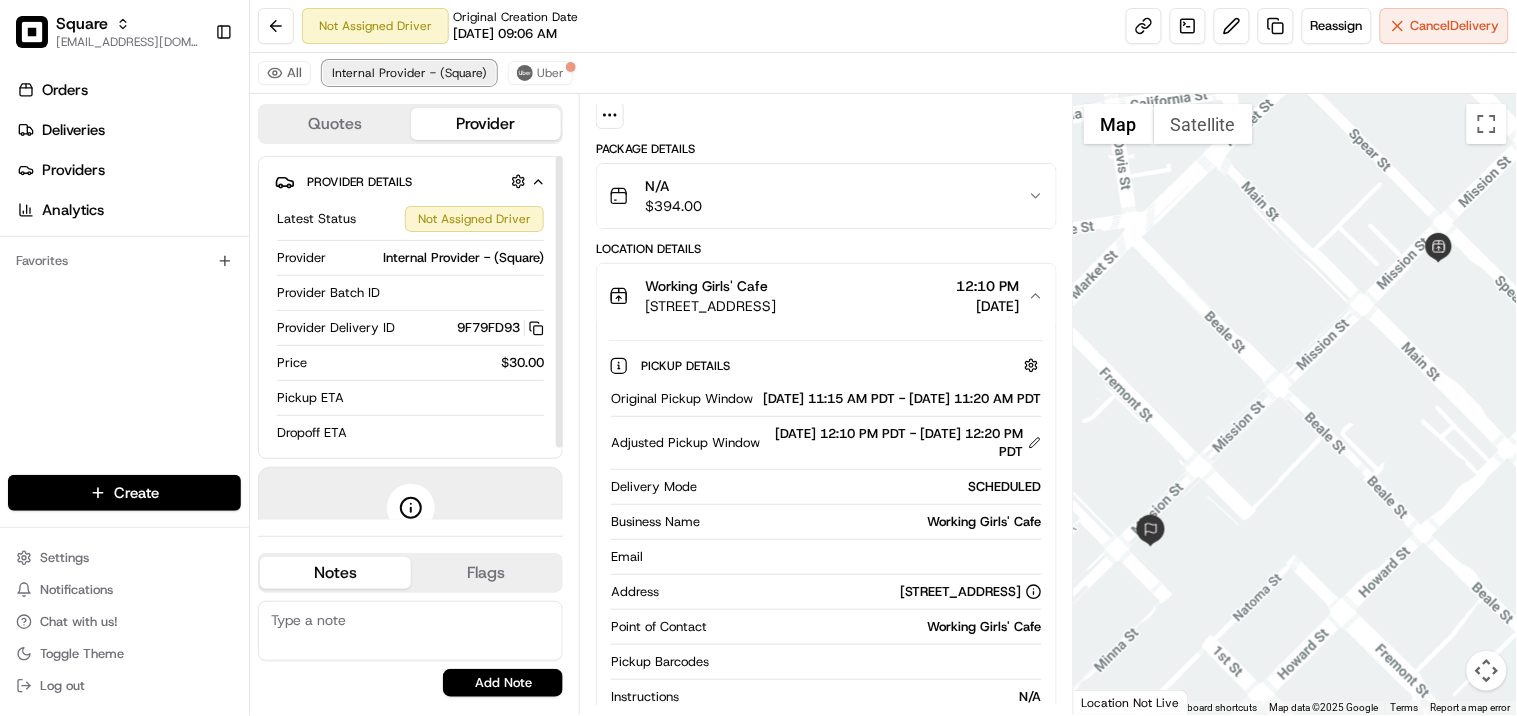 click on "Internal Provider - (Square)" at bounding box center [409, 73] 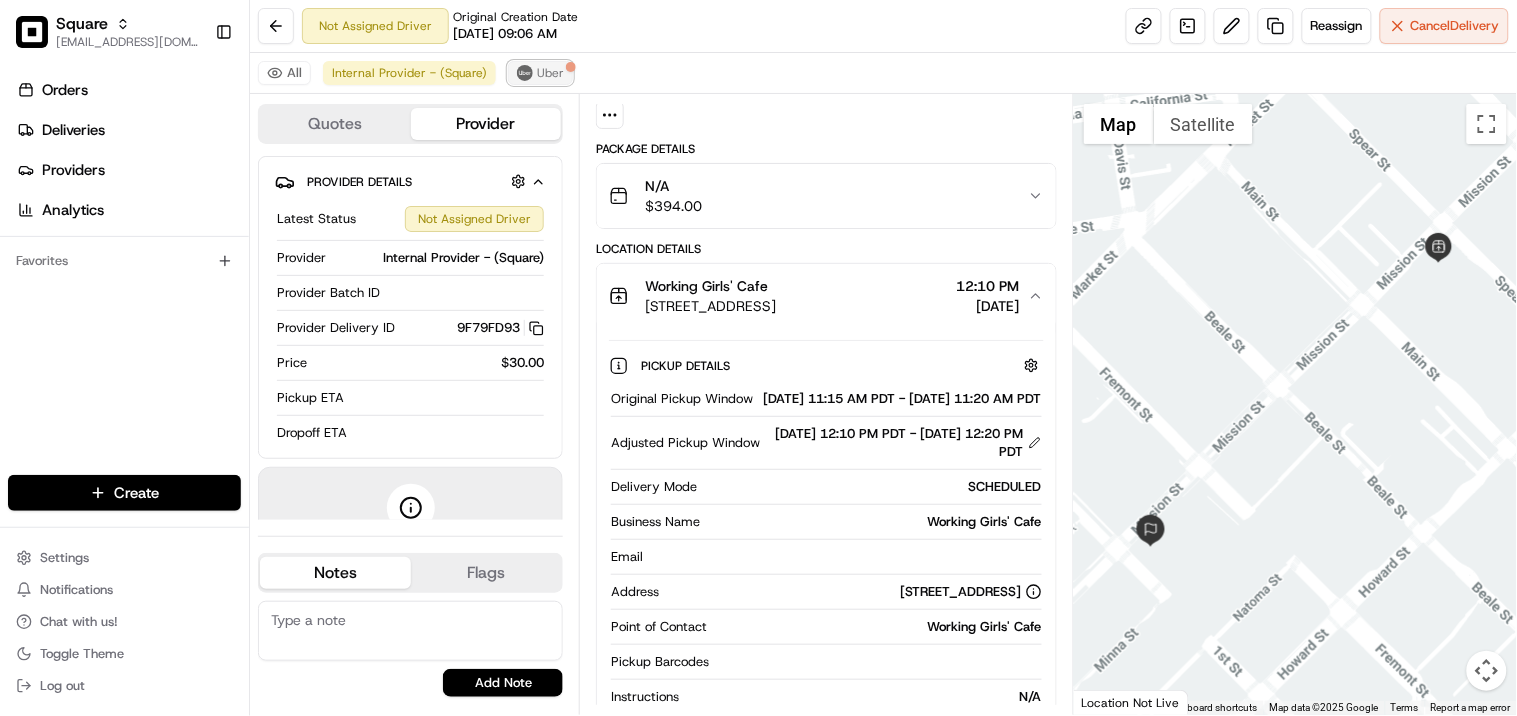 click at bounding box center (525, 73) 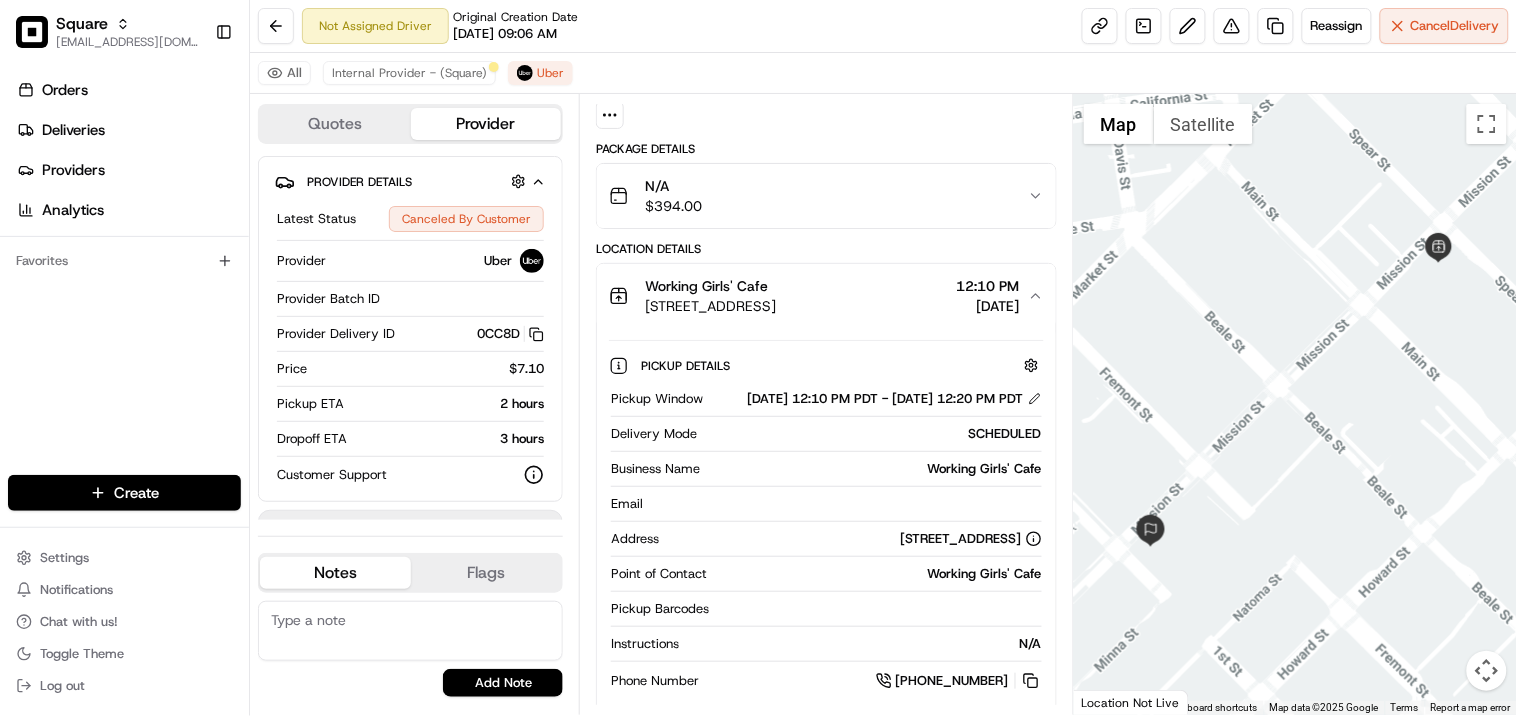 click on "All Internal Provider - (Square) Uber" at bounding box center [883, 73] 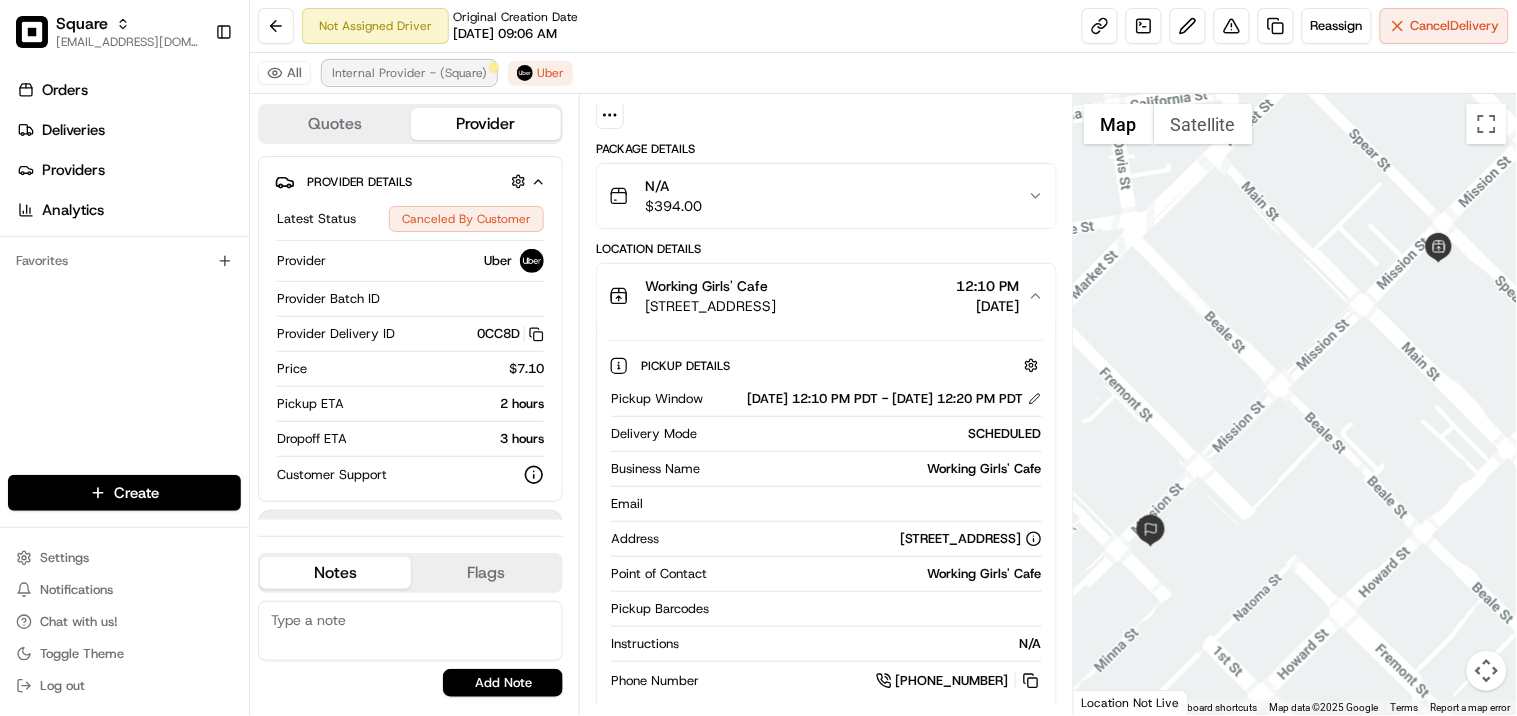 click on "Internal Provider - (Square)" at bounding box center (409, 73) 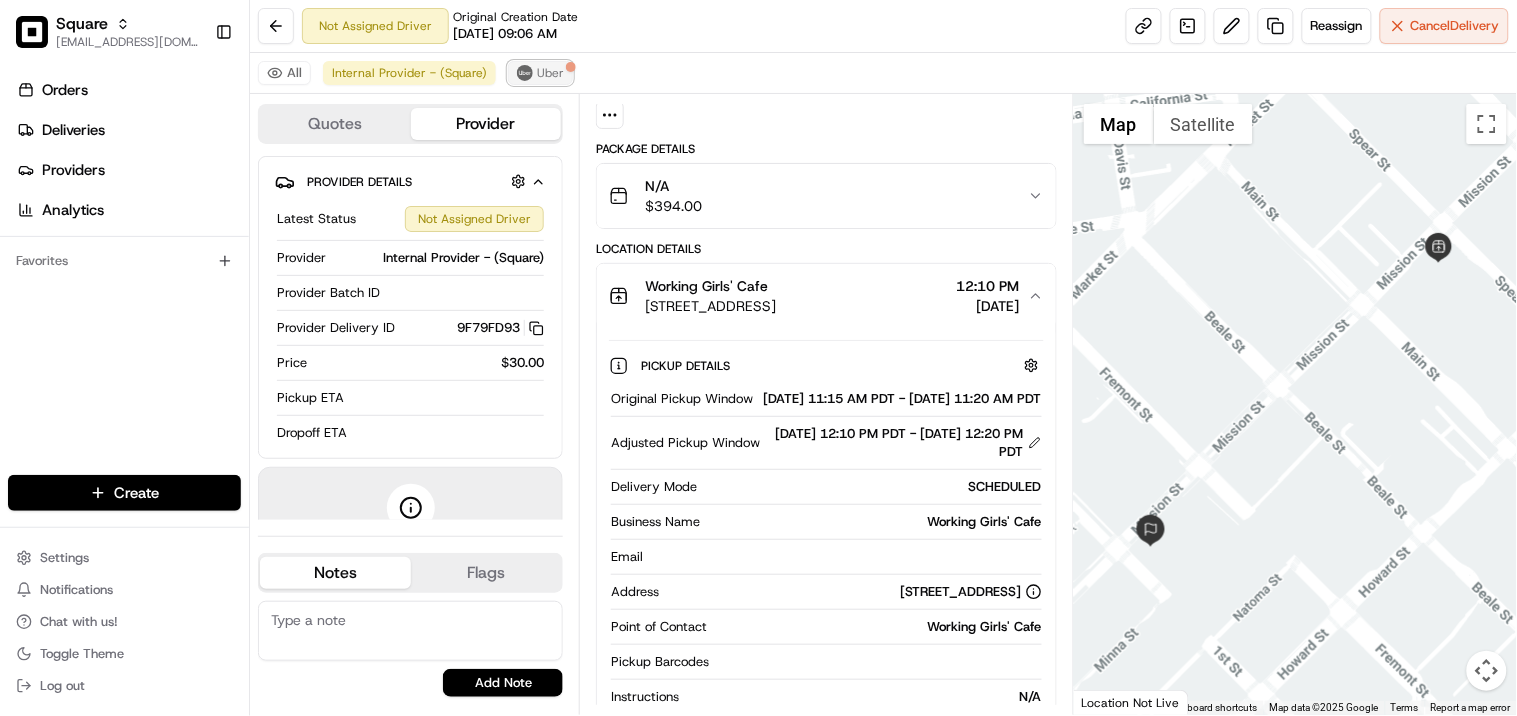click on "Uber" at bounding box center [550, 73] 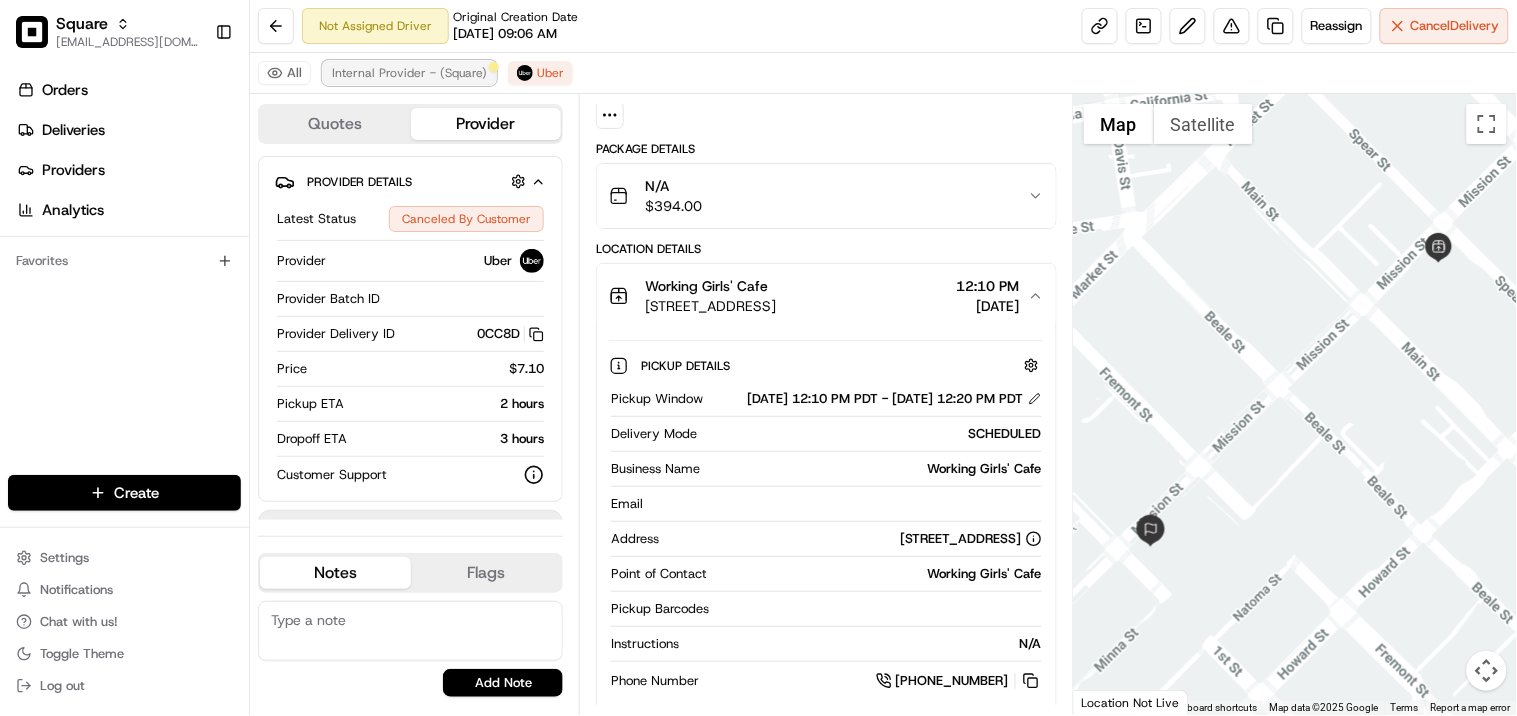 click on "Internal Provider - (Square)" at bounding box center (409, 73) 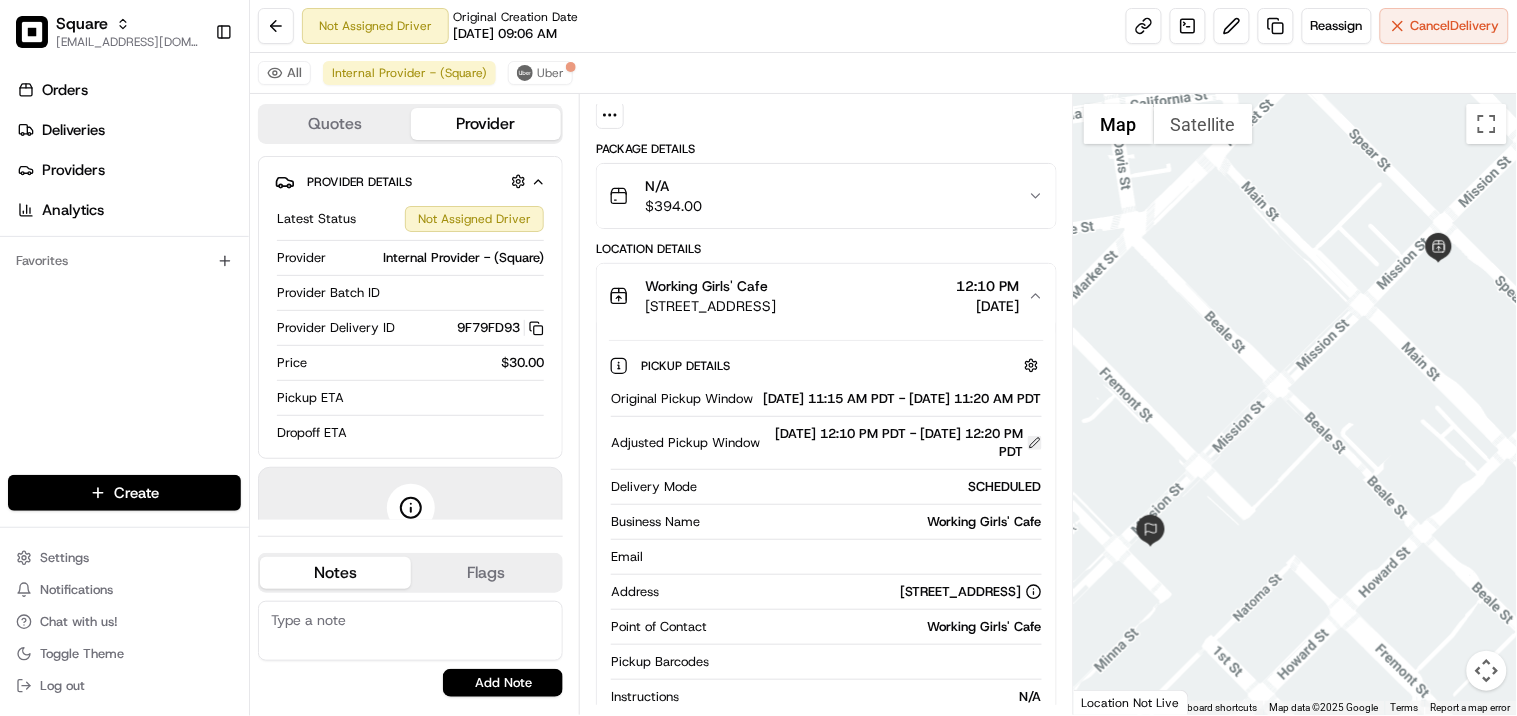 click at bounding box center [1035, 443] 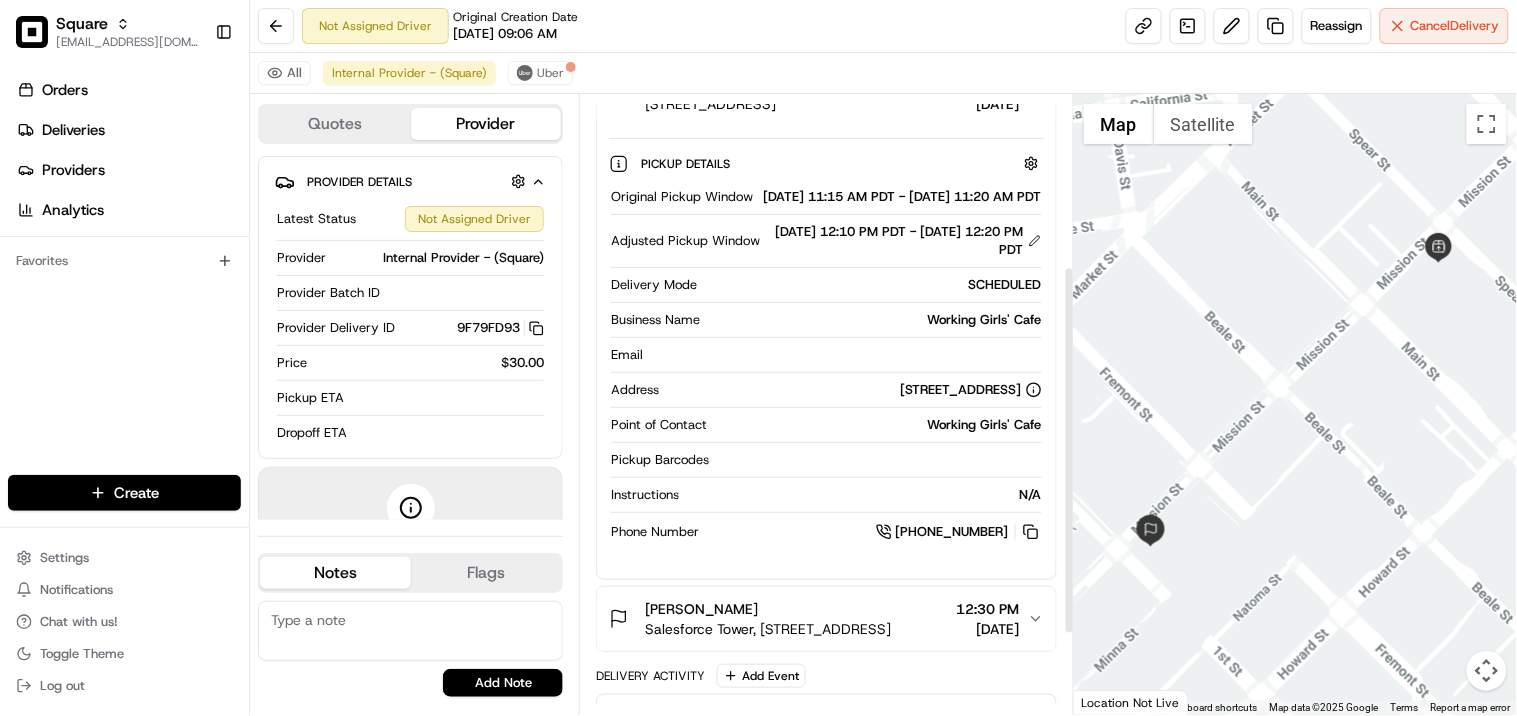 scroll, scrollTop: 316, scrollLeft: 0, axis: vertical 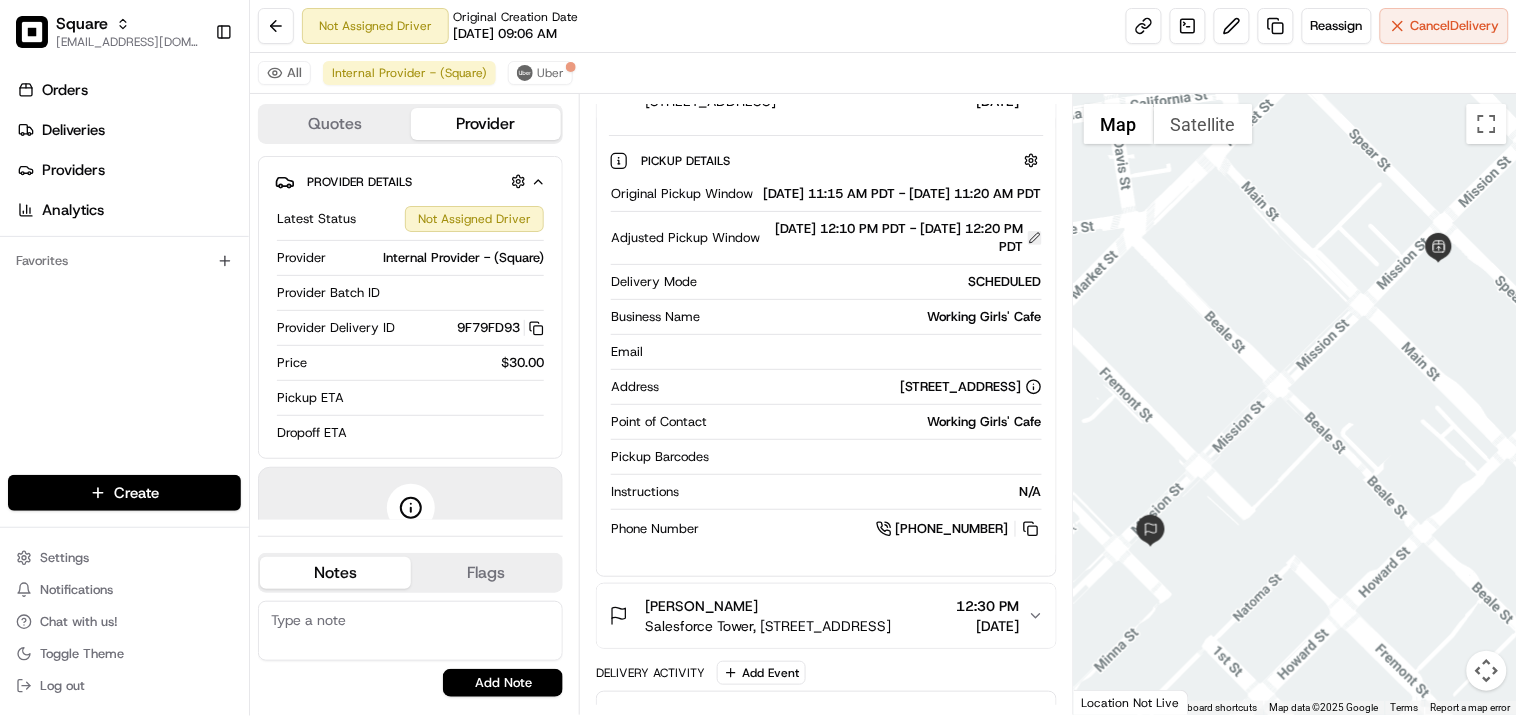 click at bounding box center [1035, 238] 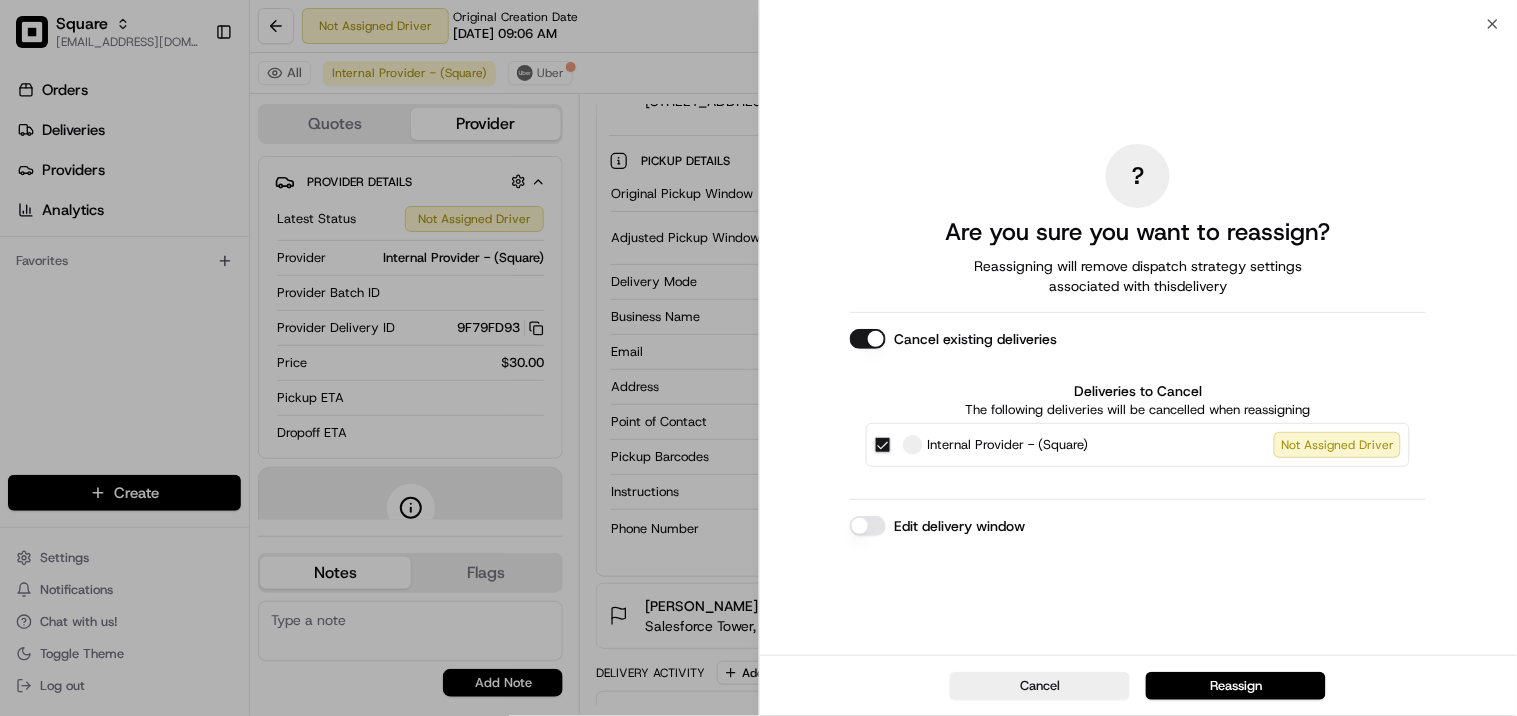 click on "Edit delivery window" at bounding box center (868, 526) 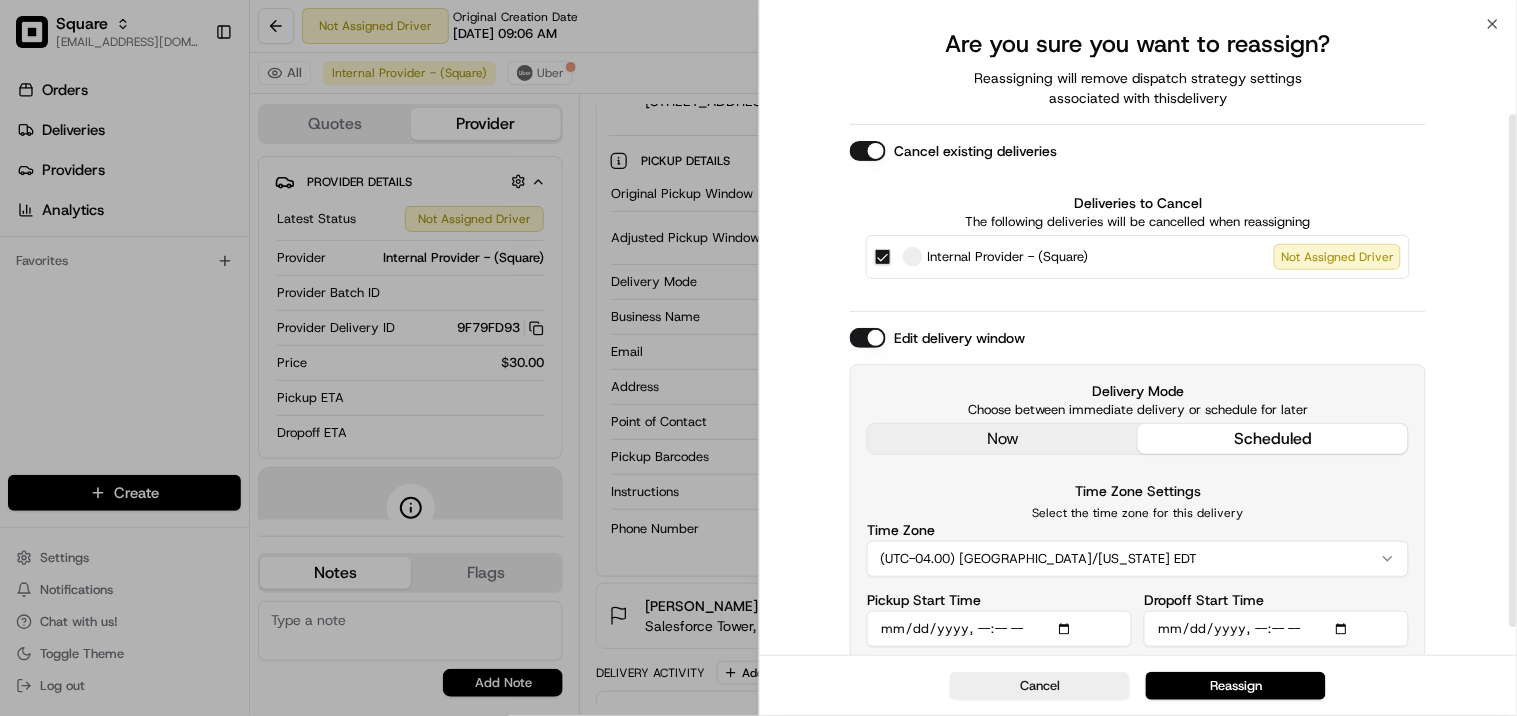 scroll, scrollTop: 111, scrollLeft: 0, axis: vertical 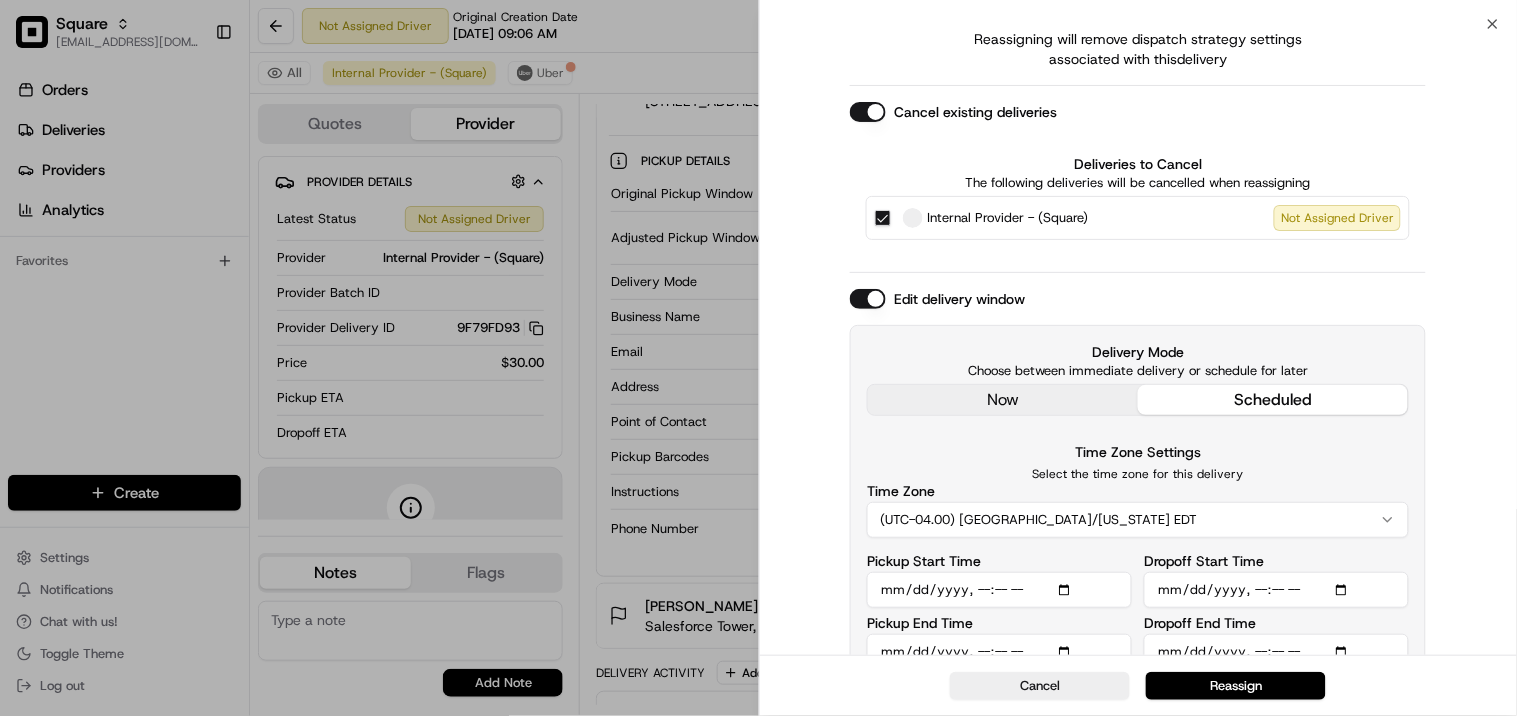 click on "(UTC-04.00) America/New York EDT" at bounding box center [1138, 520] 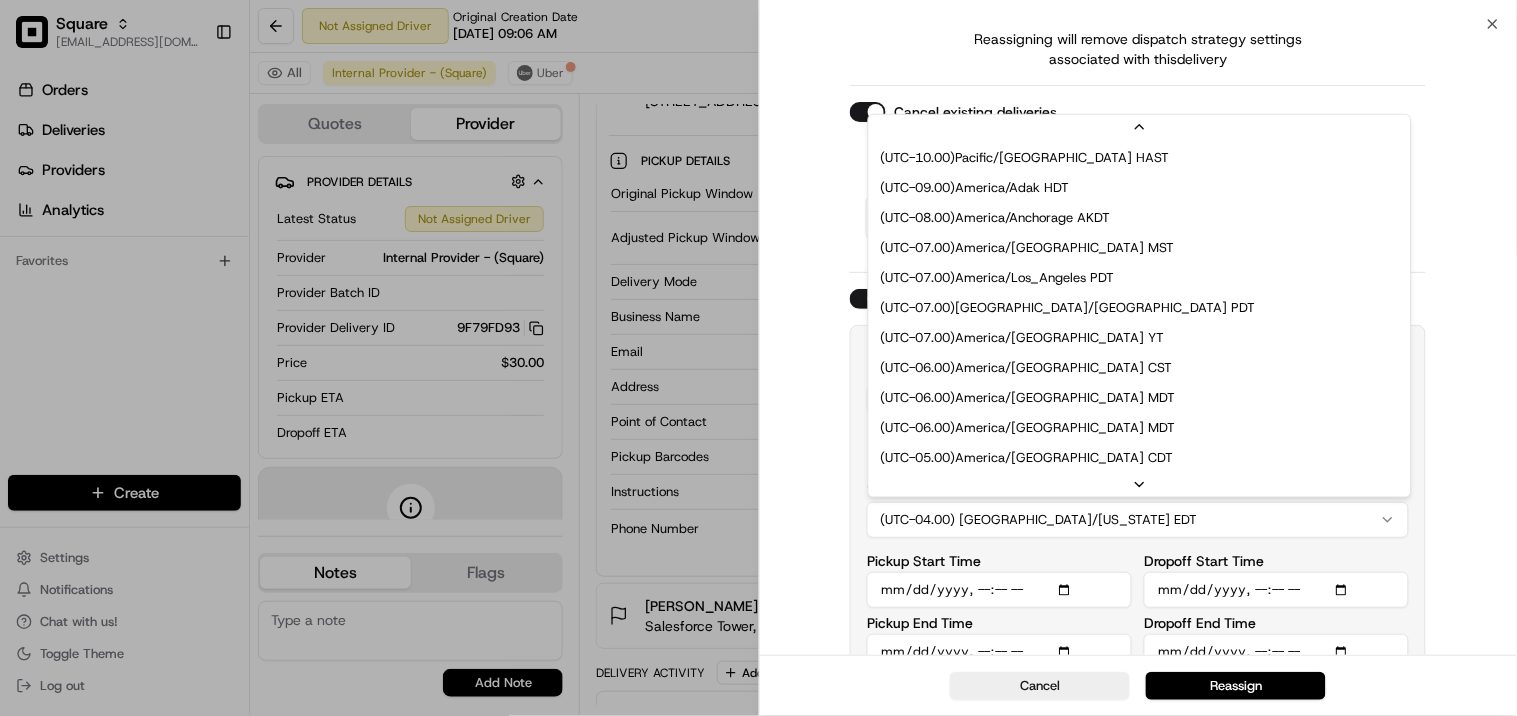 scroll, scrollTop: 120, scrollLeft: 0, axis: vertical 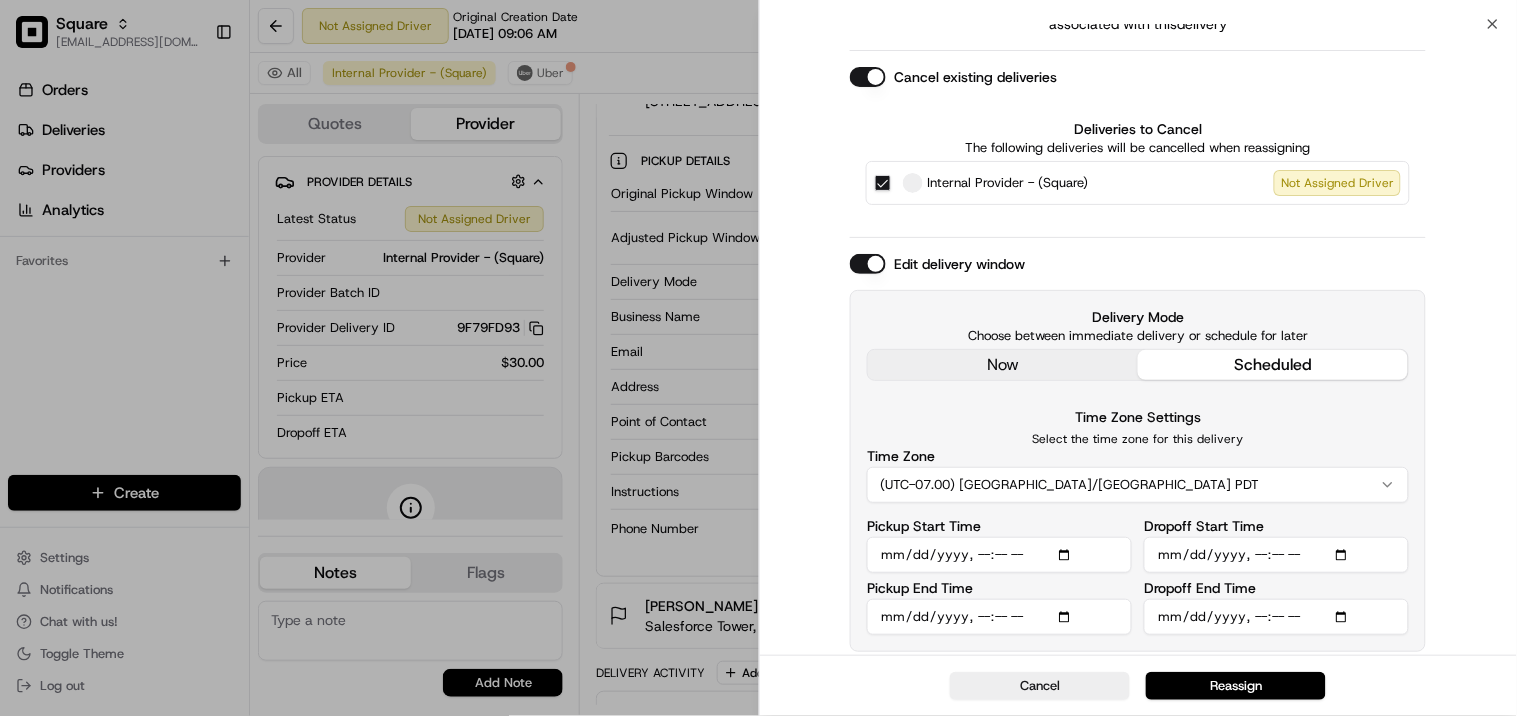 click on "Pickup Start Time" at bounding box center [999, 555] 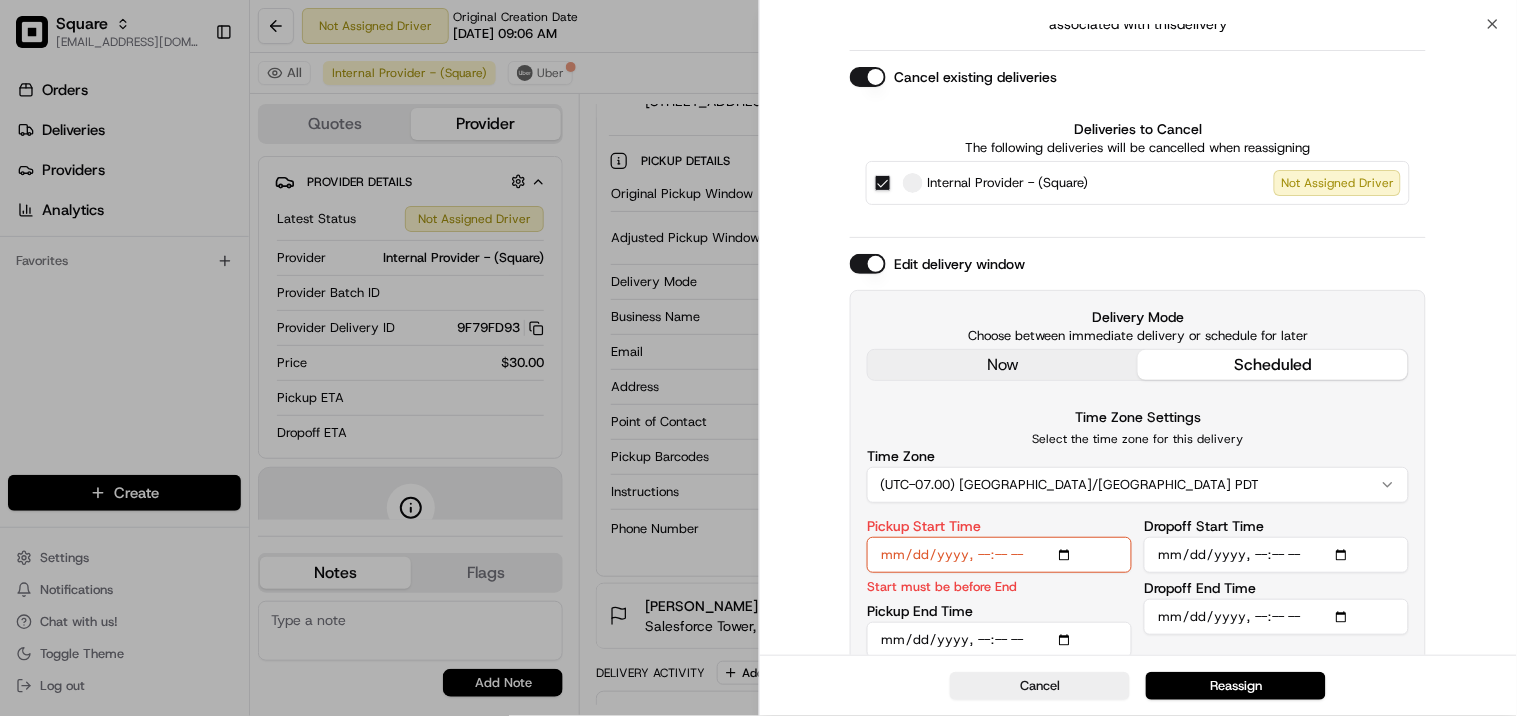 click on "Pickup Start Time" at bounding box center [999, 555] 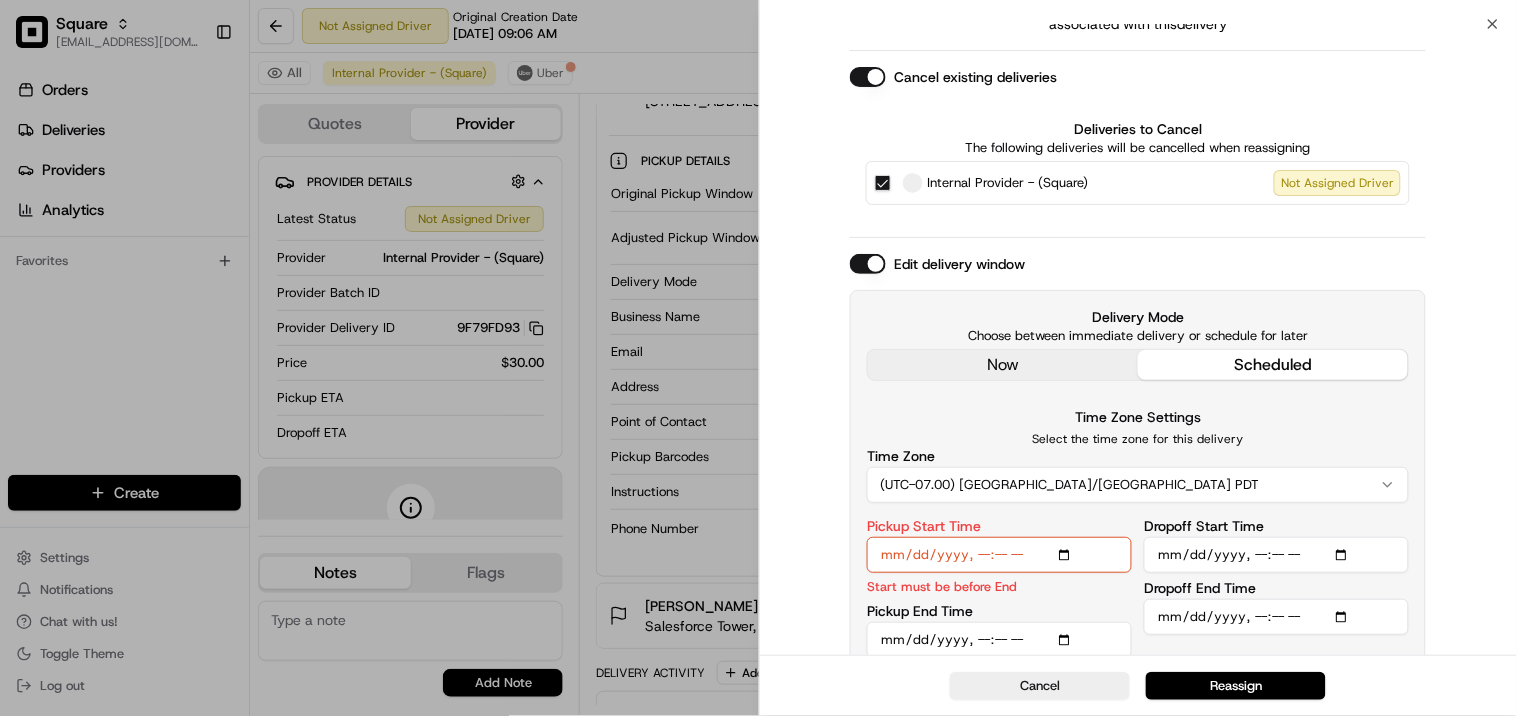 type on "2025-07-17T11:15" 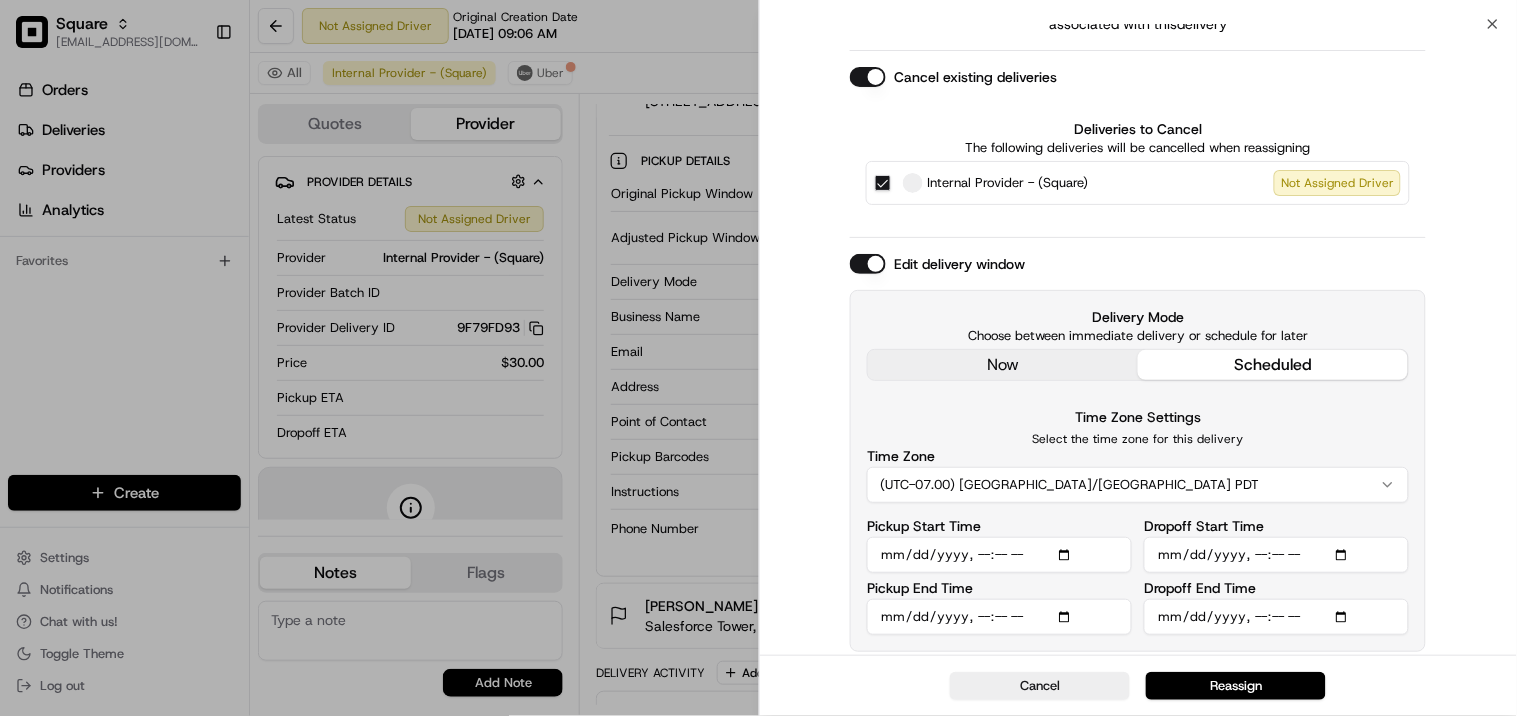 click on "Pickup End Time" at bounding box center (999, 617) 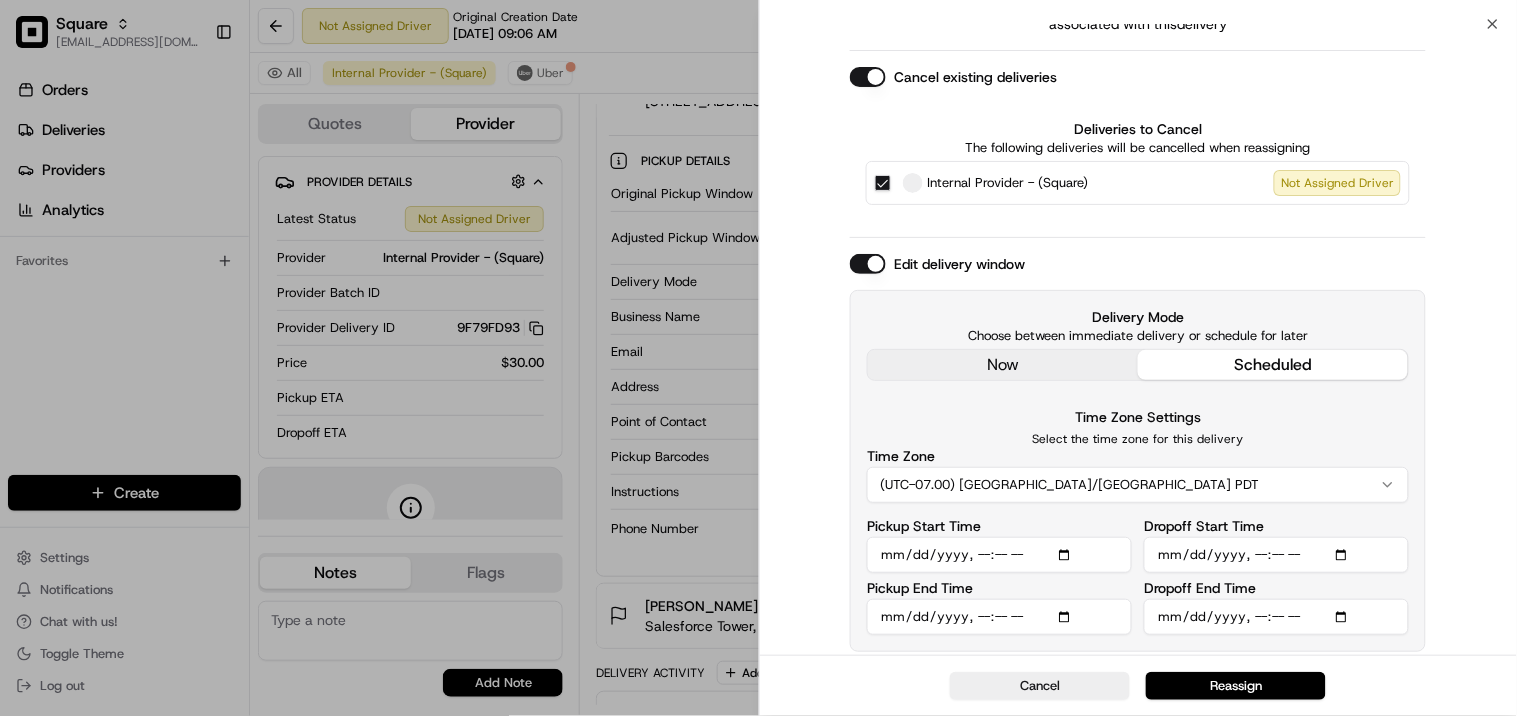 type on "2025-07-17T11:20" 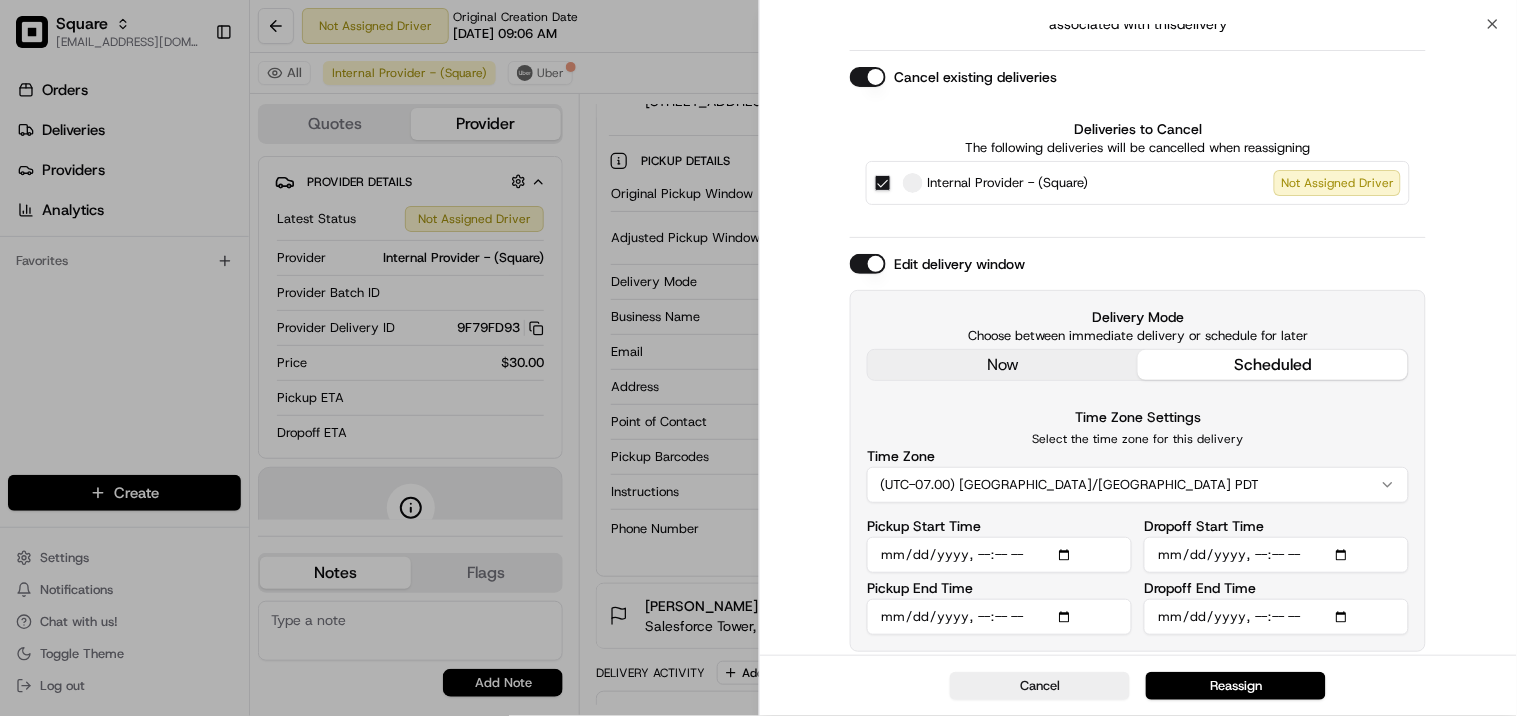 click on "Dropoff Start Time" at bounding box center [1276, 555] 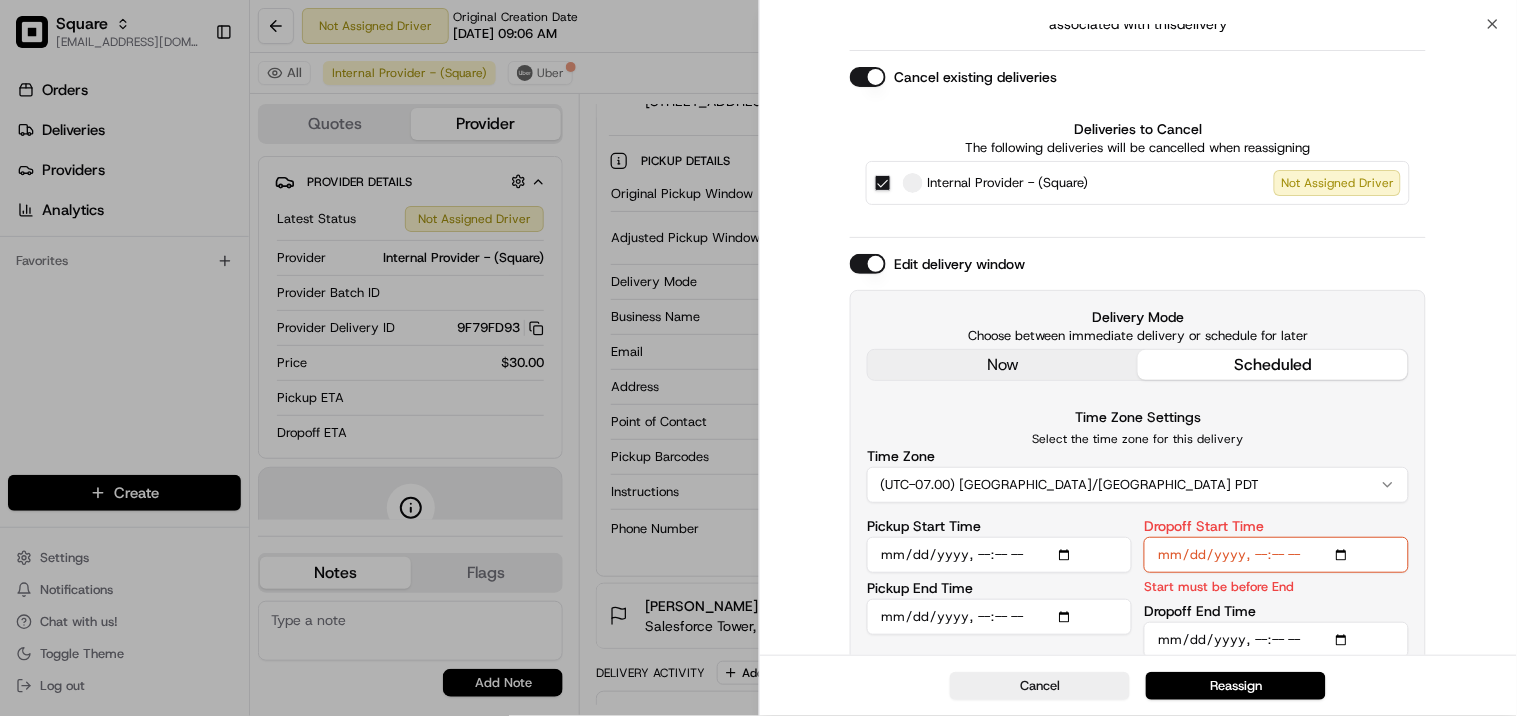 click on "Dropoff Start Time" at bounding box center (1276, 555) 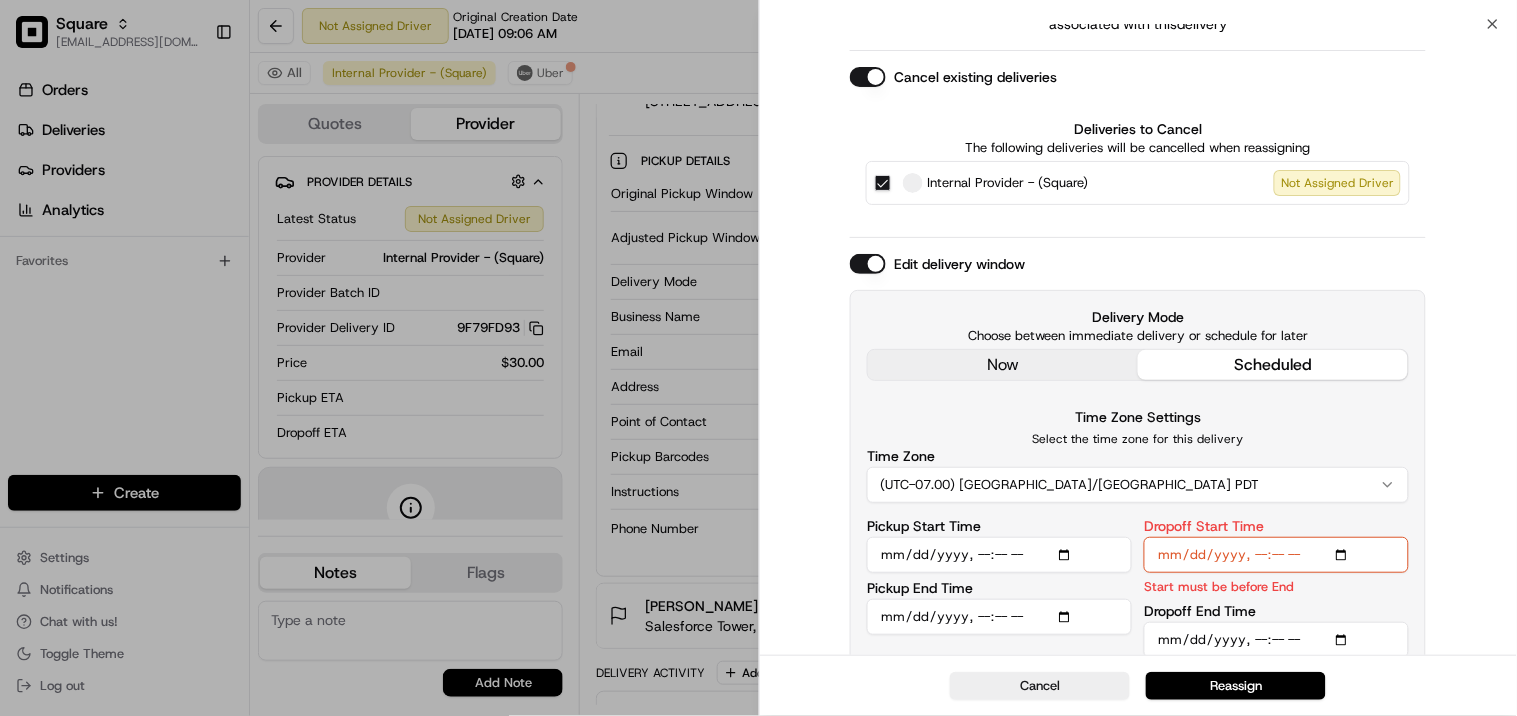 type on "2025-07-17T11:20" 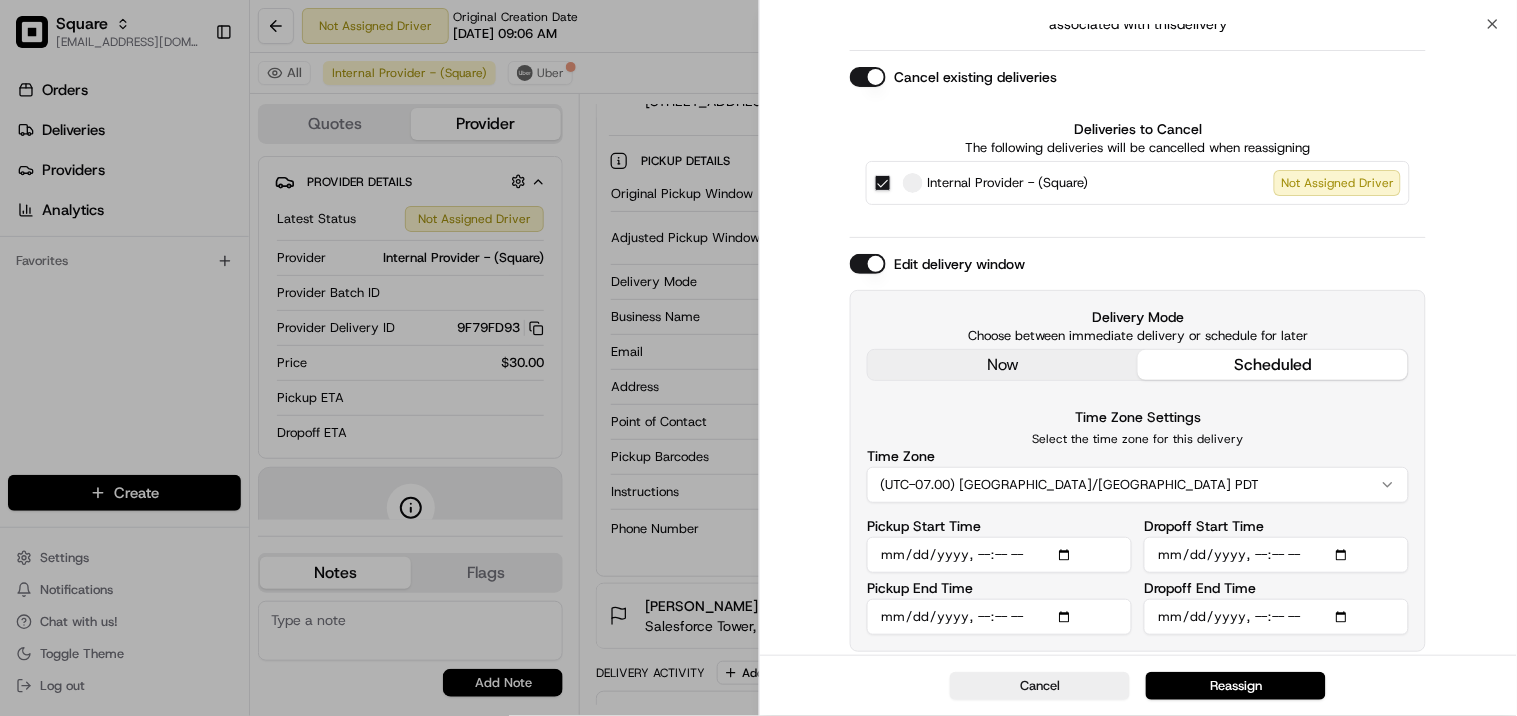 click on "Dropoff End Time" at bounding box center [1276, 617] 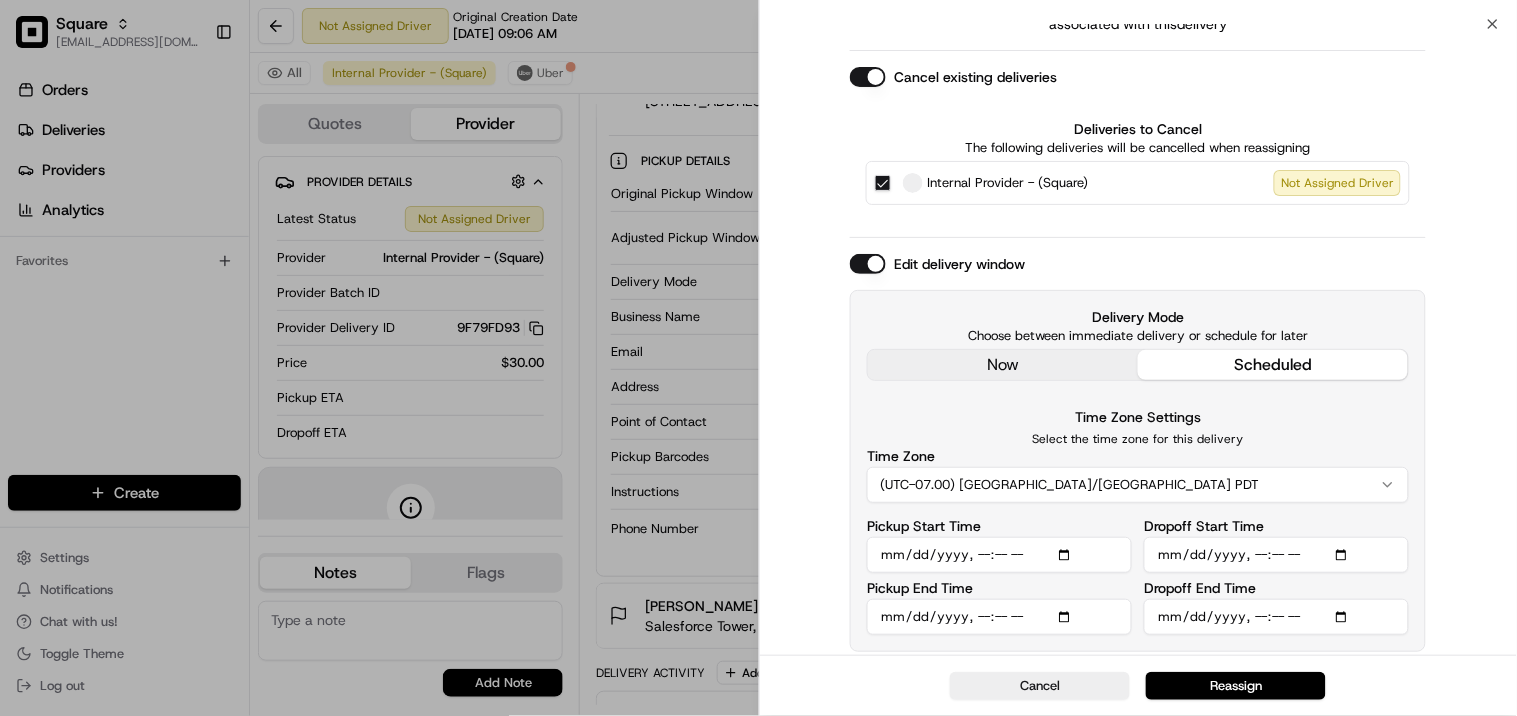 type on "2025-07-17T11:30" 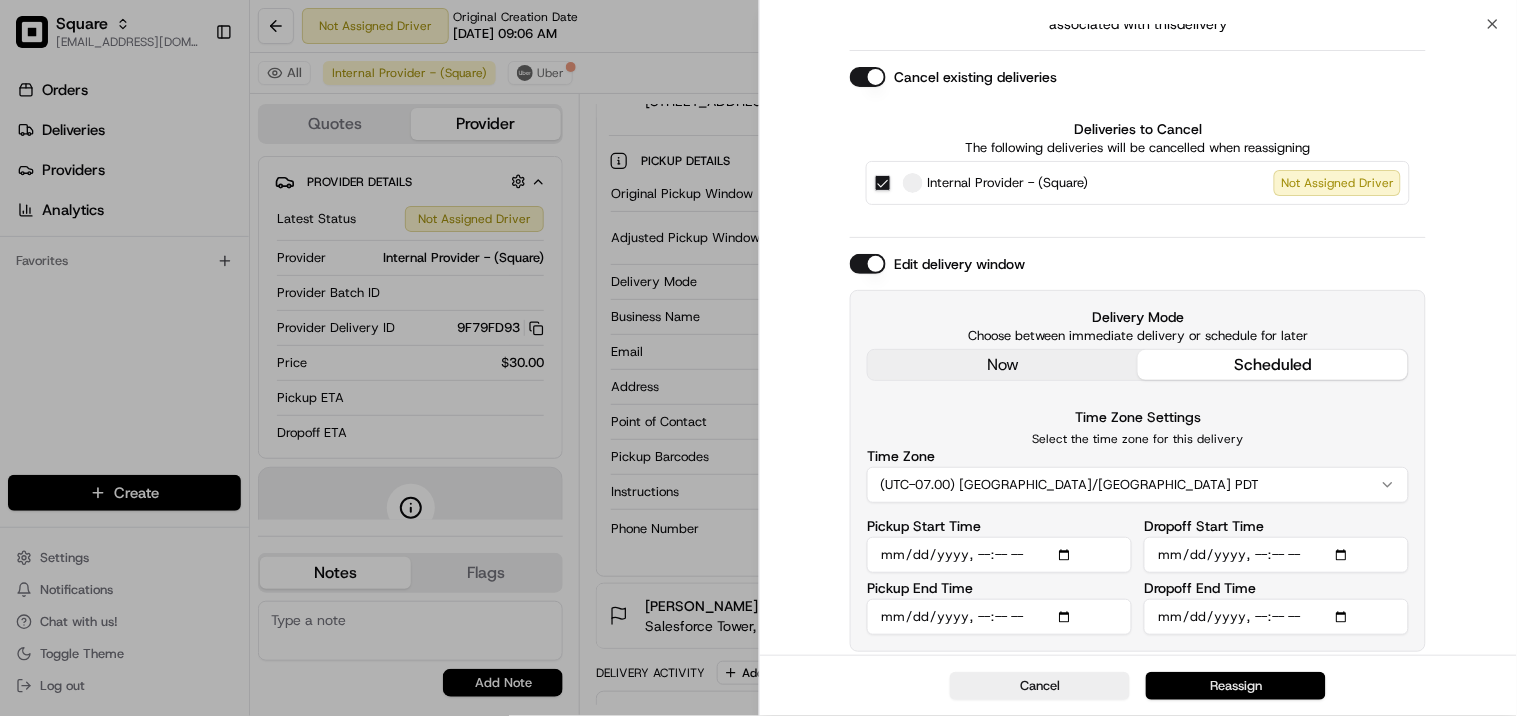 click on "Reassign" at bounding box center [1236, 686] 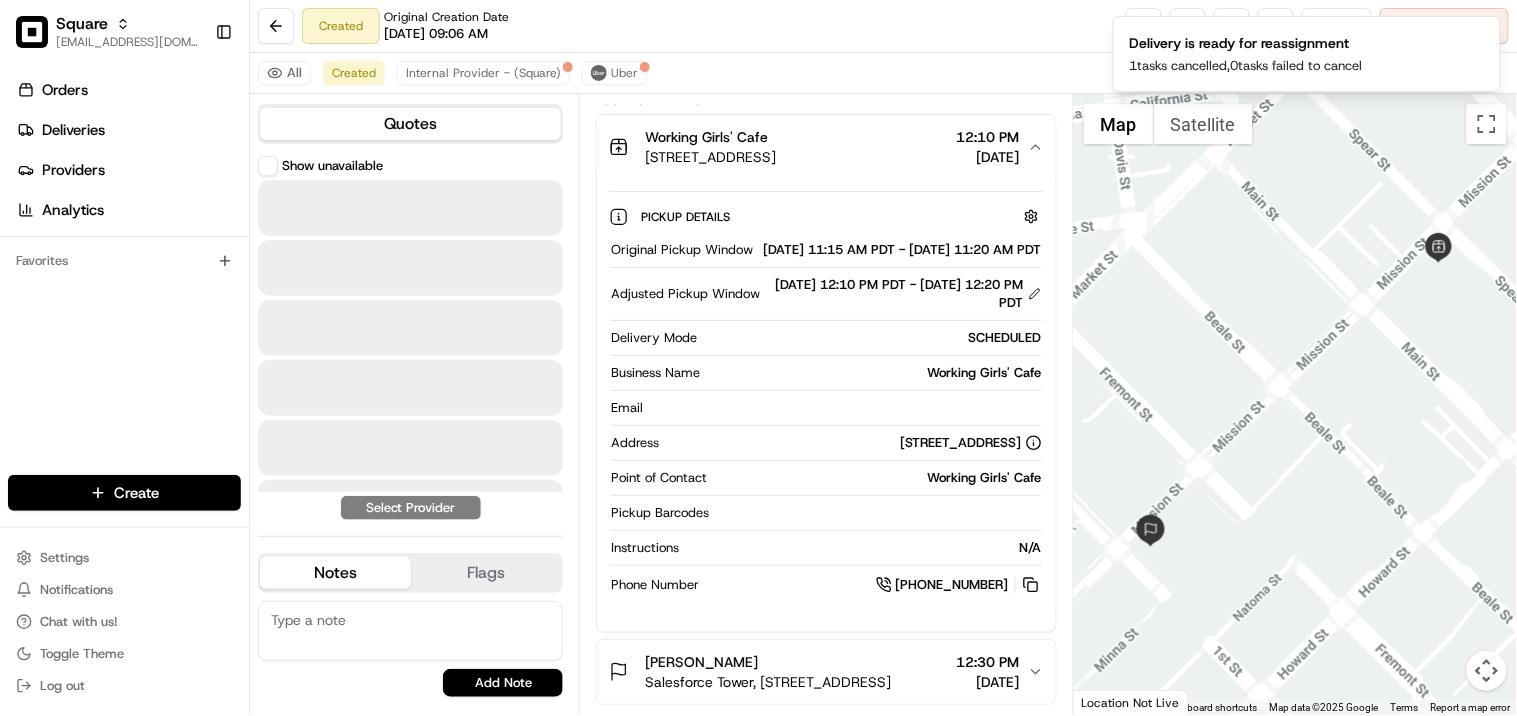scroll, scrollTop: 277, scrollLeft: 0, axis: vertical 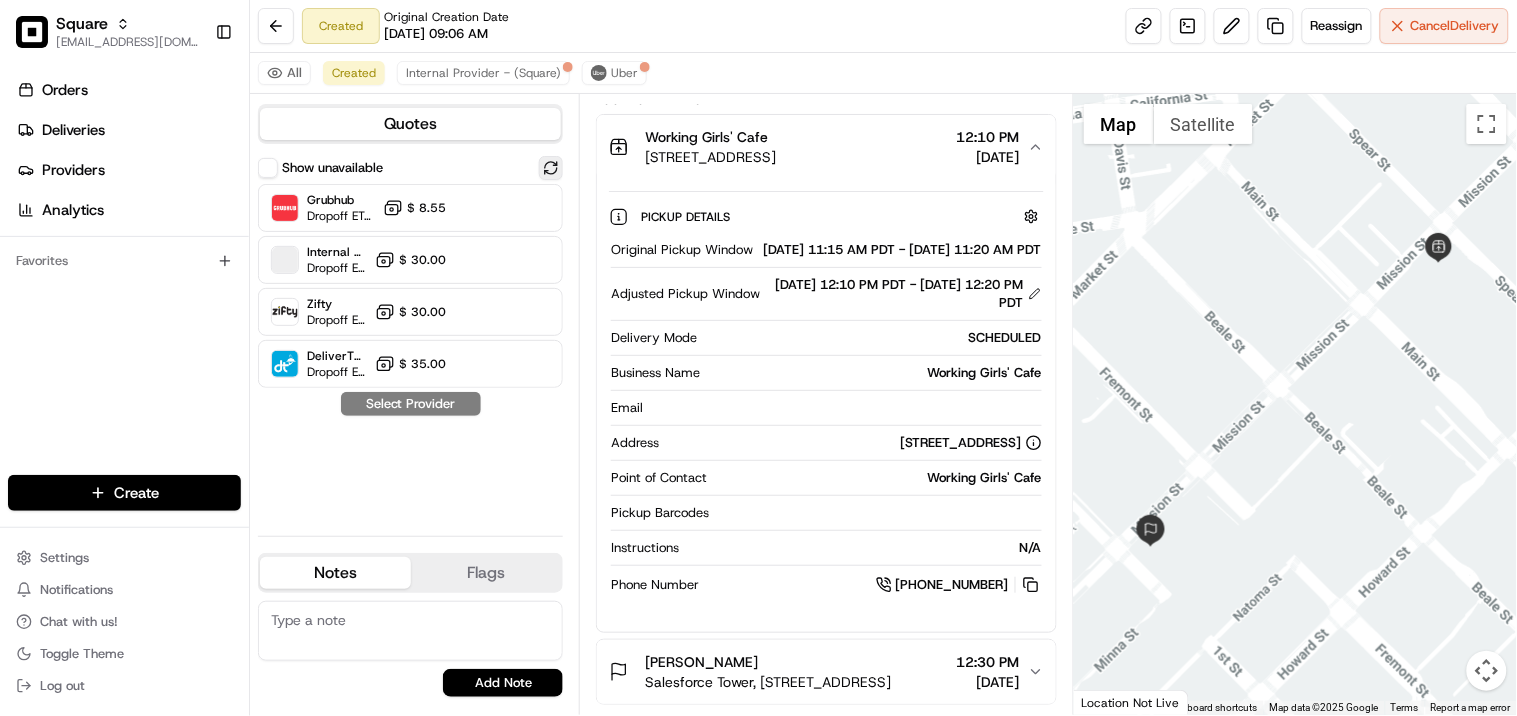 click at bounding box center [551, 168] 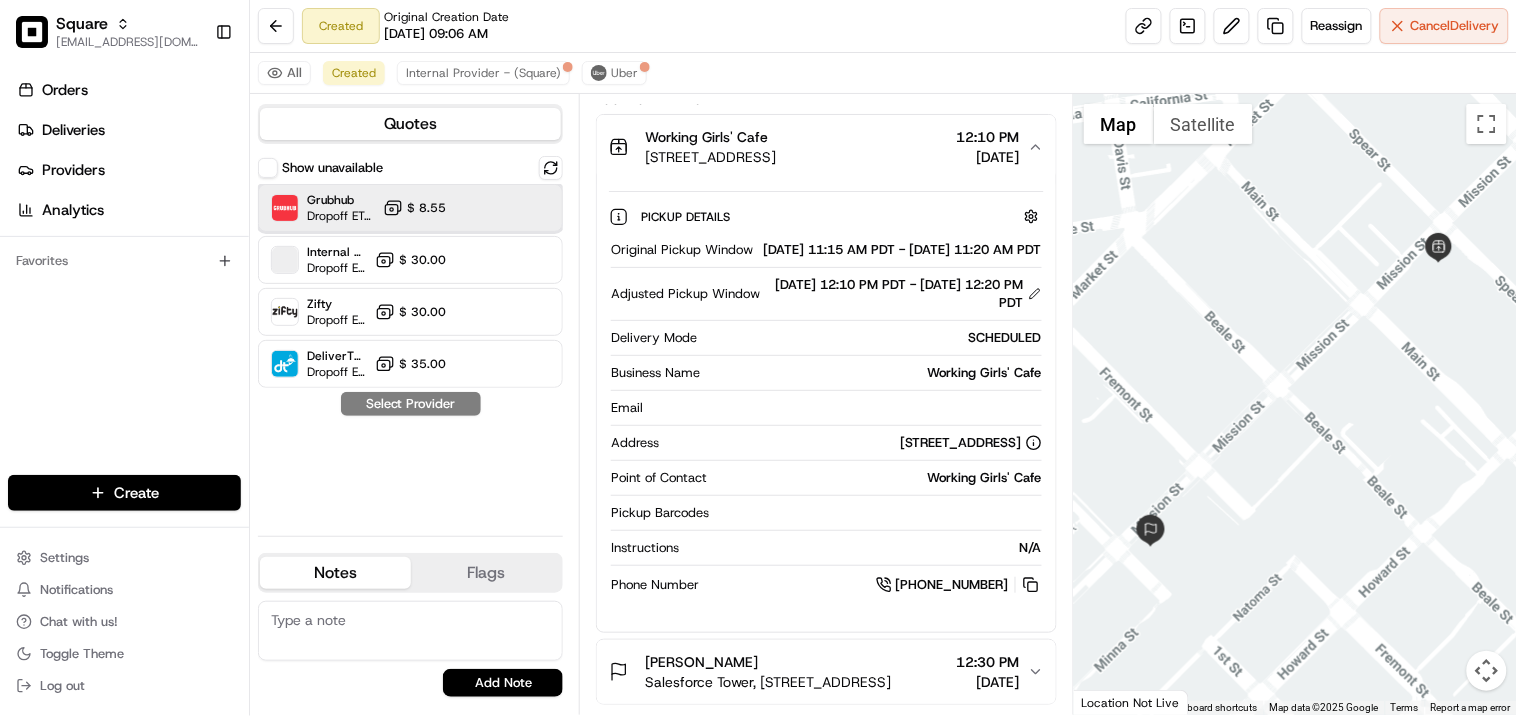 click on "Grubhub Dropoff ETA   2 hours $   8.55" at bounding box center [410, 208] 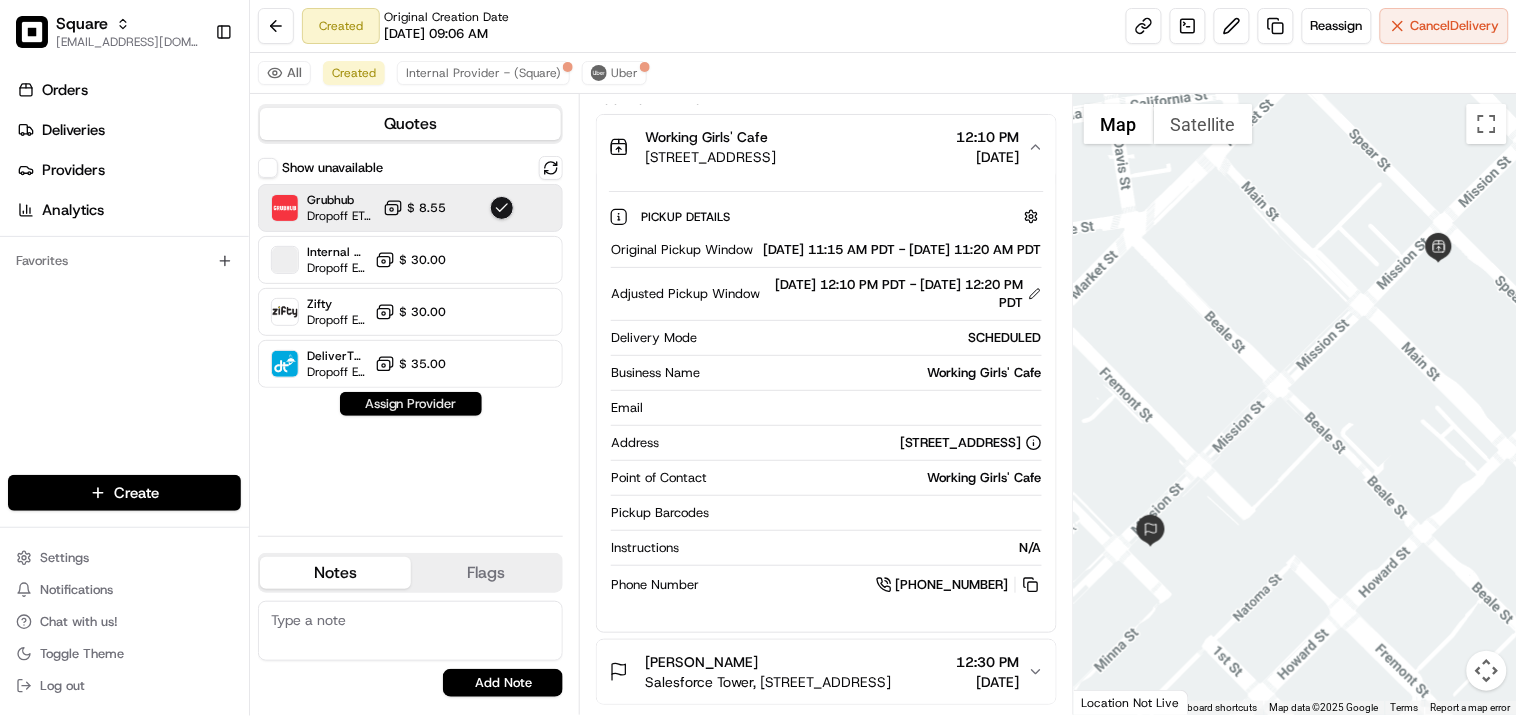 click on "Assign Provider" at bounding box center [411, 404] 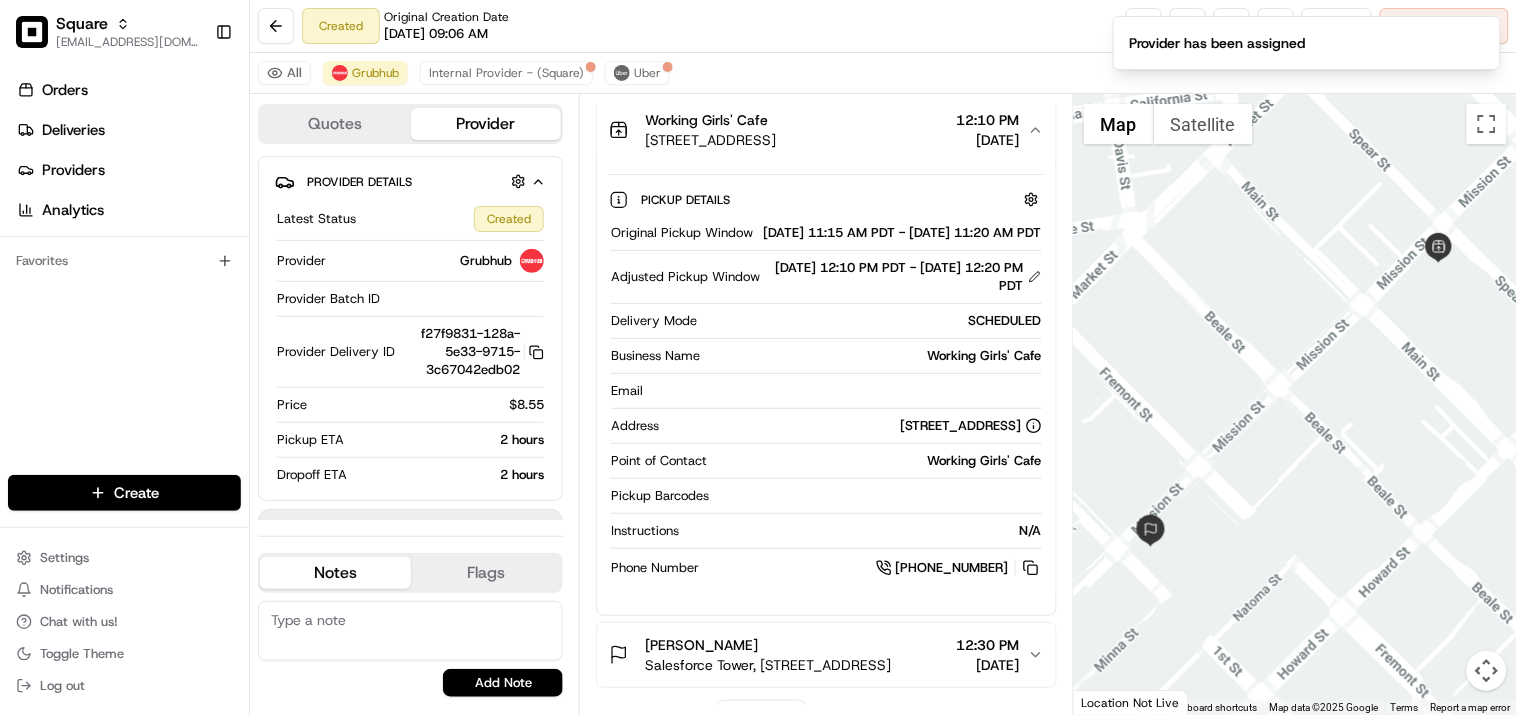 scroll, scrollTop: 316, scrollLeft: 0, axis: vertical 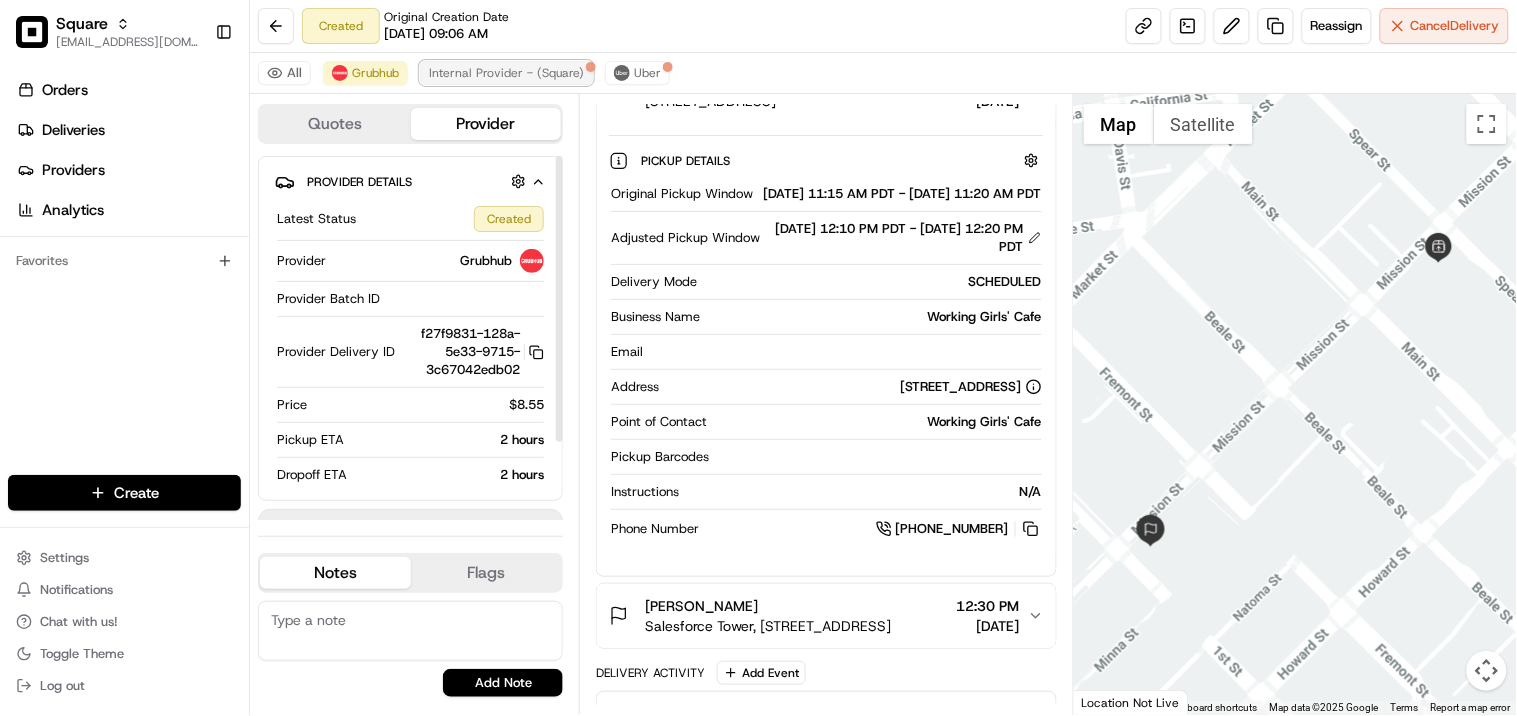 click on "Internal Provider - (Square)" at bounding box center (506, 73) 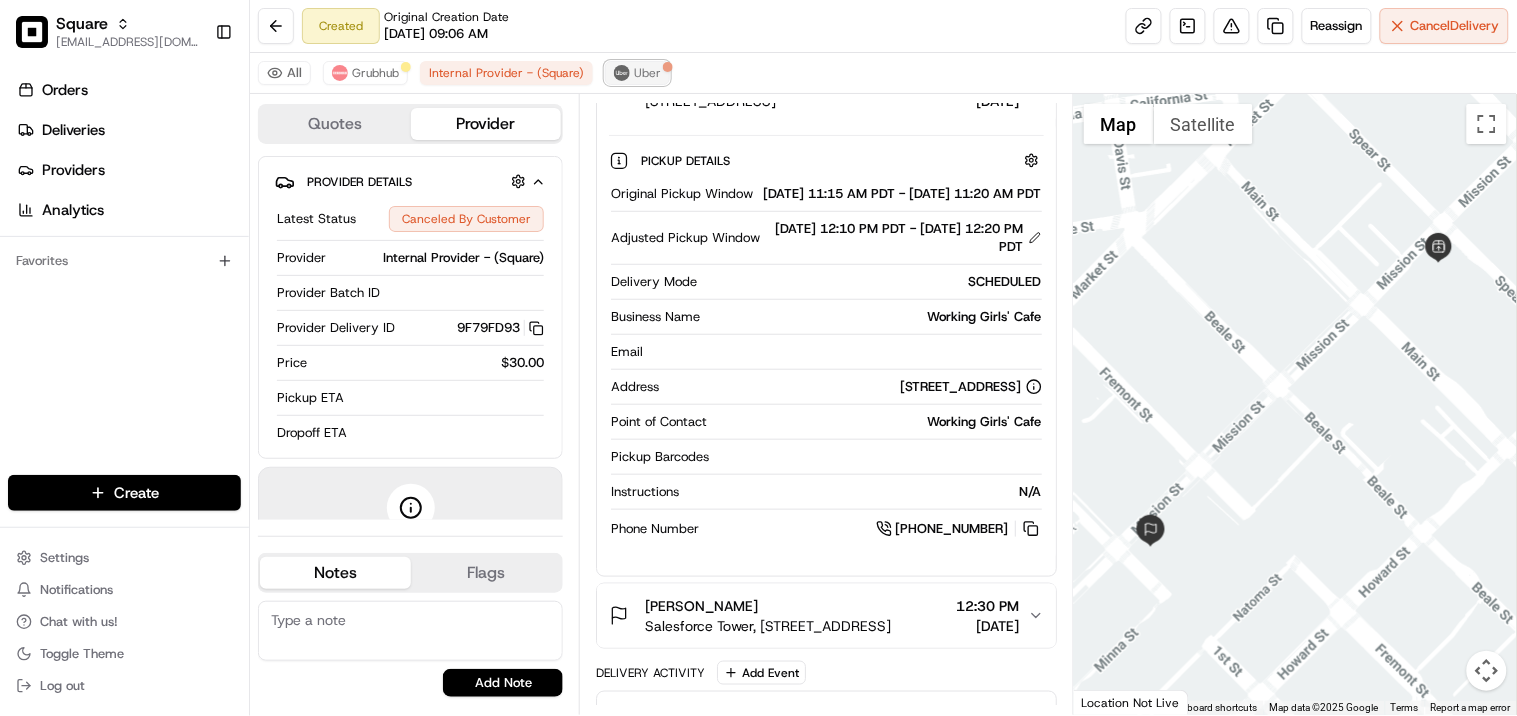click on "Uber" at bounding box center (647, 73) 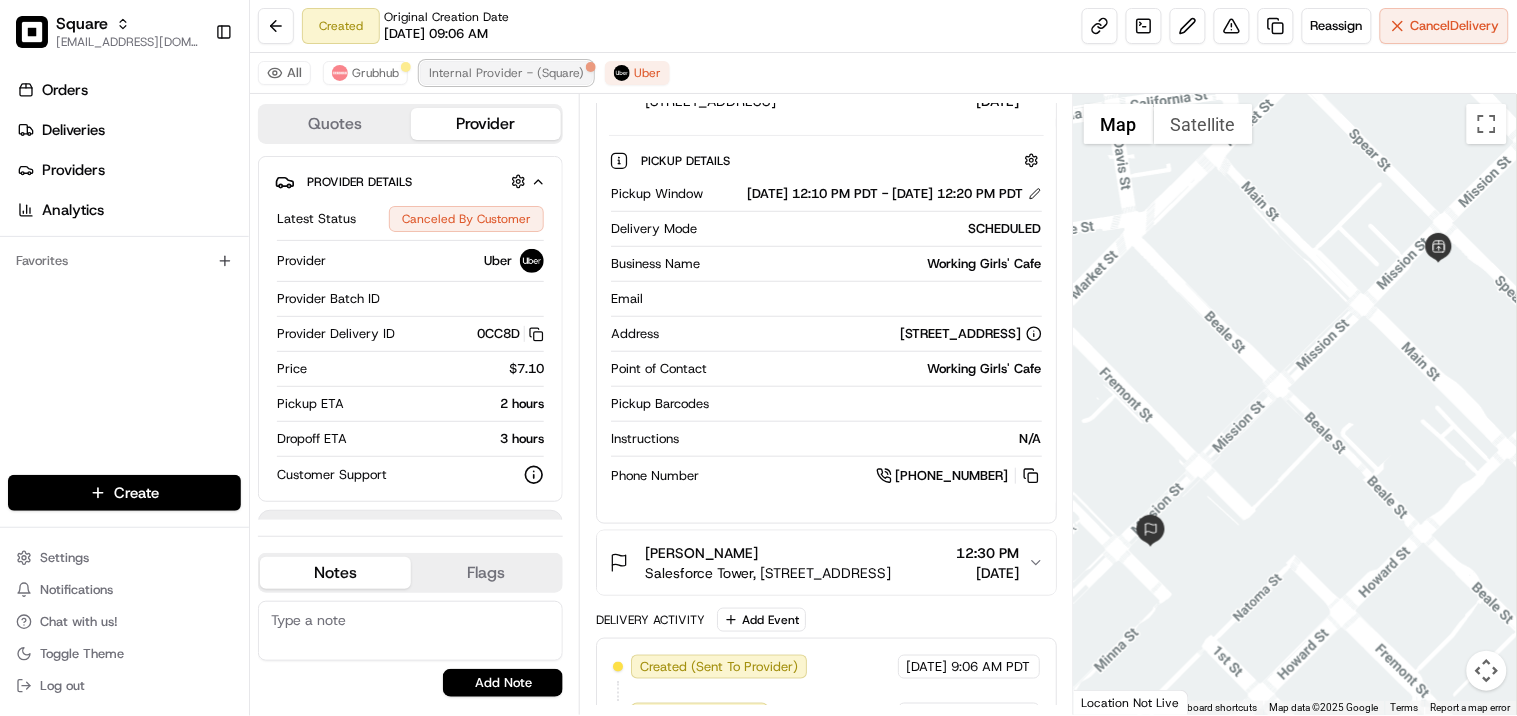 click on "Internal Provider - (Square)" at bounding box center [506, 73] 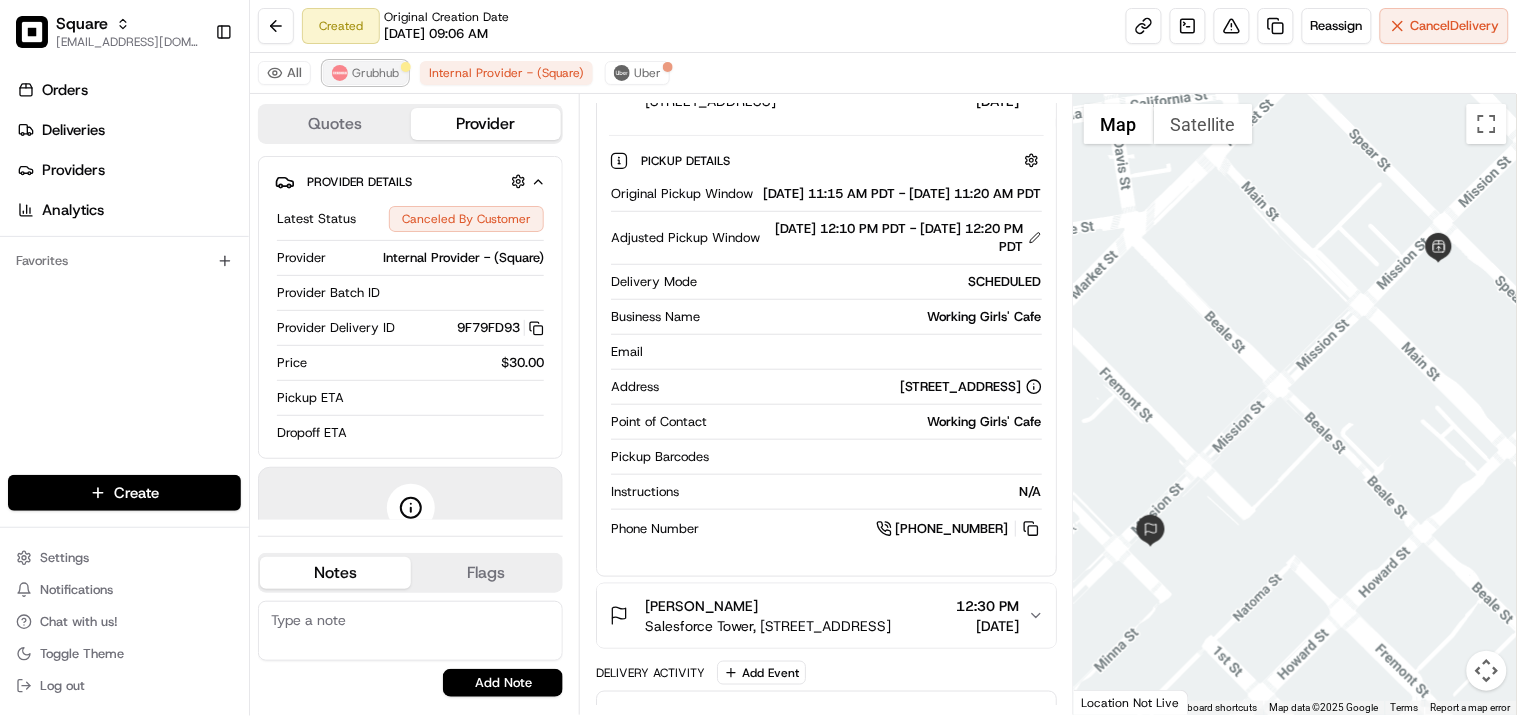 click on "Grubhub" at bounding box center [375, 73] 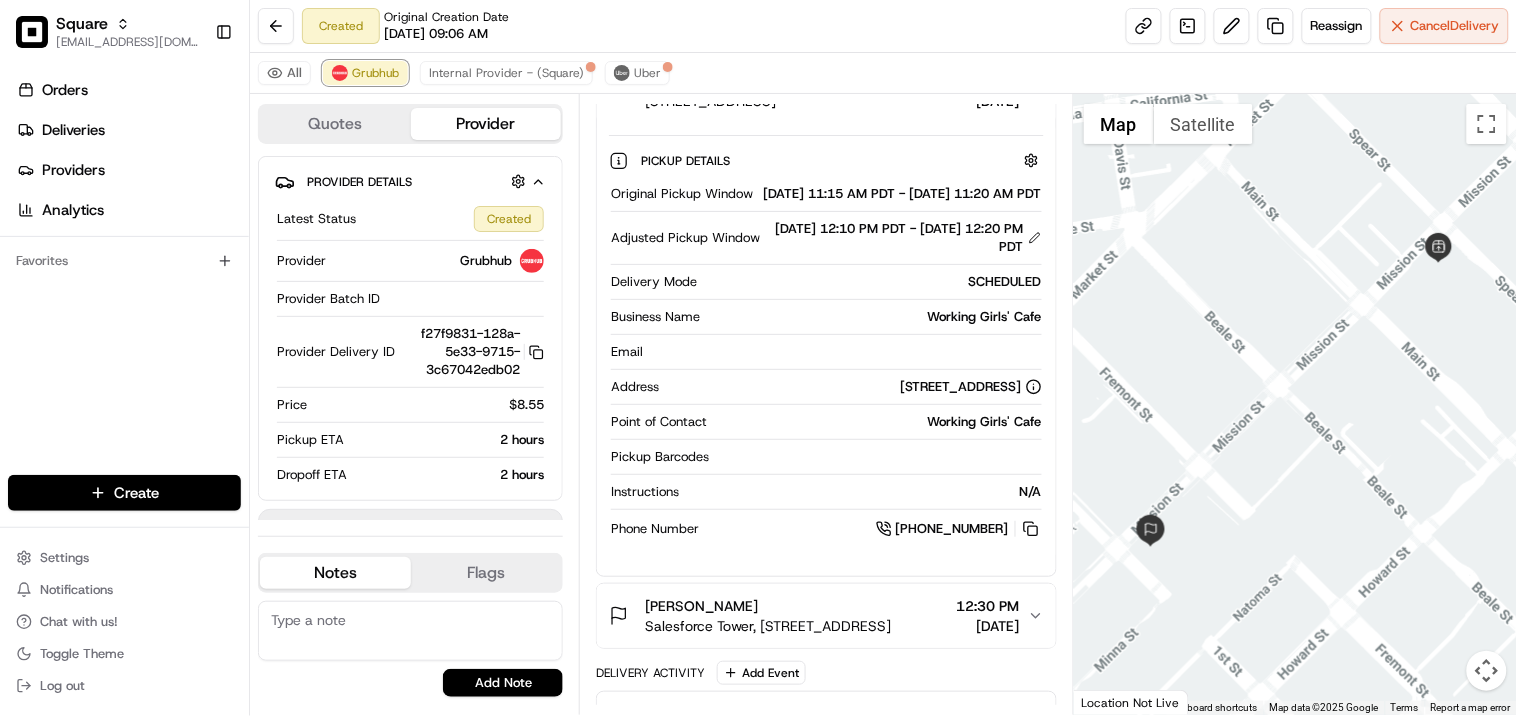 scroll, scrollTop: 94, scrollLeft: 0, axis: vertical 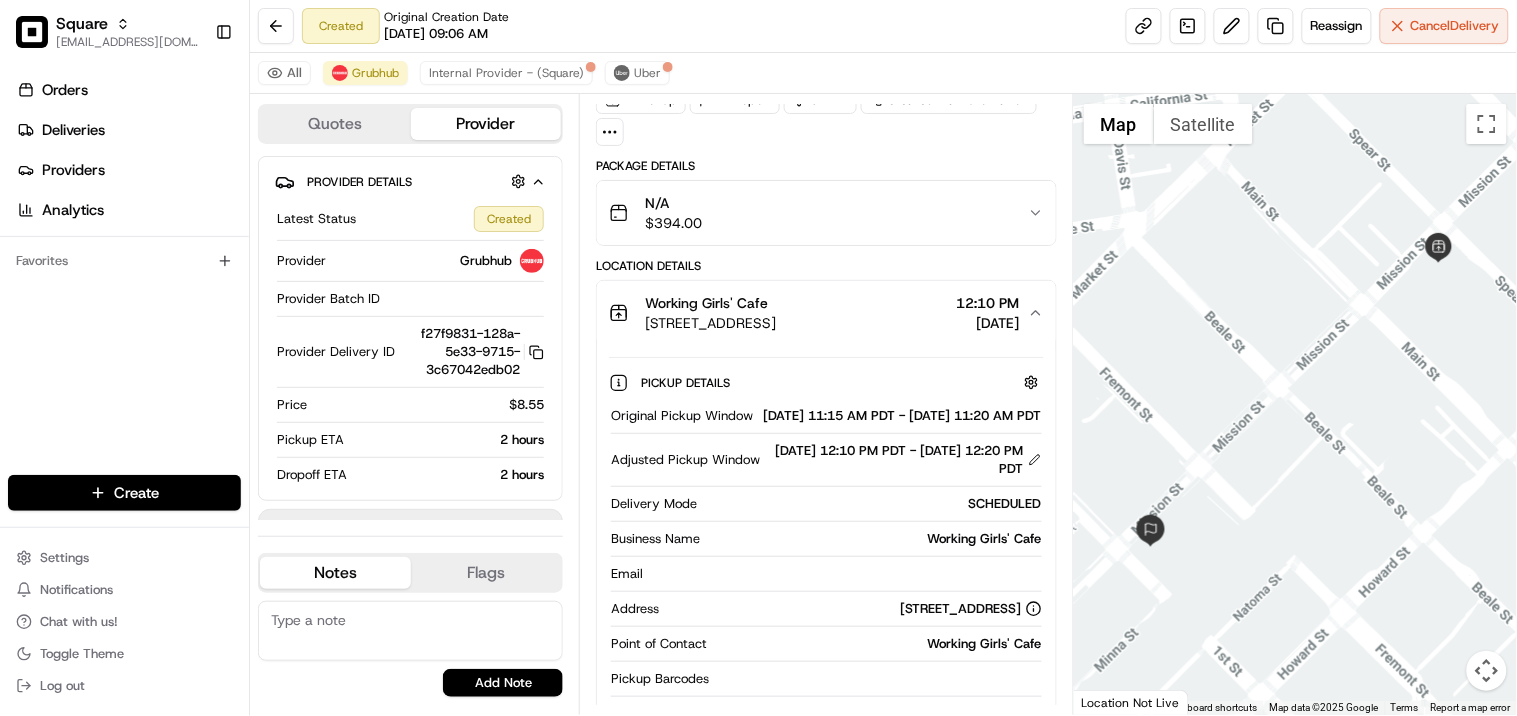 click 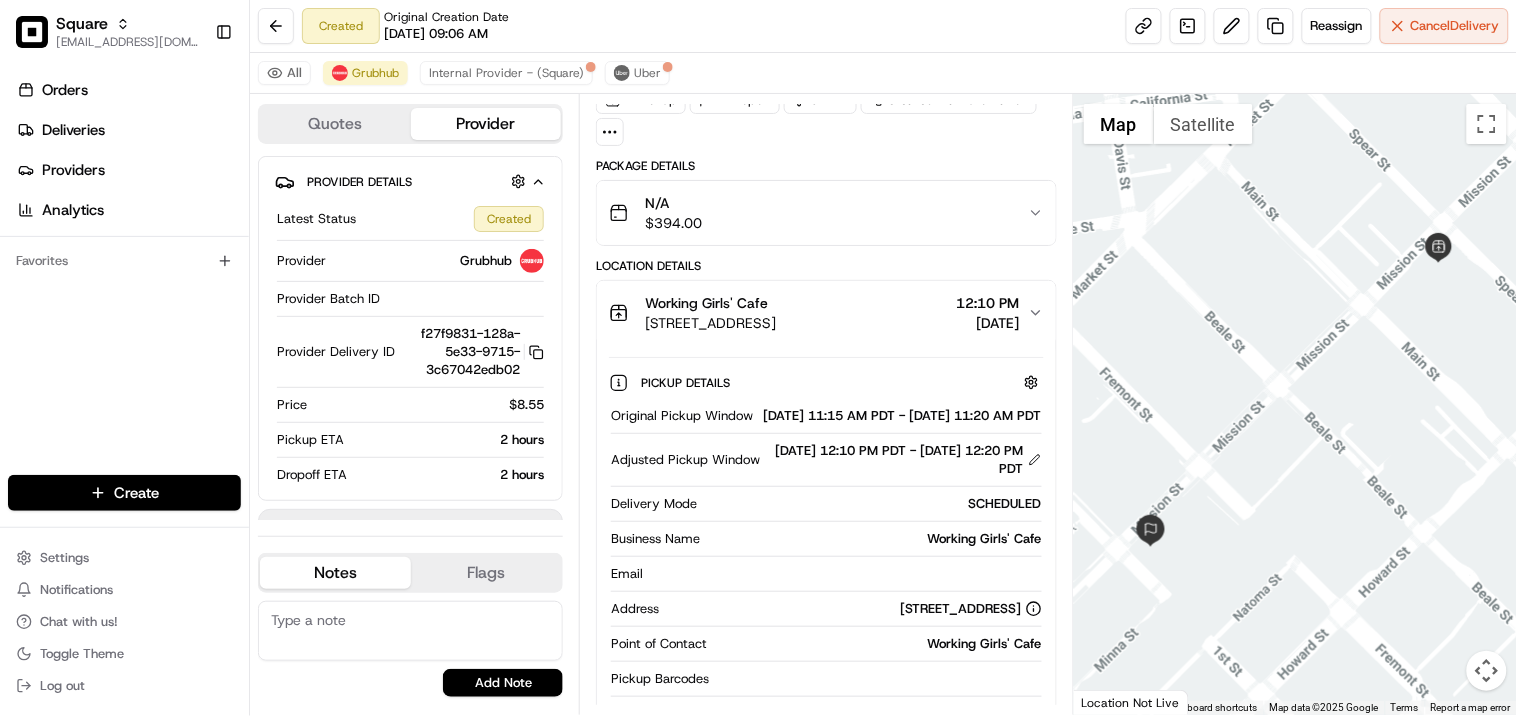 scroll, scrollTop: 0, scrollLeft: 0, axis: both 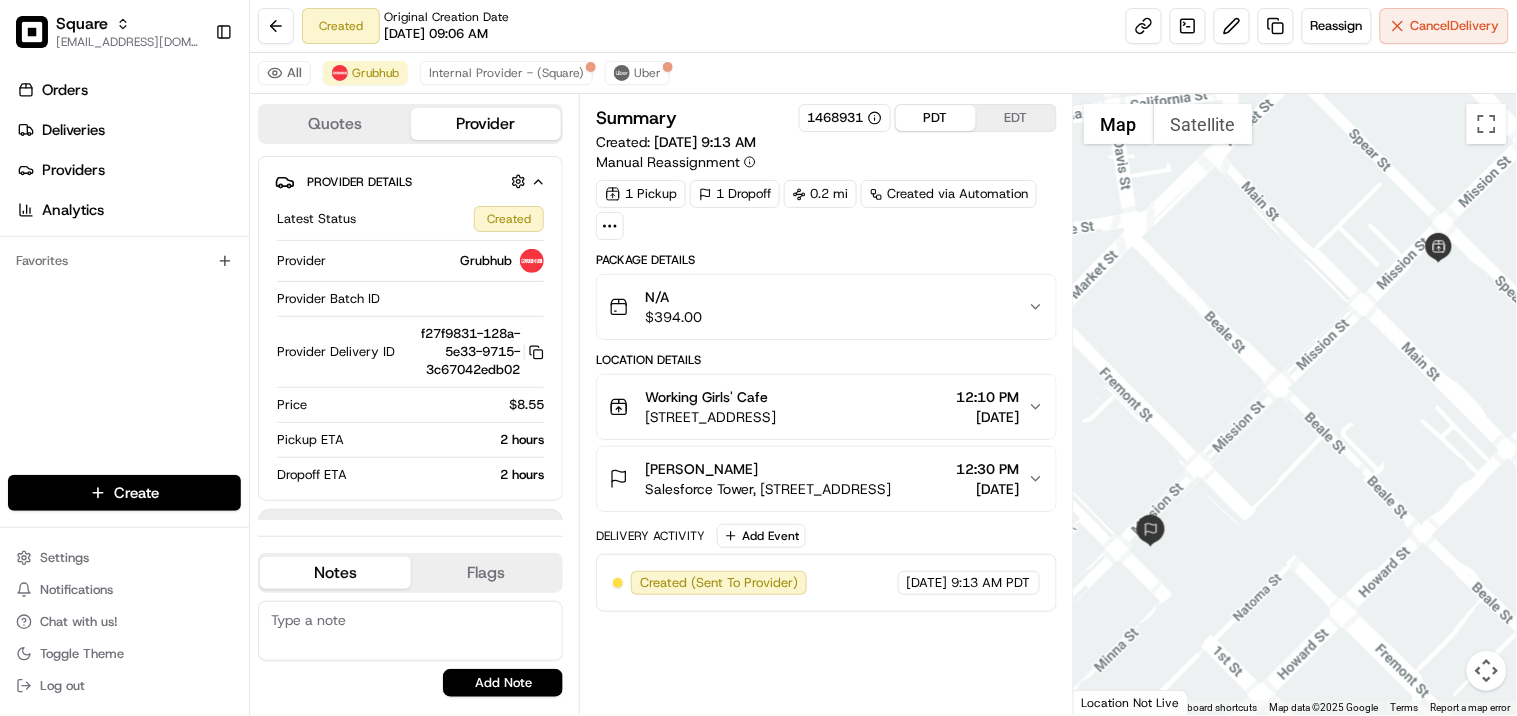 click 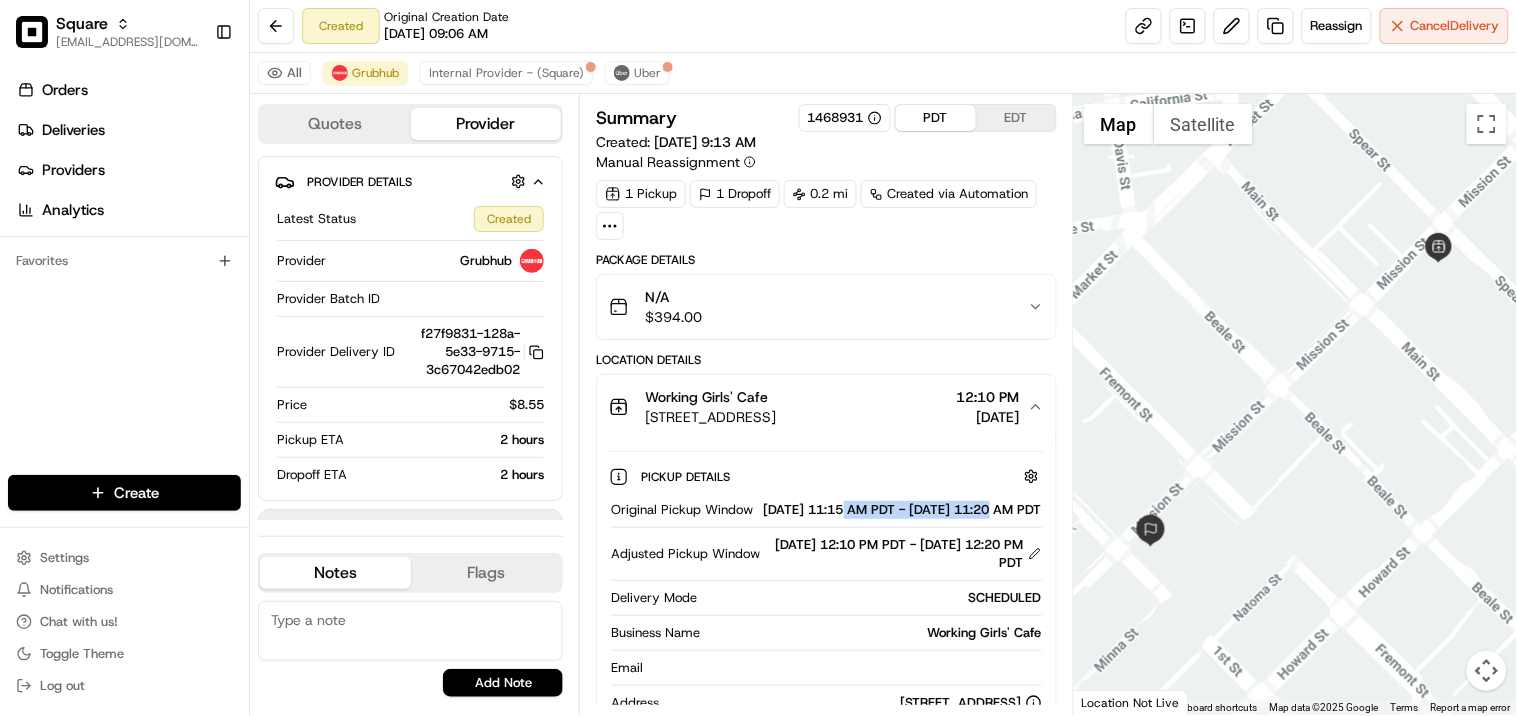 drag, startPoint x: 865, startPoint y: 516, endPoint x: 1030, endPoint y: 538, distance: 166.4602 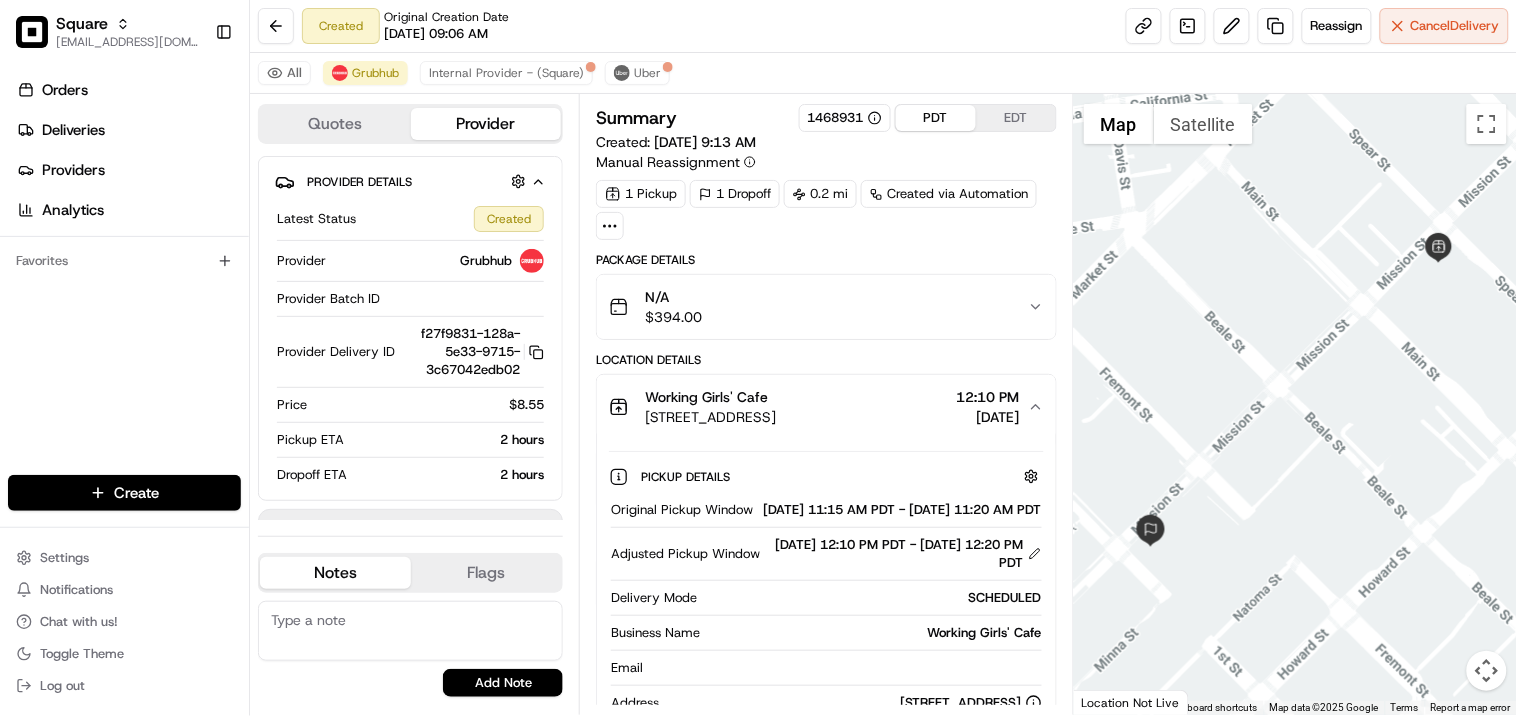 click on "Original Pickup Window 07/17/2025 11:15 AM PDT - 07/17/2025 11:20 AM PDT" at bounding box center (826, 514) 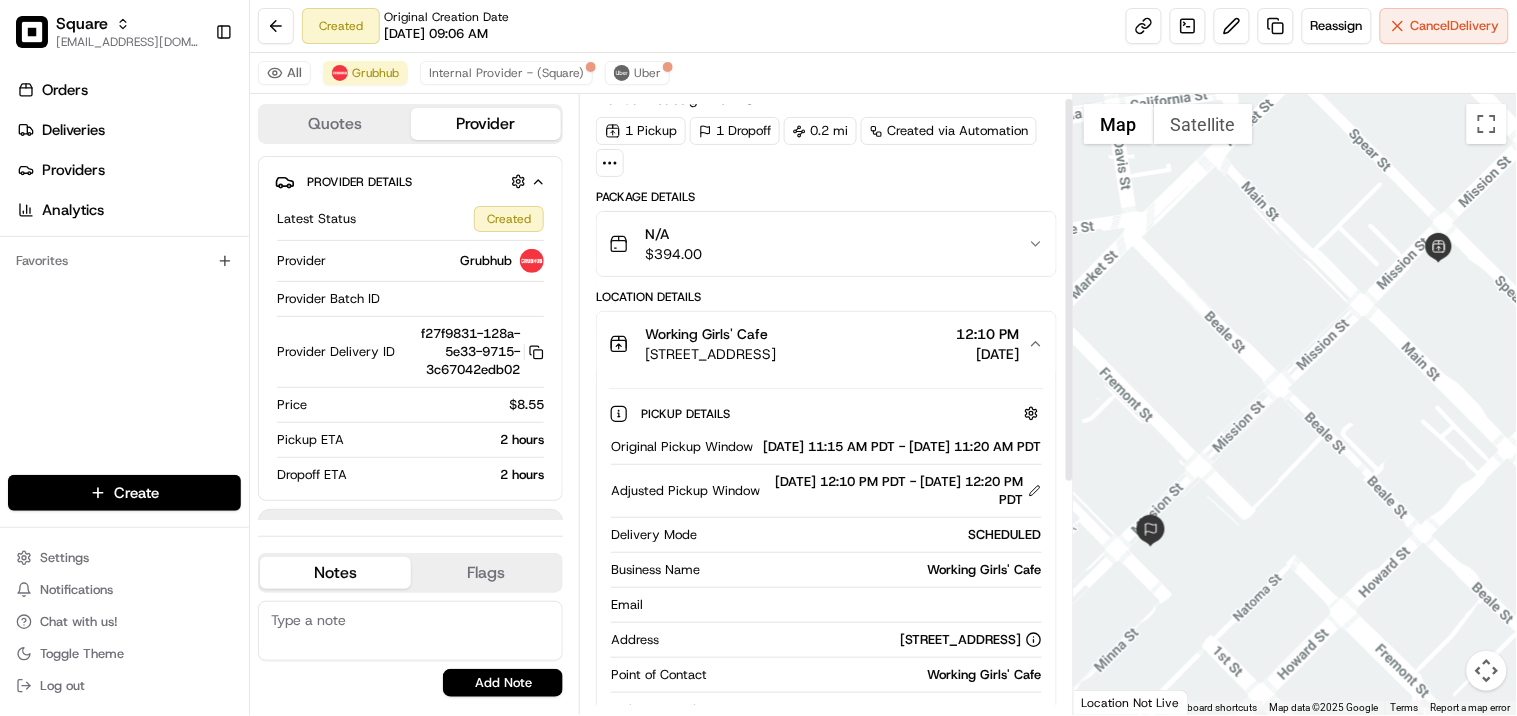 scroll, scrollTop: 0, scrollLeft: 0, axis: both 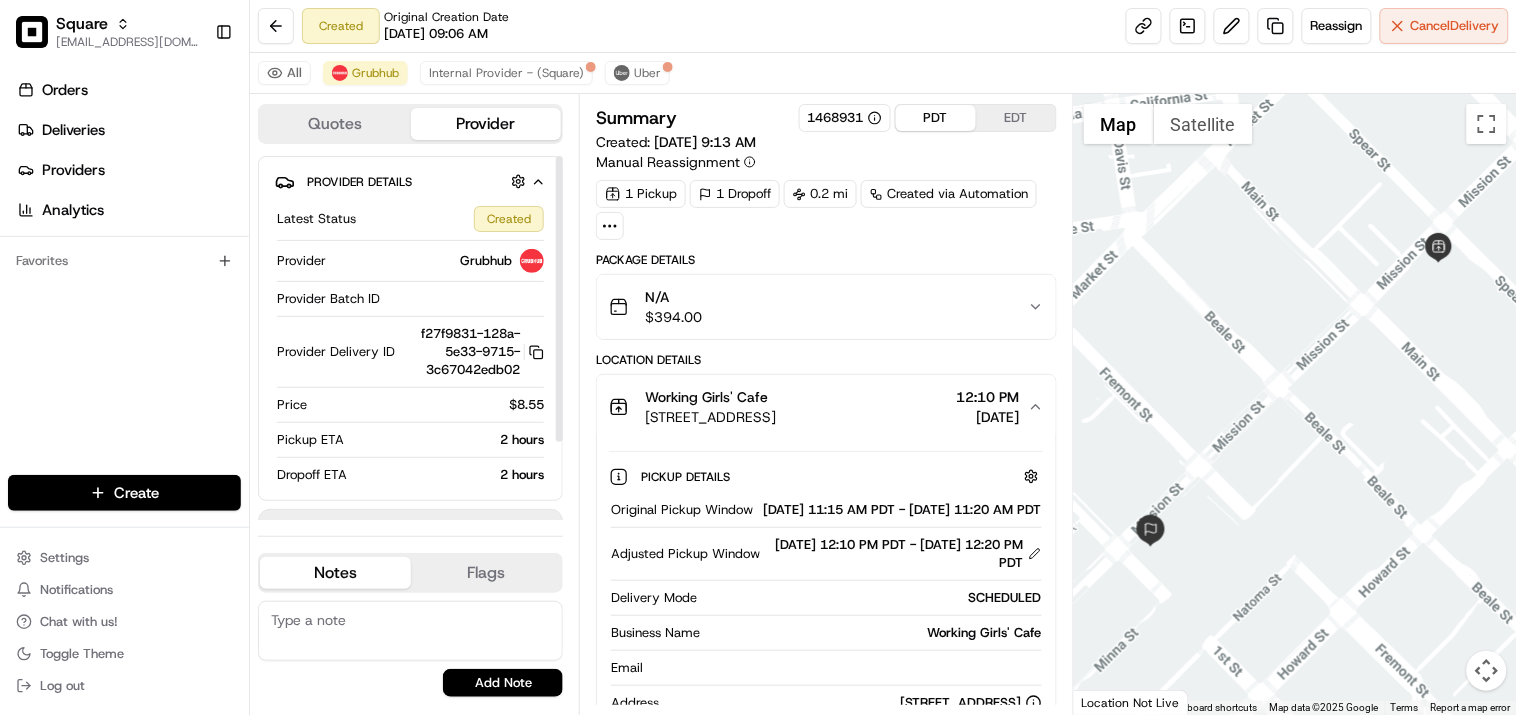 click at bounding box center [410, 631] 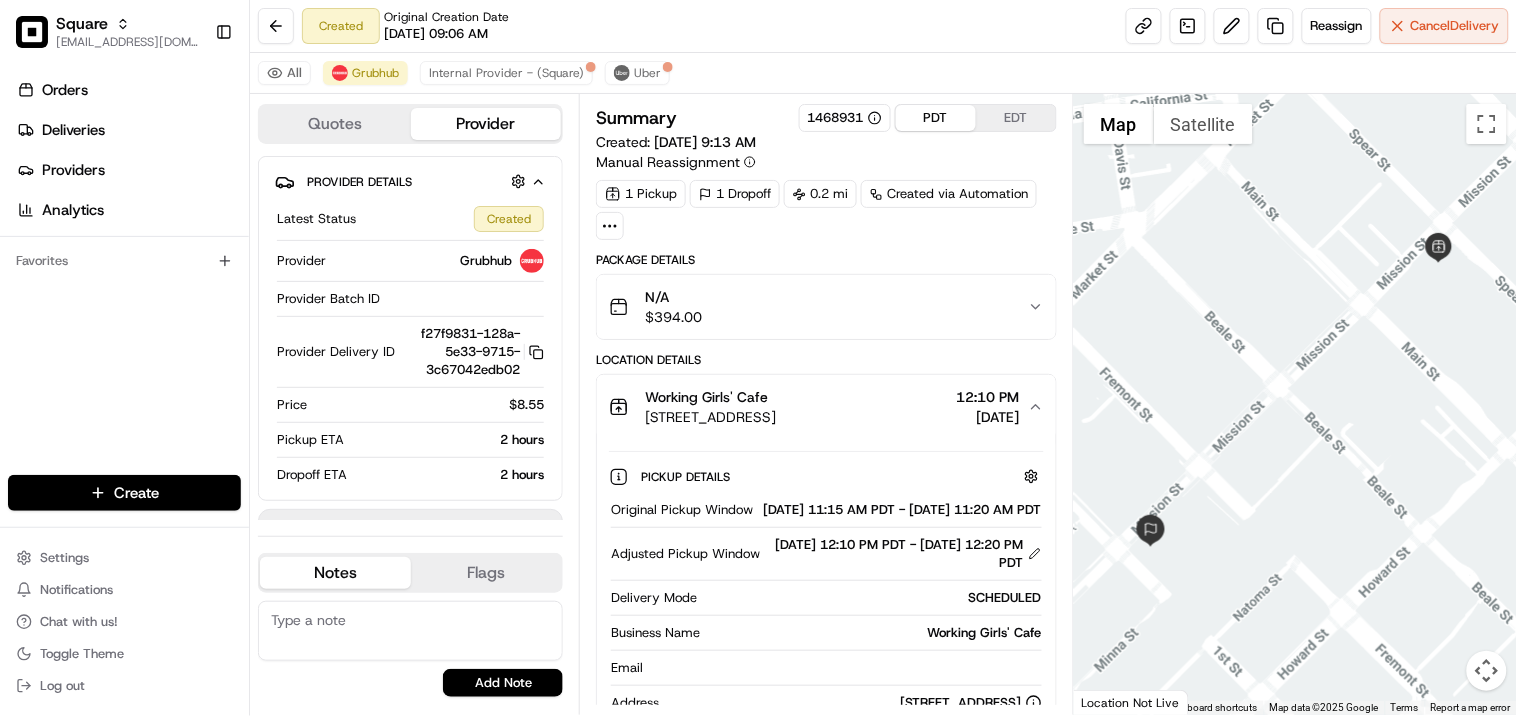 paste on "**Caller Information: Merchant
**Reason for calling:Re-sched
**Resolution: Pick-up 11:15 am and drop off 11:30am. Uber is not aailable did re-assigned it to grubhub." 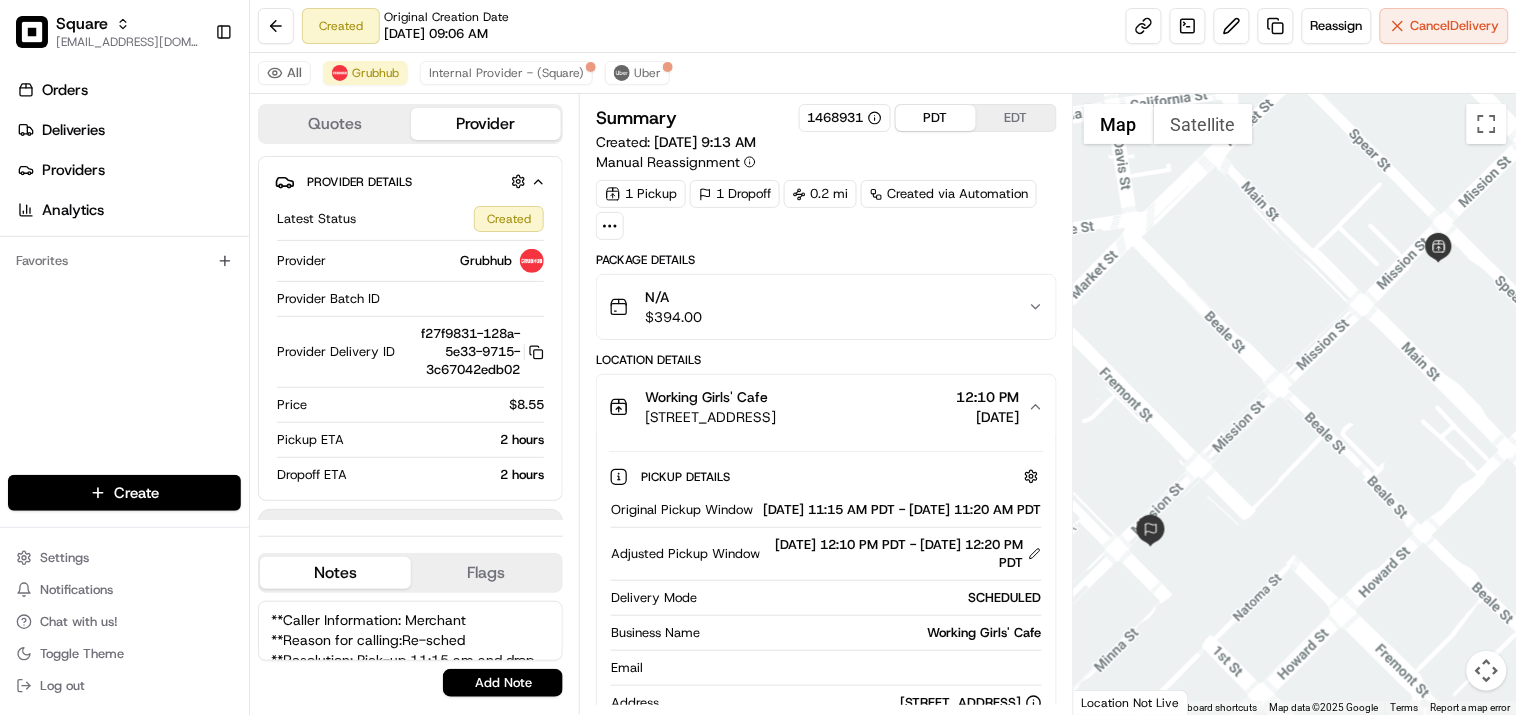 scroll, scrollTop: 70, scrollLeft: 0, axis: vertical 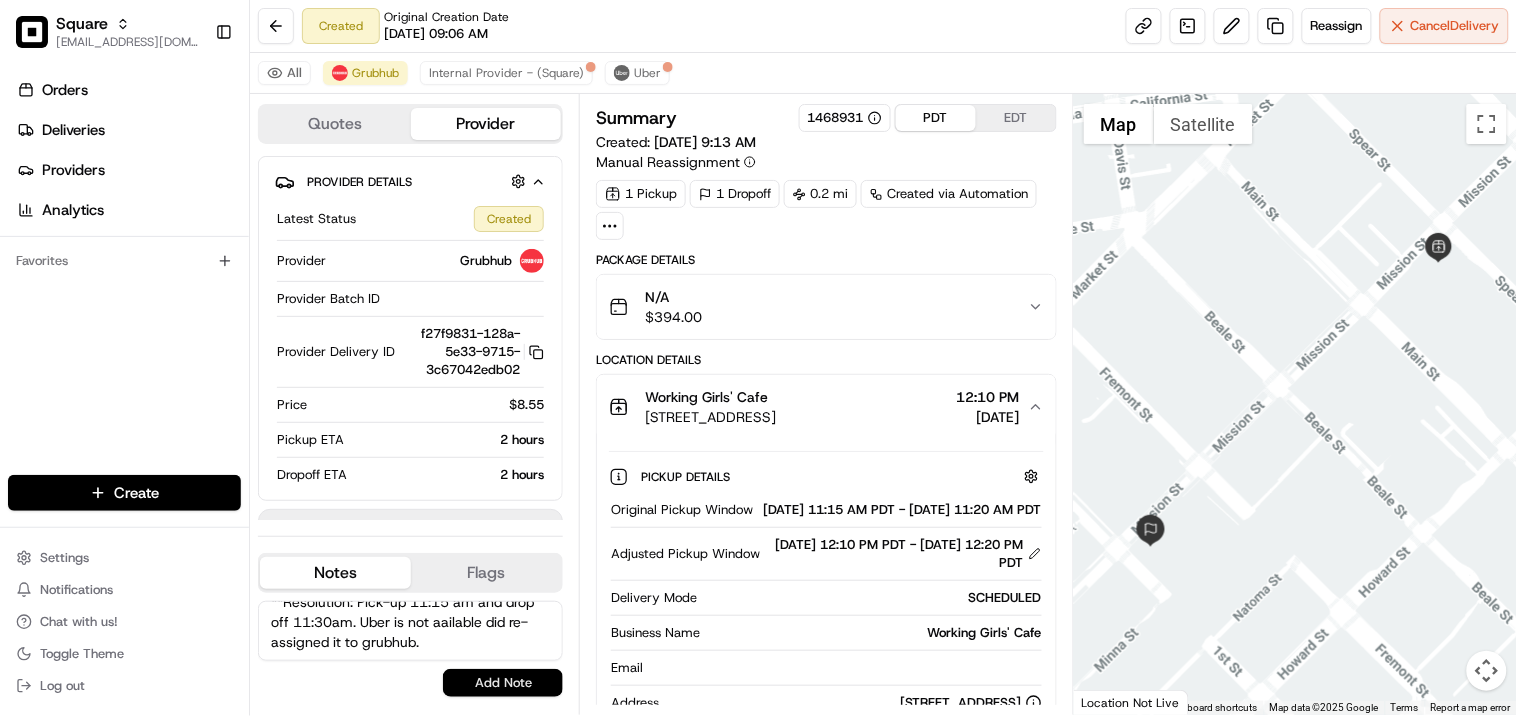 type on "**Caller Information: Merchant
**Reason for calling:Re-sched
**Resolution: Pick-up 11:15 am and drop off 11:30am. Uber is not aailable did re-assigned it to grubhub." 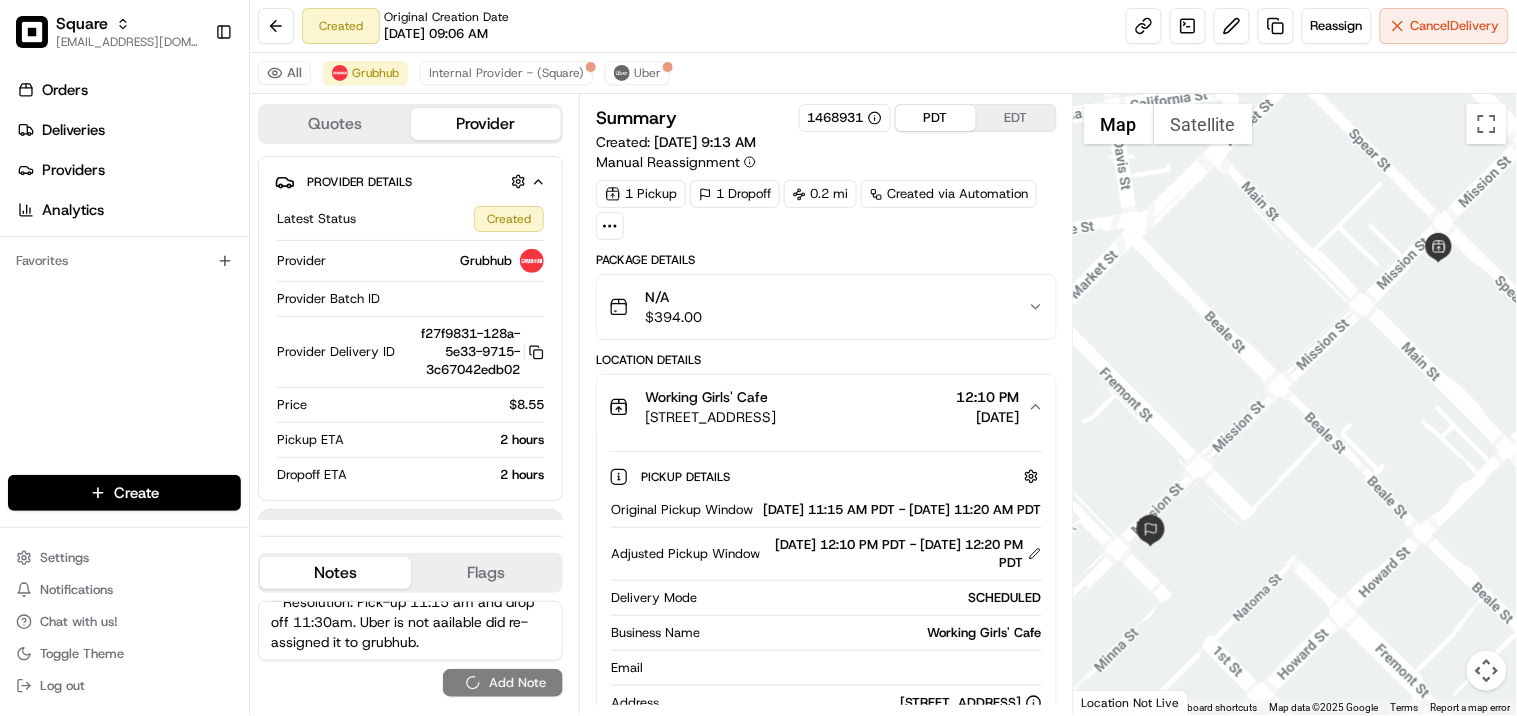 type 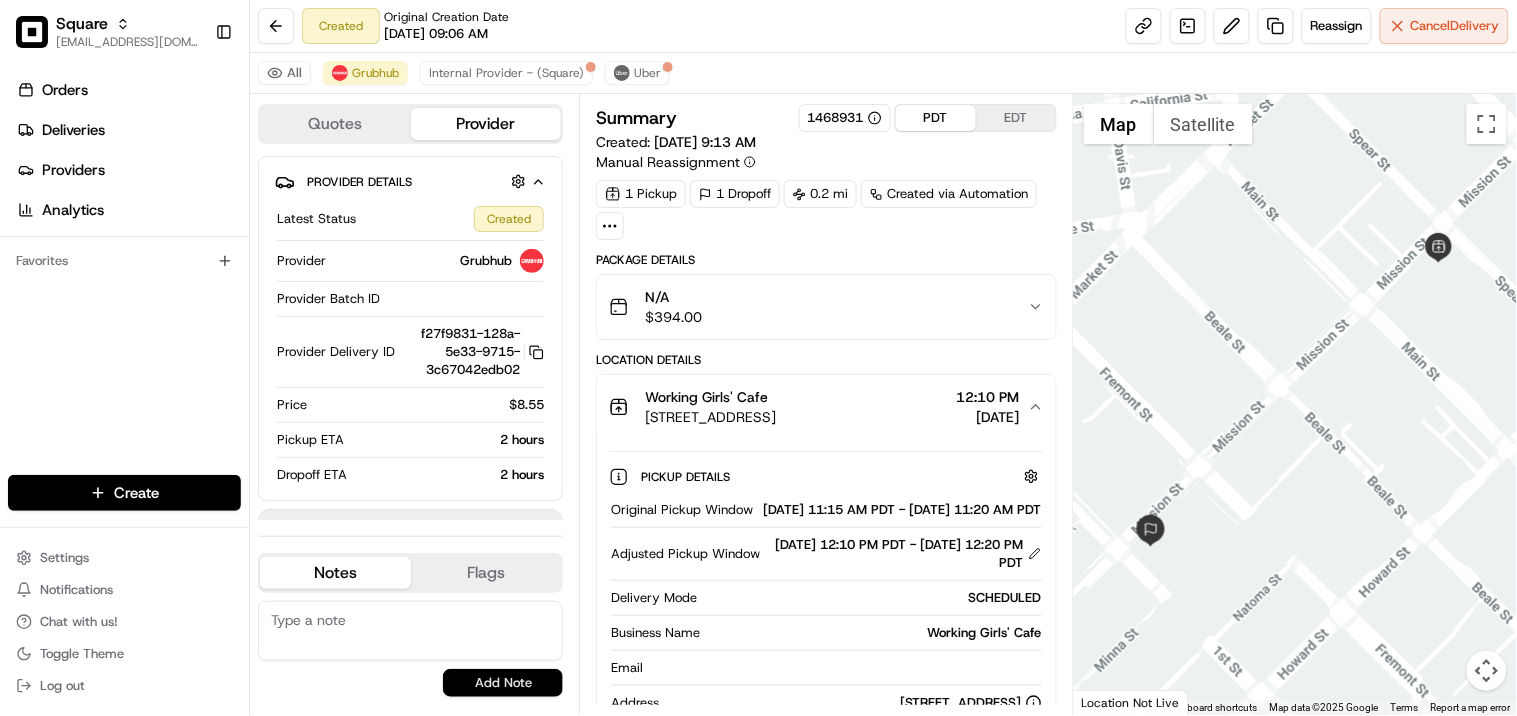 scroll, scrollTop: 0, scrollLeft: 0, axis: both 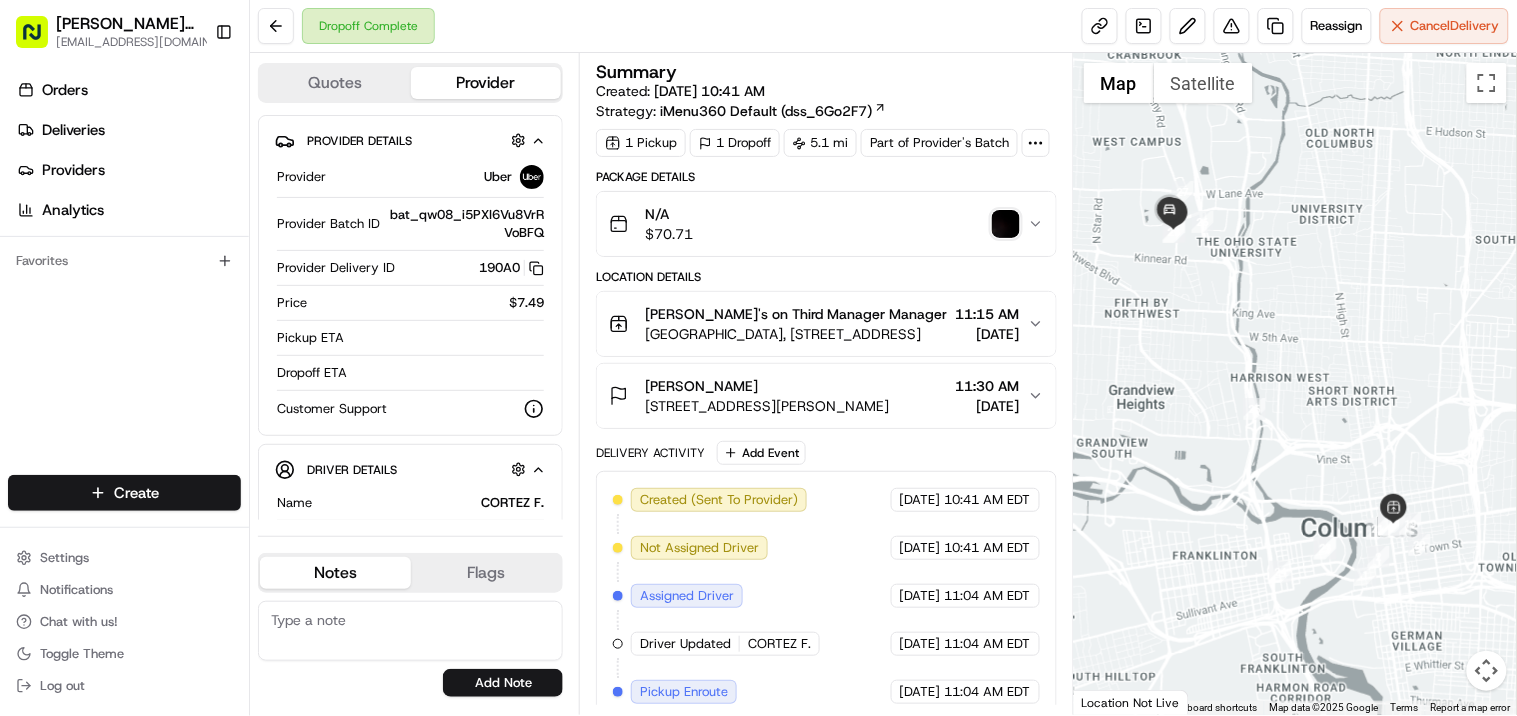 click at bounding box center [1006, 224] 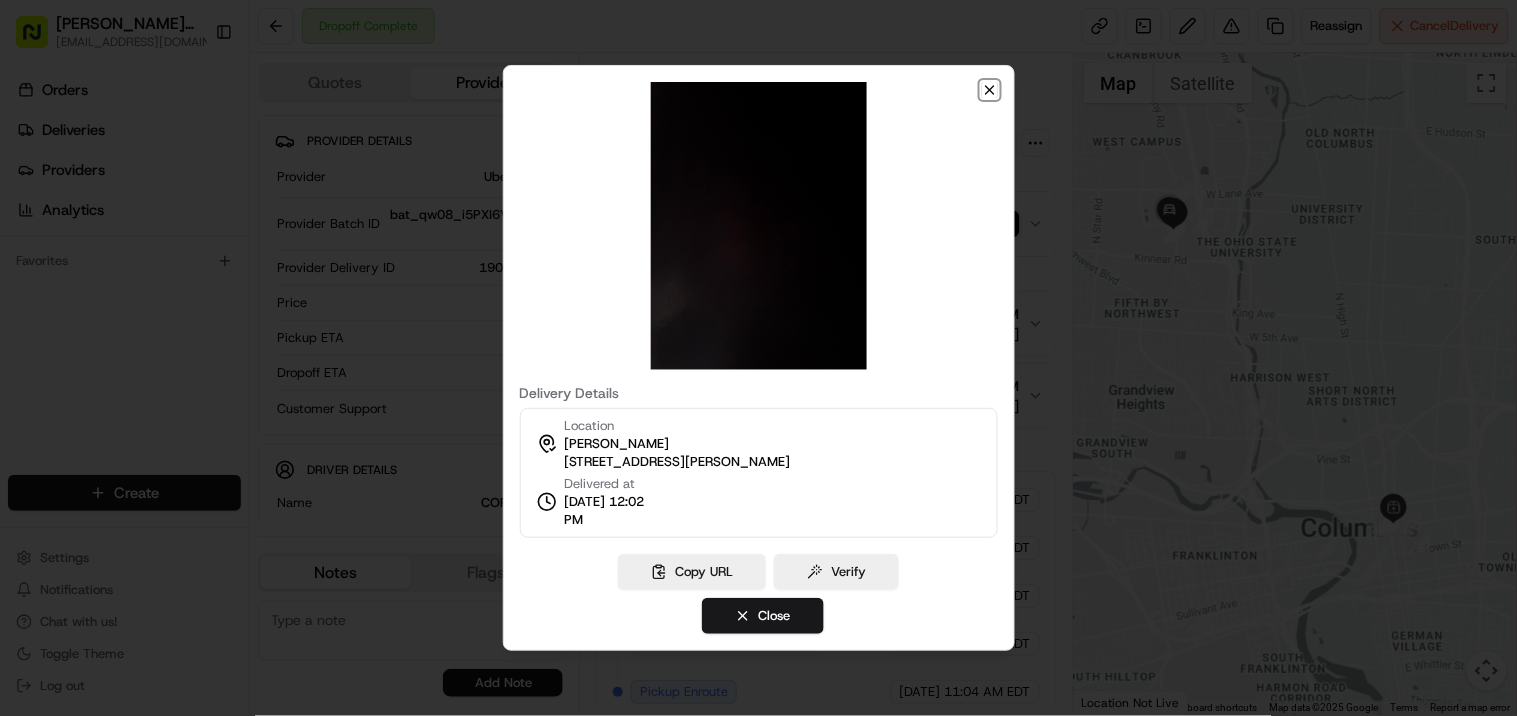 click 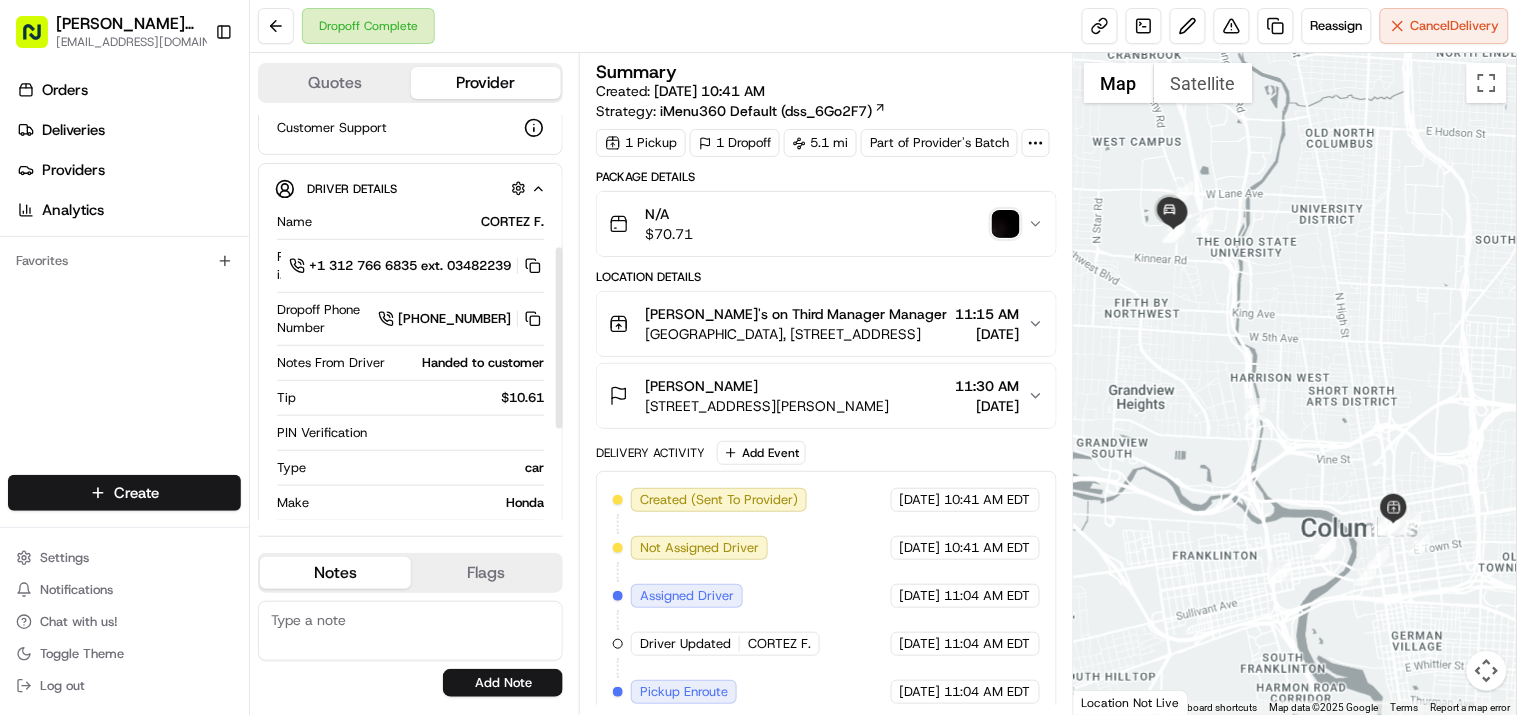 scroll, scrollTop: 392, scrollLeft: 0, axis: vertical 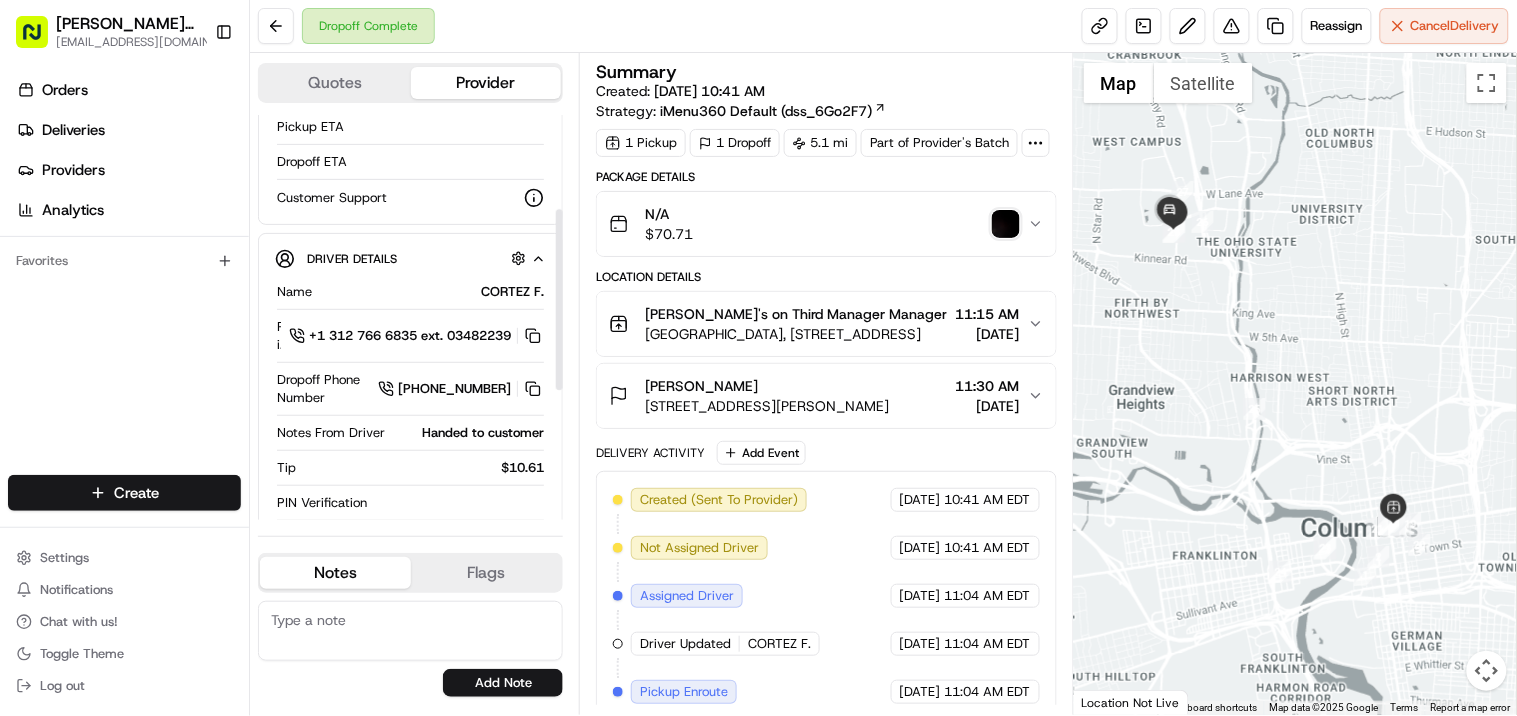 drag, startPoint x: 557, startPoint y: 402, endPoint x: 564, endPoint y: 321, distance: 81.3019 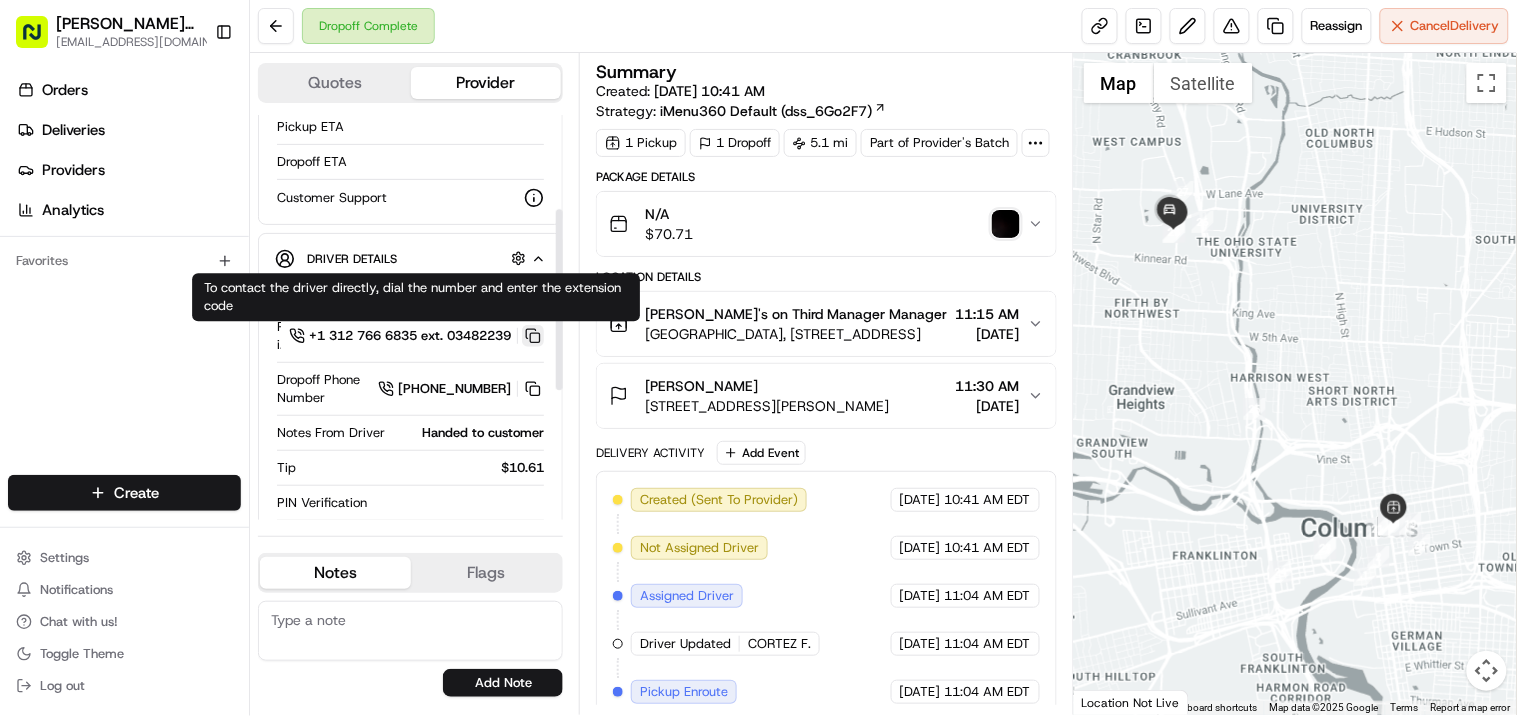 click at bounding box center (533, 336) 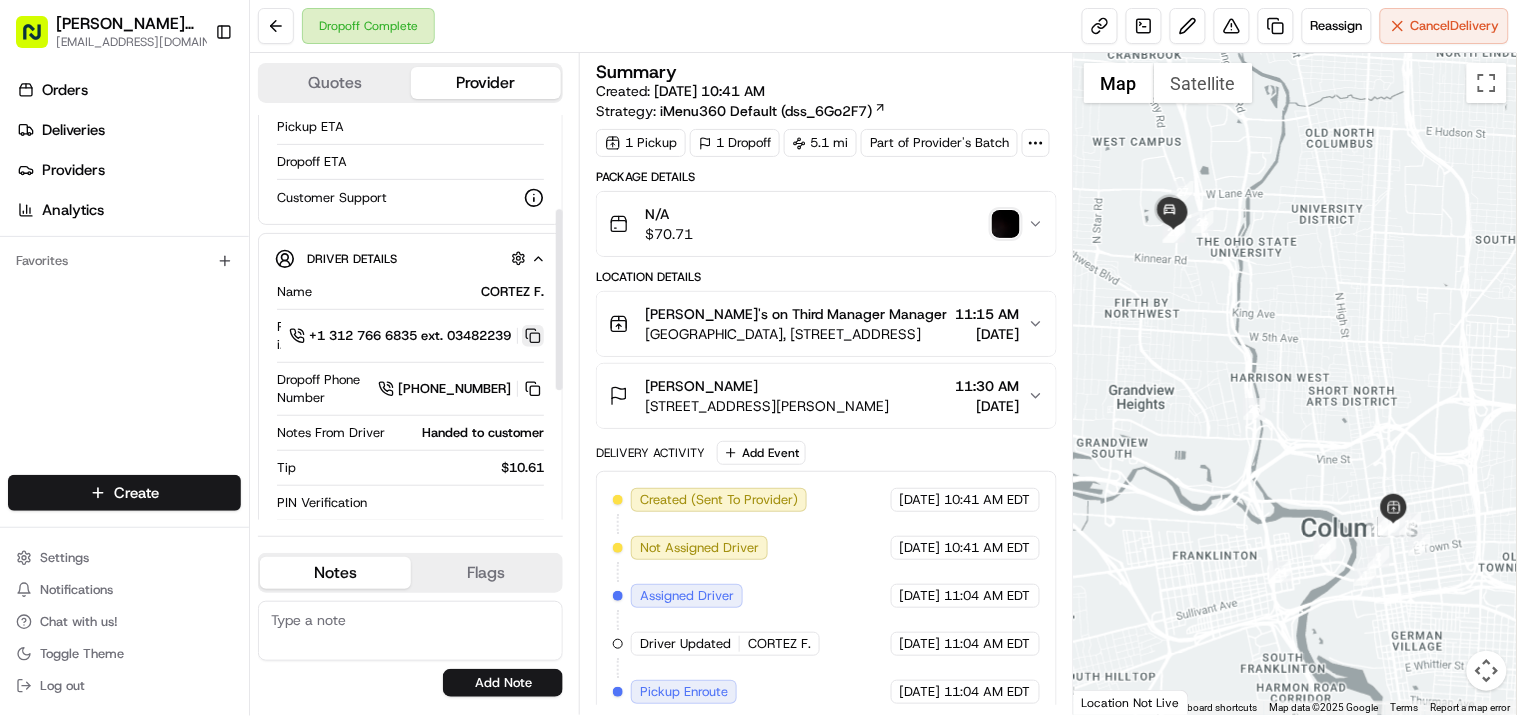 click at bounding box center (533, 336) 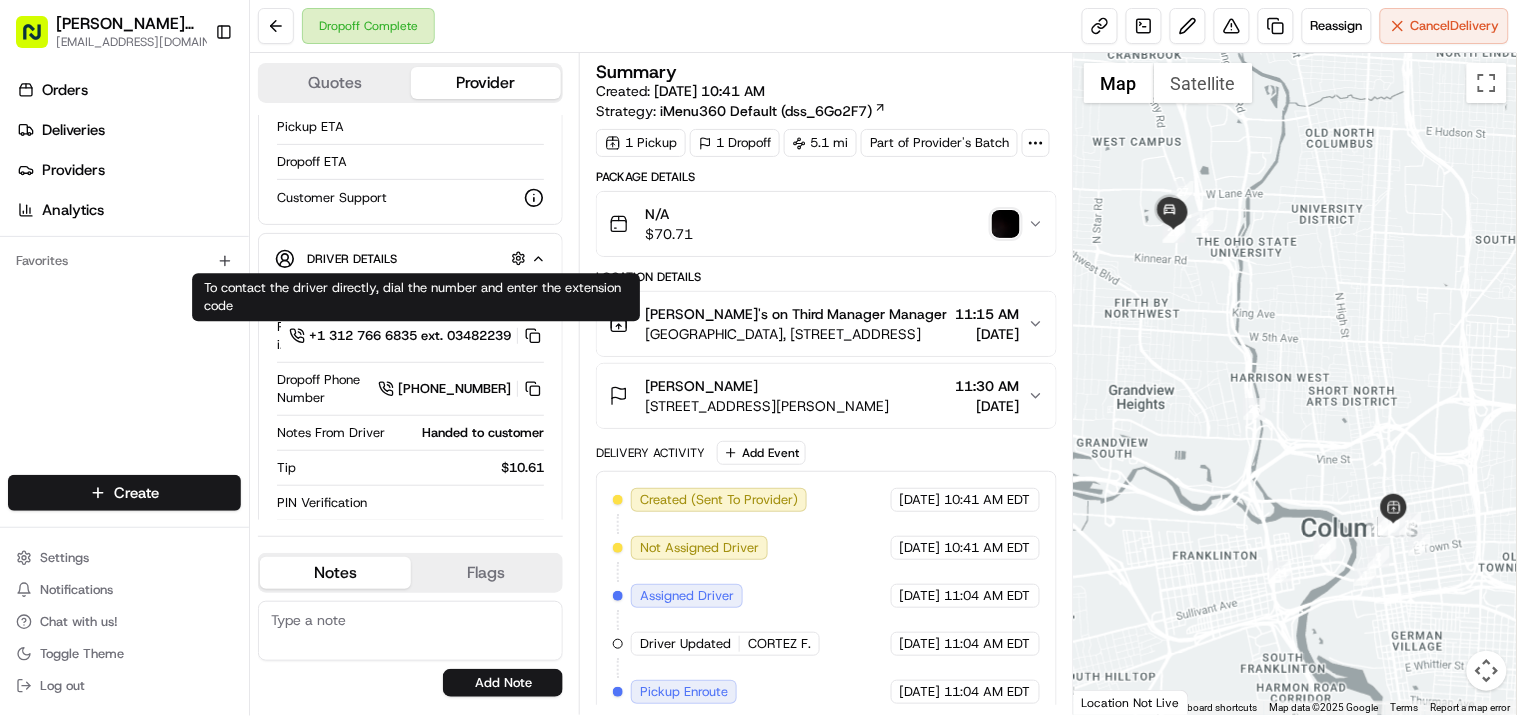 click on "Dropoff Complete Reassign Cancel  Delivery" at bounding box center (883, 26) 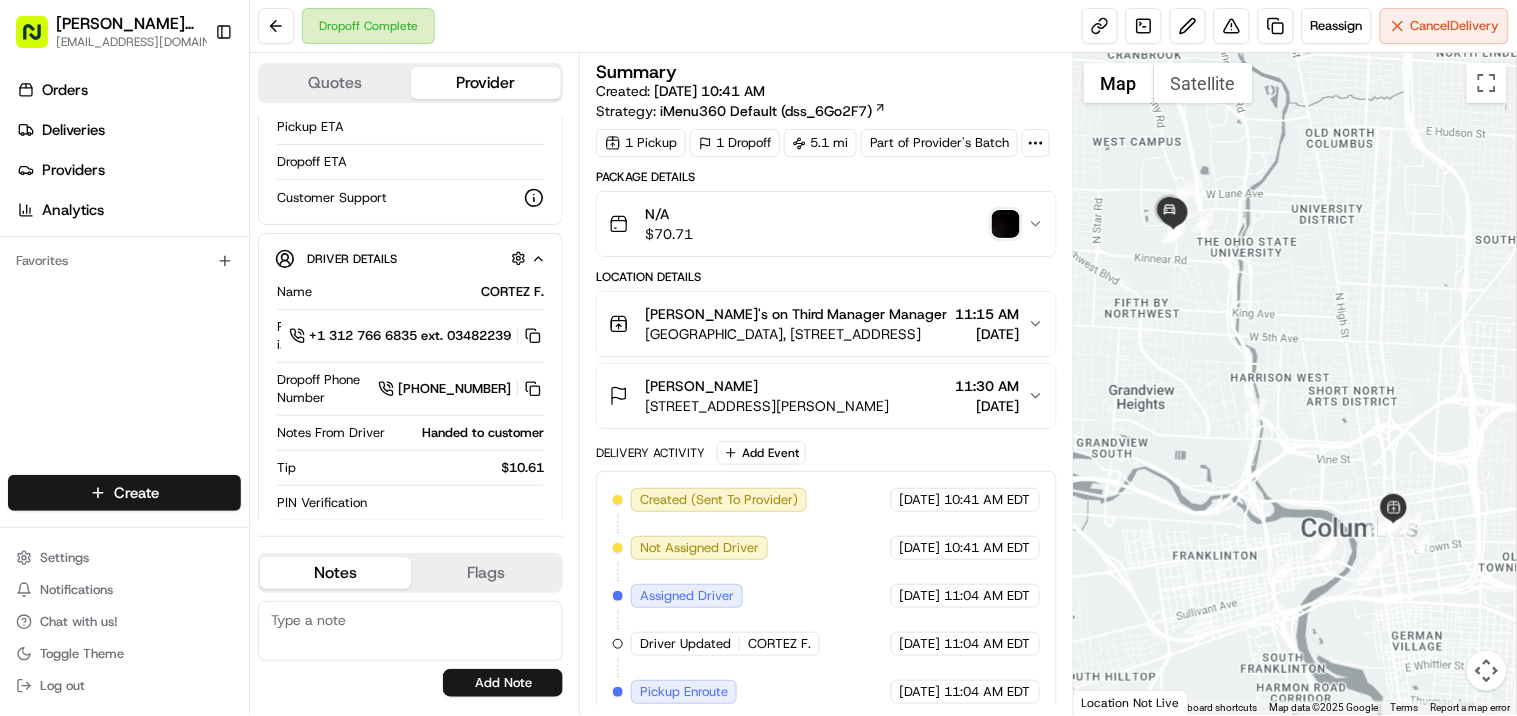 click on "[PERSON_NAME]'s on Third Manager Manager [GEOGRAPHIC_DATA], [STREET_ADDRESS] 11:15 AM [DATE]" at bounding box center [818, 324] 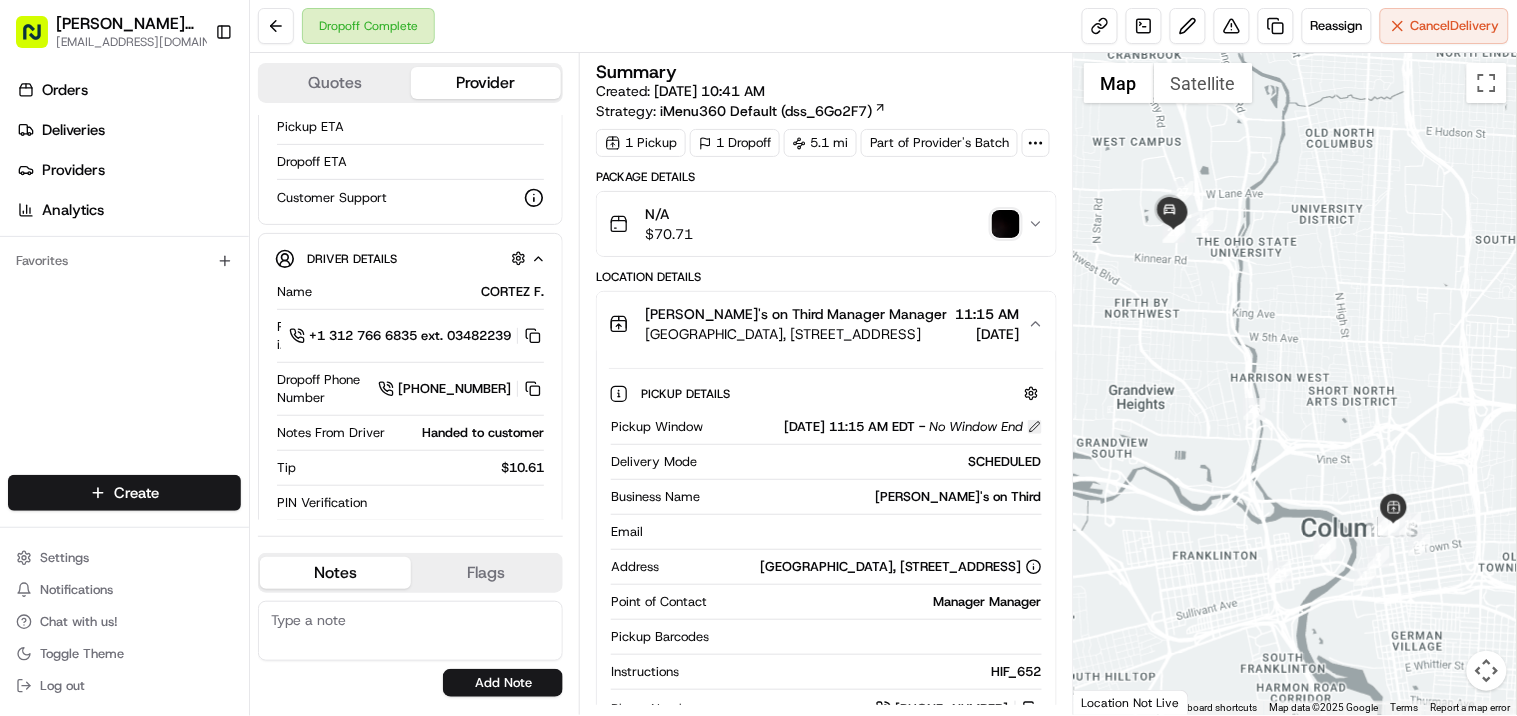 click at bounding box center [1035, 427] 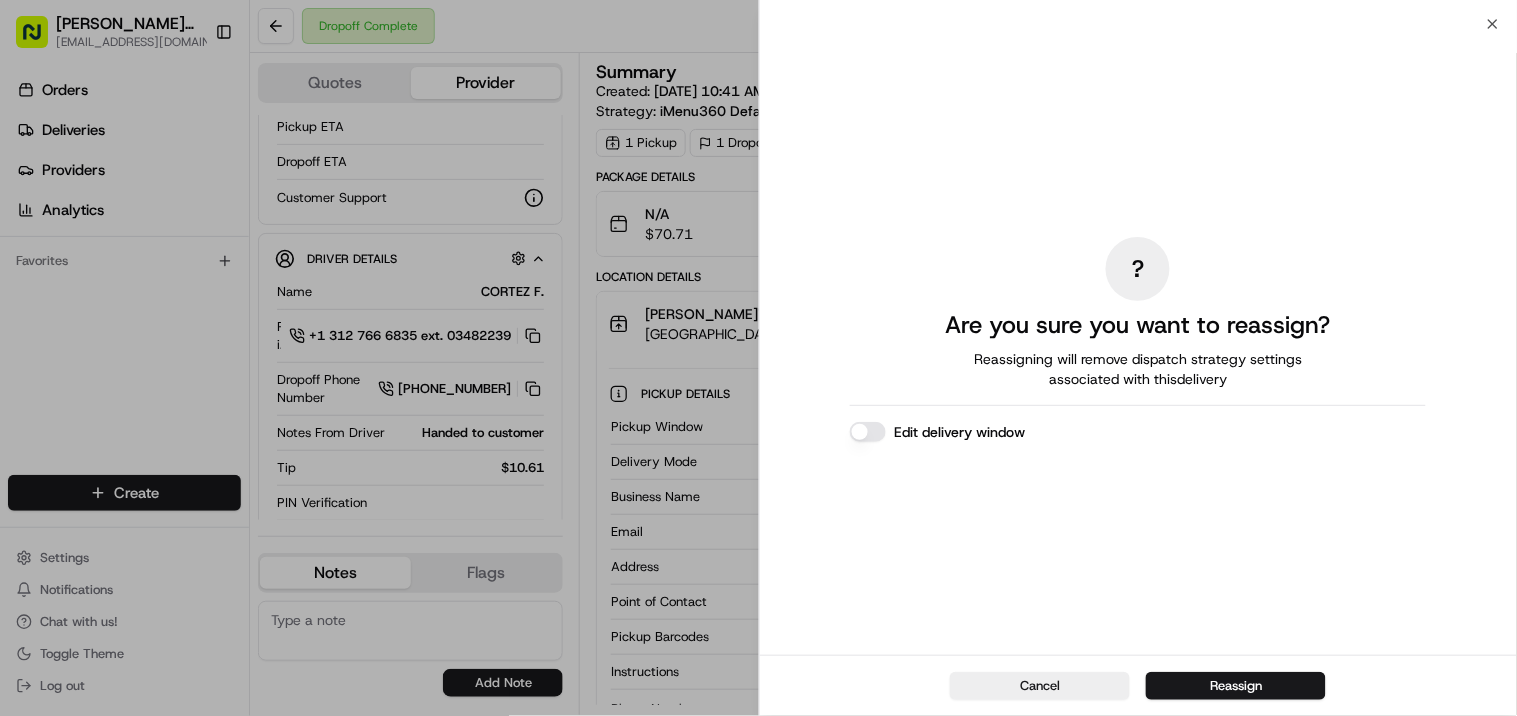 click on "Edit delivery window" at bounding box center (868, 432) 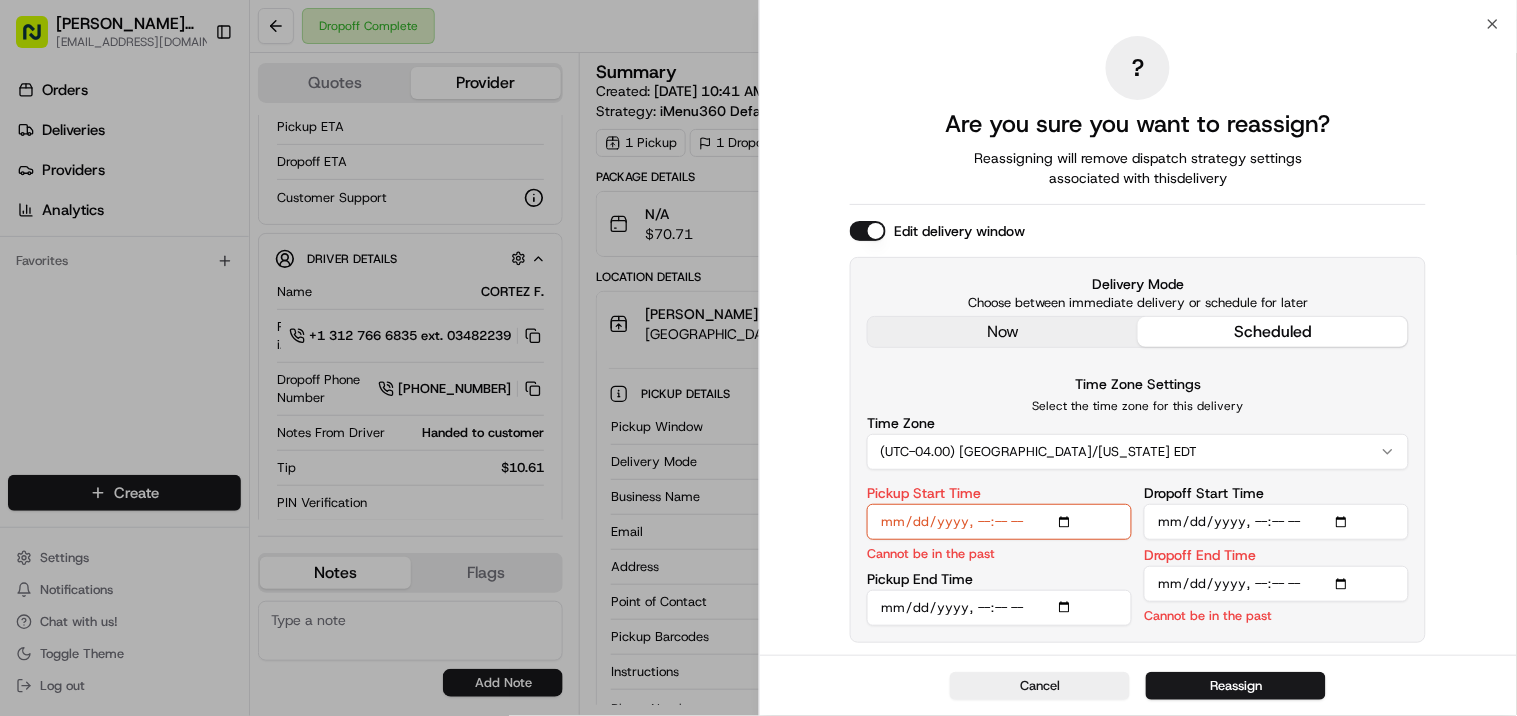 click on "? Are you sure you want to reassign? Reassigning will remove dispatch strategy settings associated with this  delivery Edit delivery window Delivery Mode Choose between immediate delivery or schedule for later now scheduled Time Zone Settings Select the time zone for this delivery Time Zone (UTC-04.00) [GEOGRAPHIC_DATA]/[US_STATE] EDT Pickup Start Time Cannot be in the past Pickup End Time Dropoff Start Time Dropoff End Time Cannot be in the past" at bounding box center [1138, 339] 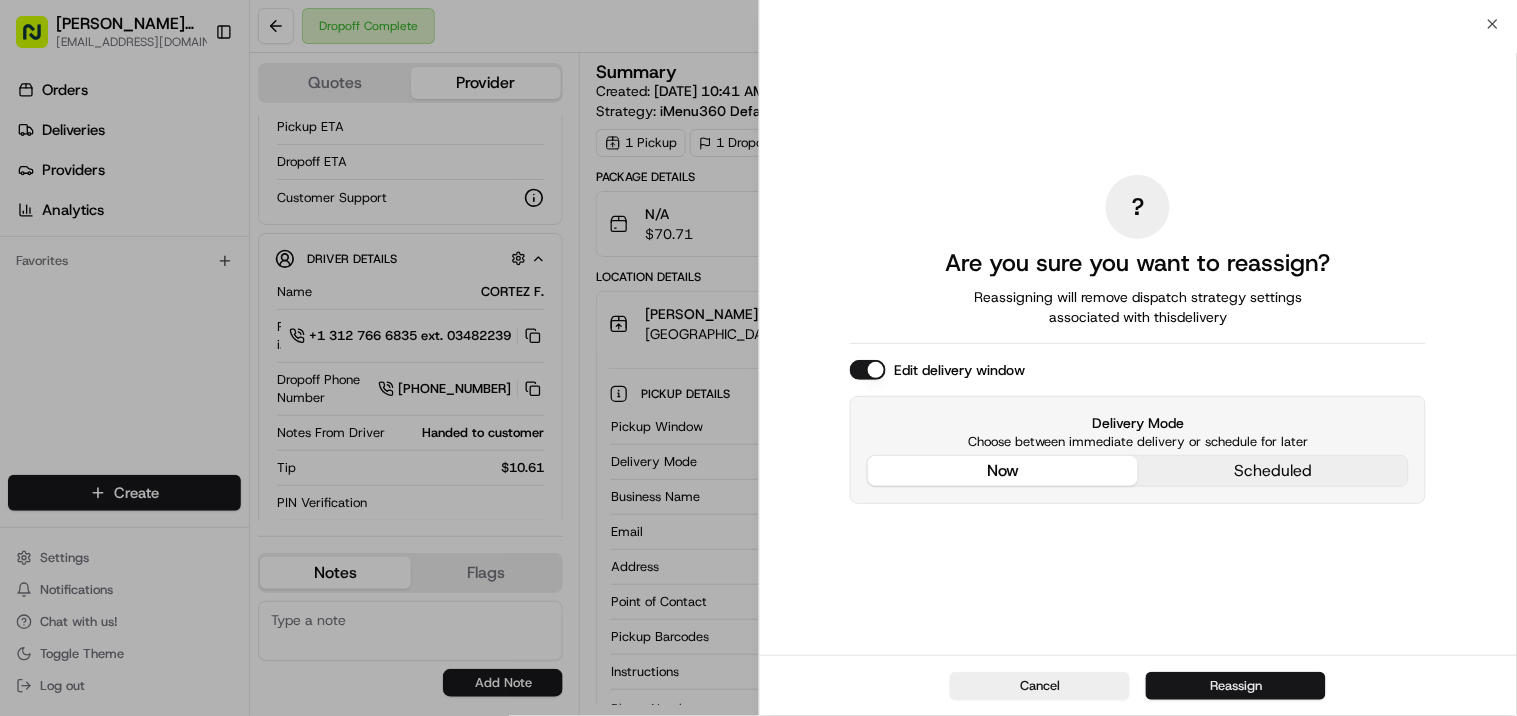 click on "Reassign" at bounding box center (1236, 686) 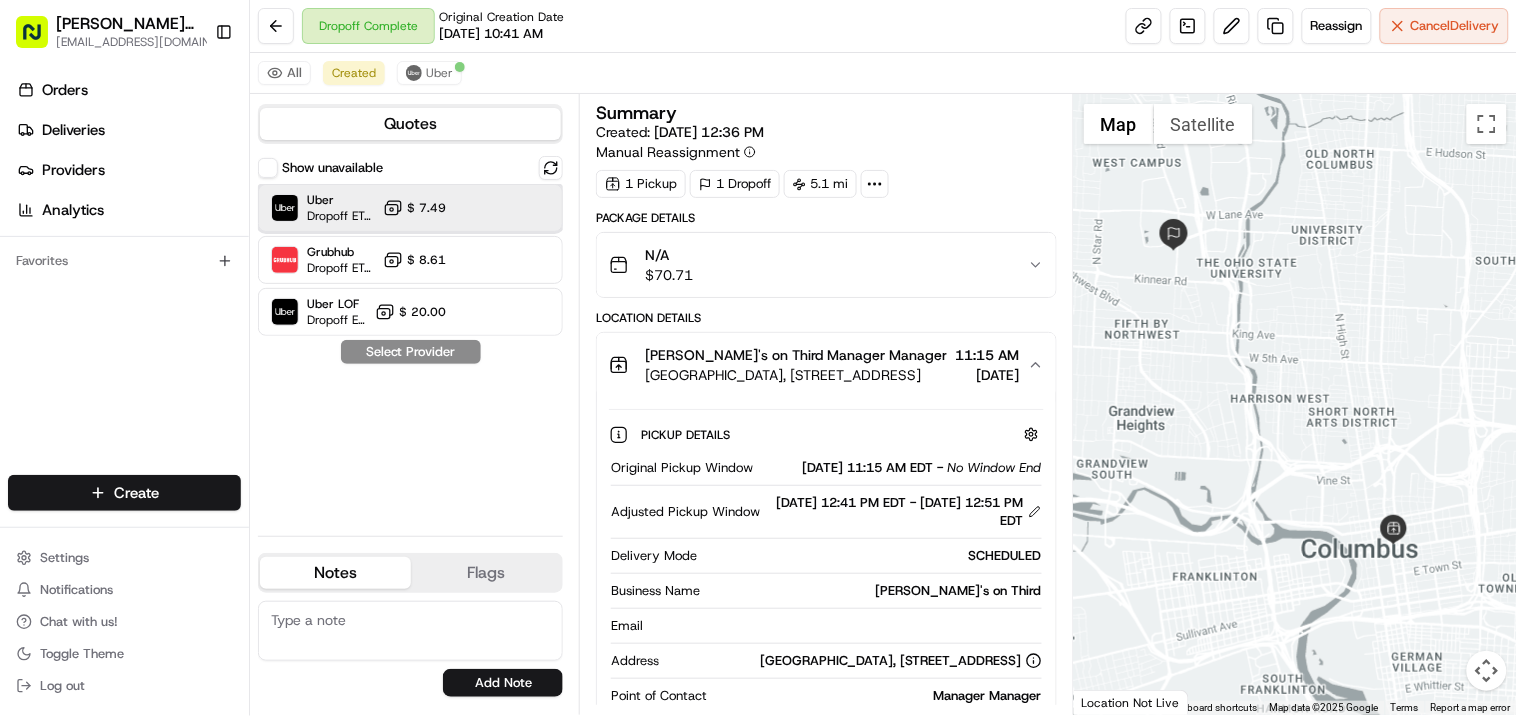 click on "Uber Dropoff ETA   34 minutes $   7.49" at bounding box center [410, 208] 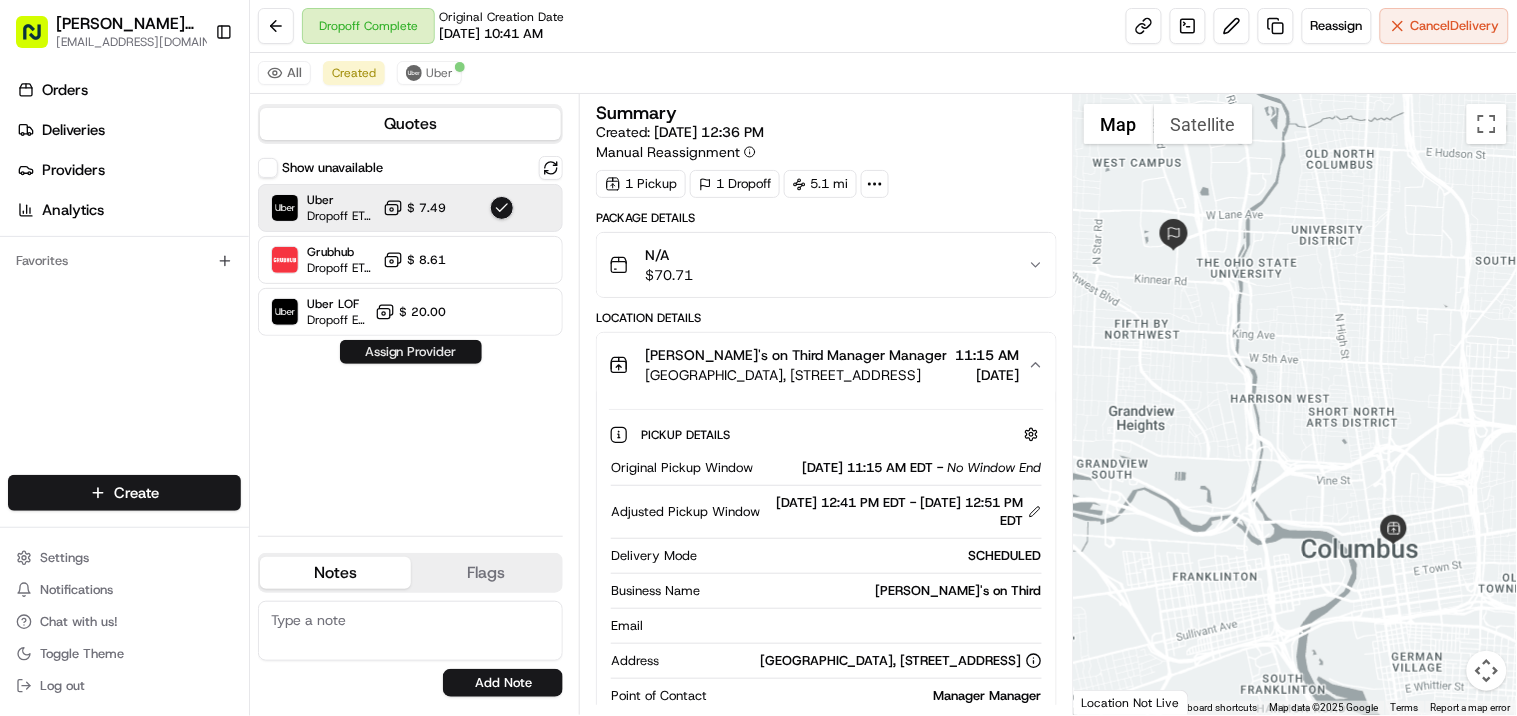 click on "Assign Provider" at bounding box center (411, 352) 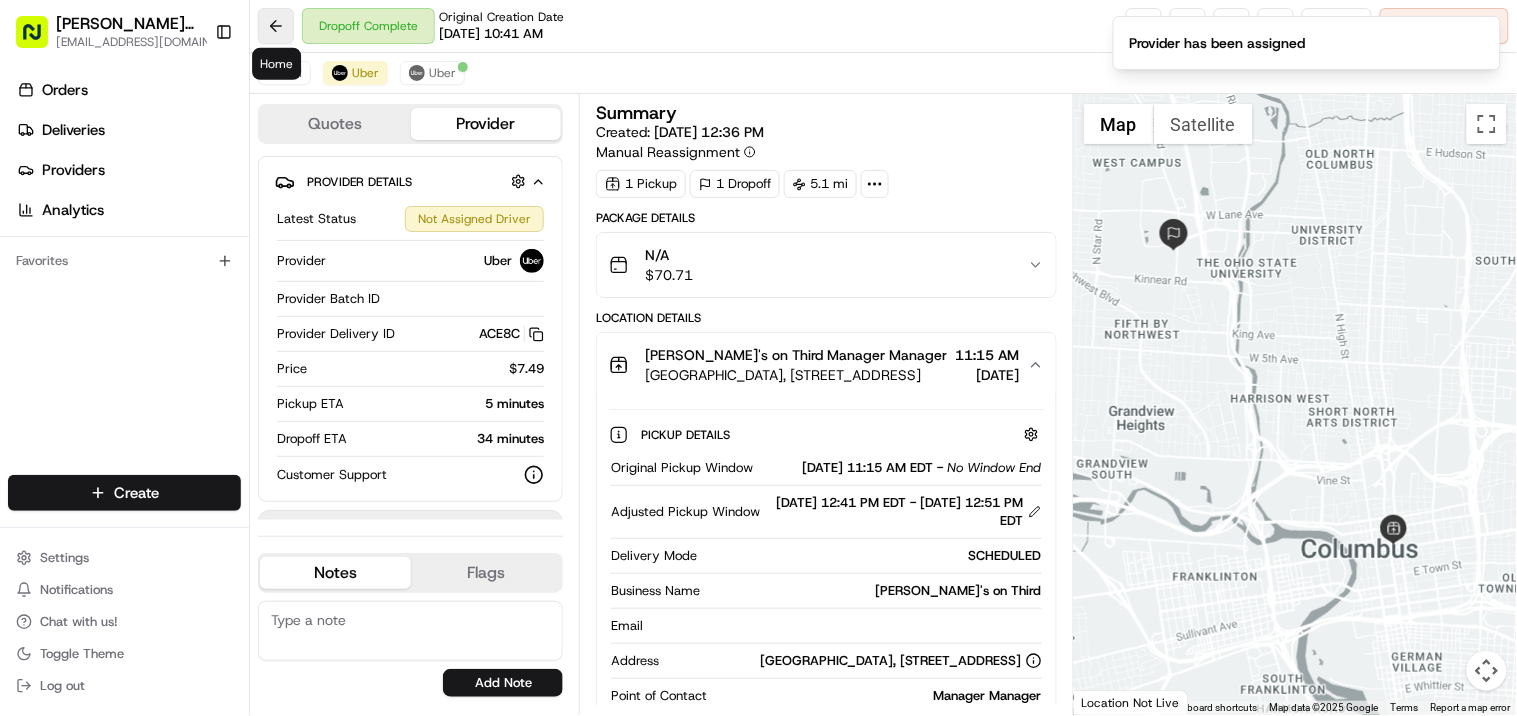 click at bounding box center [276, 26] 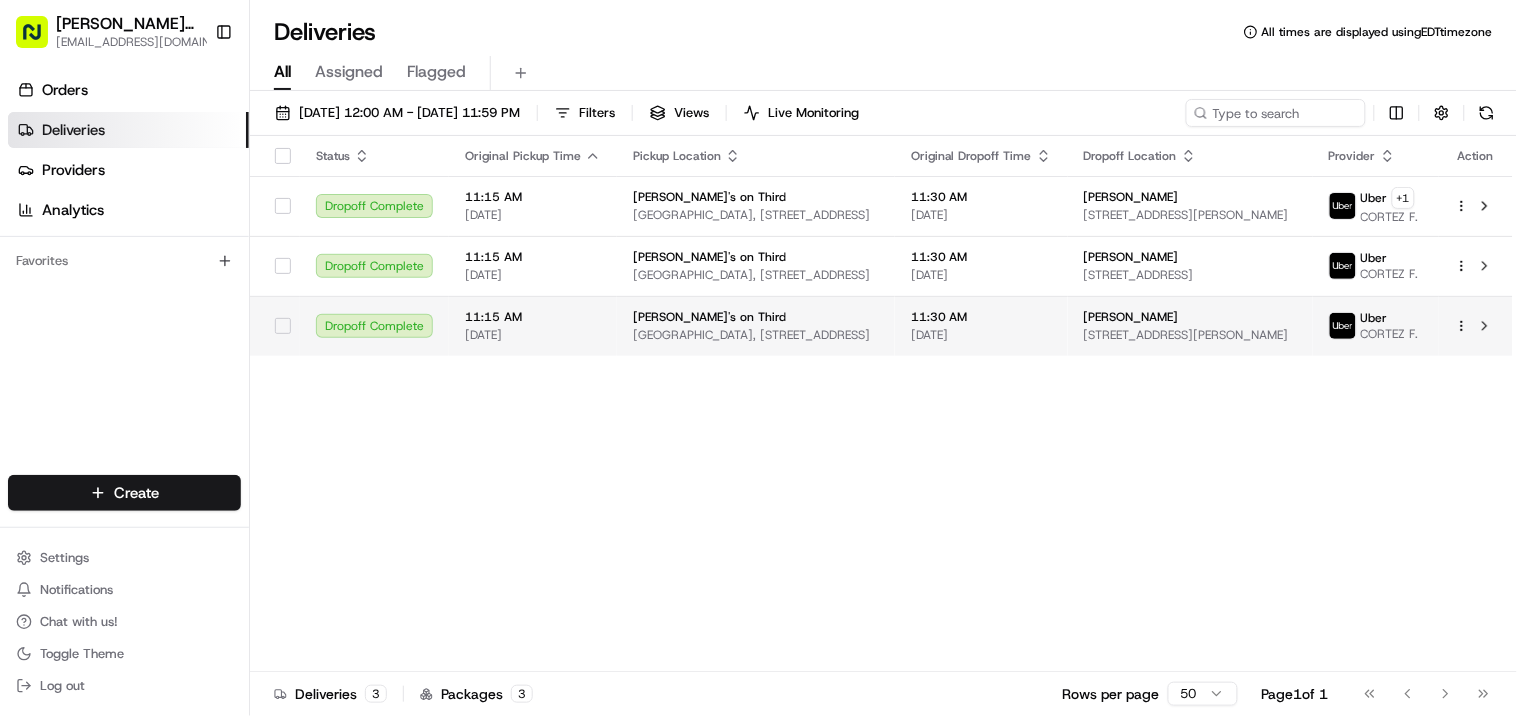click on "11:30 AM [DATE]" at bounding box center [981, 326] 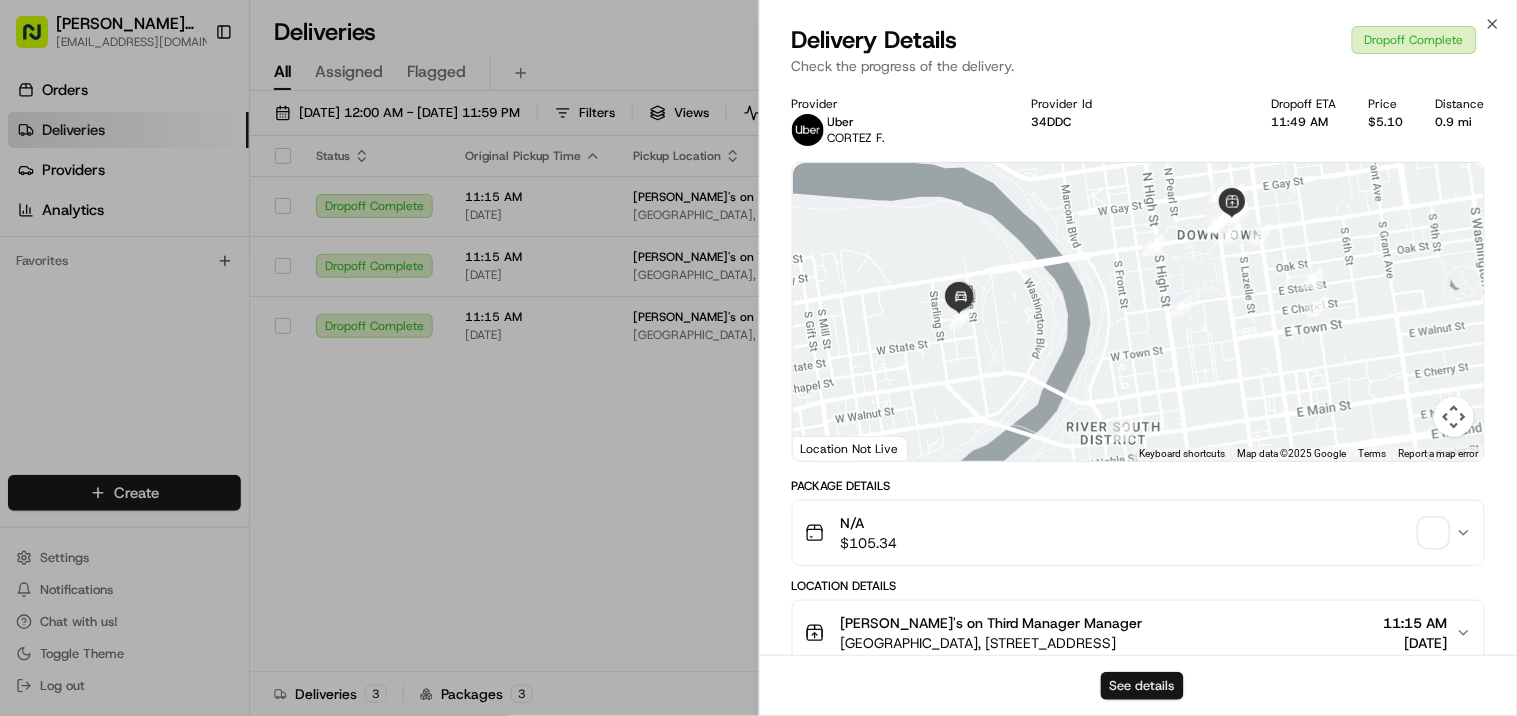 click on "See details" at bounding box center (1142, 686) 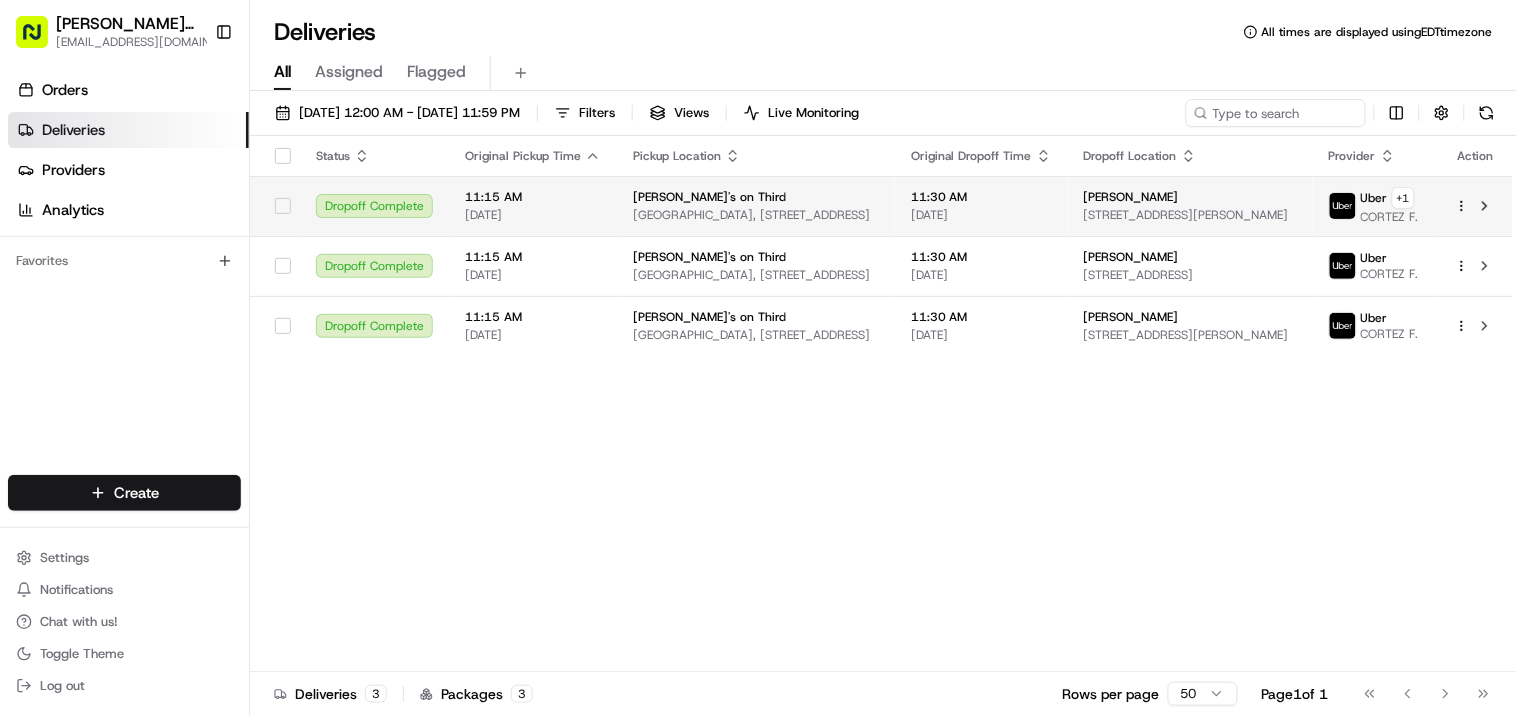 click on "Melissa Groves 2121 Kenny Rd, Columbus, OH 43210, USA" at bounding box center (1190, 206) 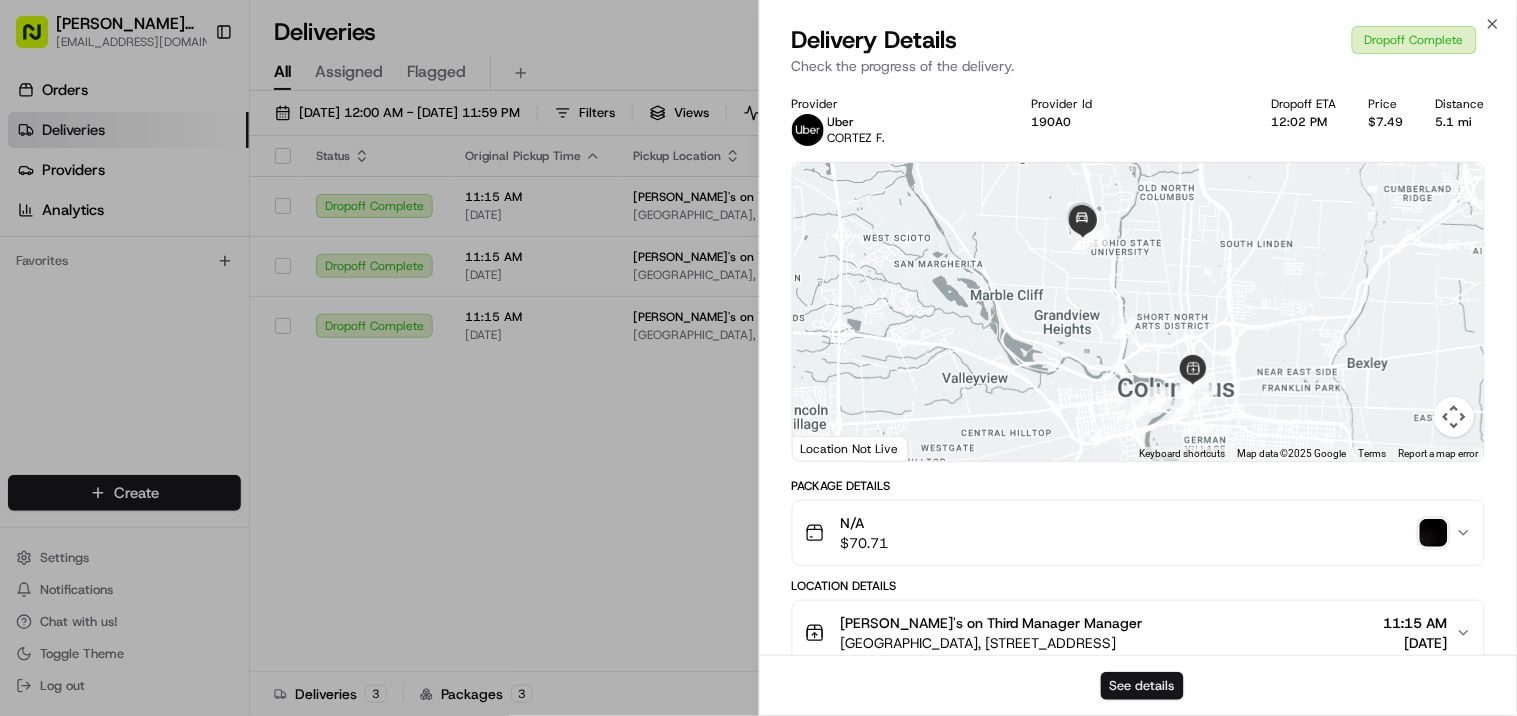 click on "See details" at bounding box center (1142, 686) 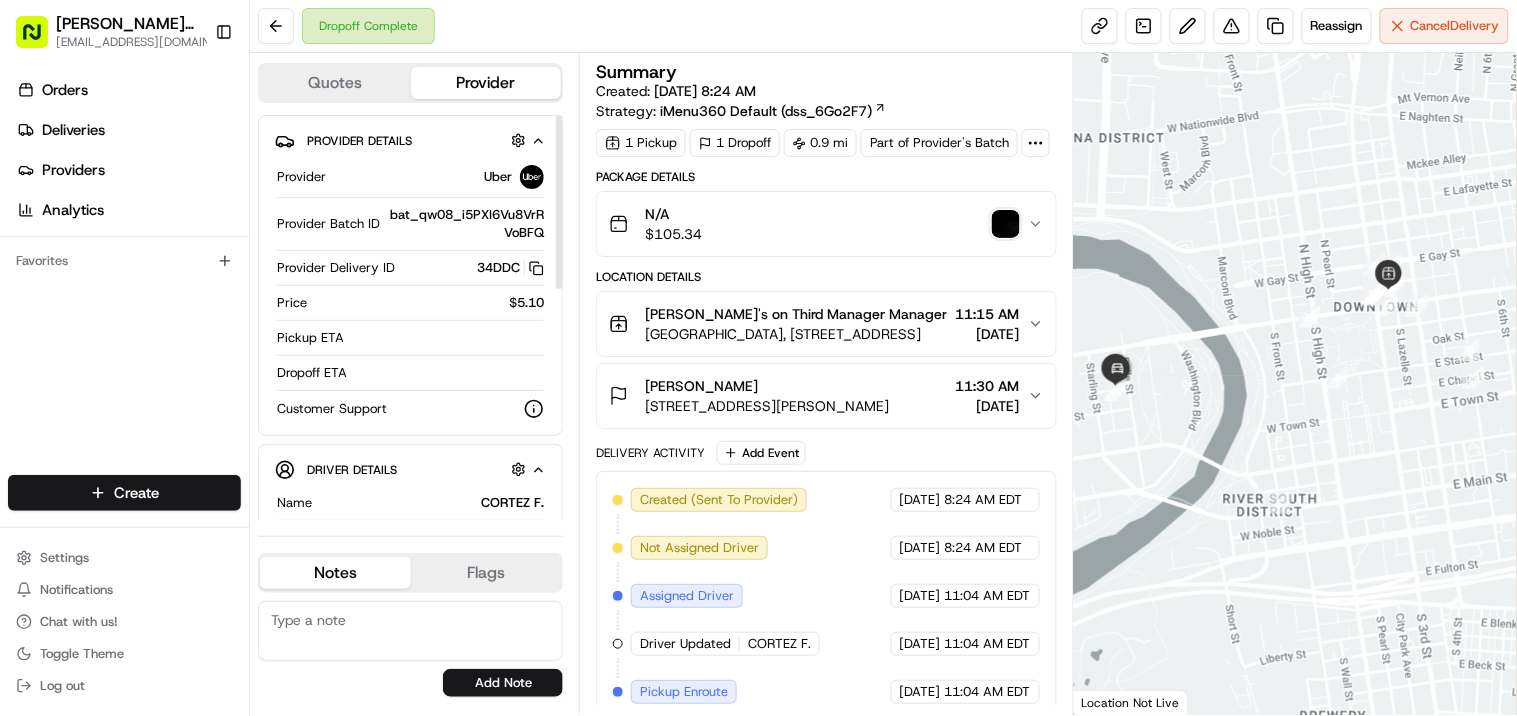 scroll, scrollTop: 0, scrollLeft: 0, axis: both 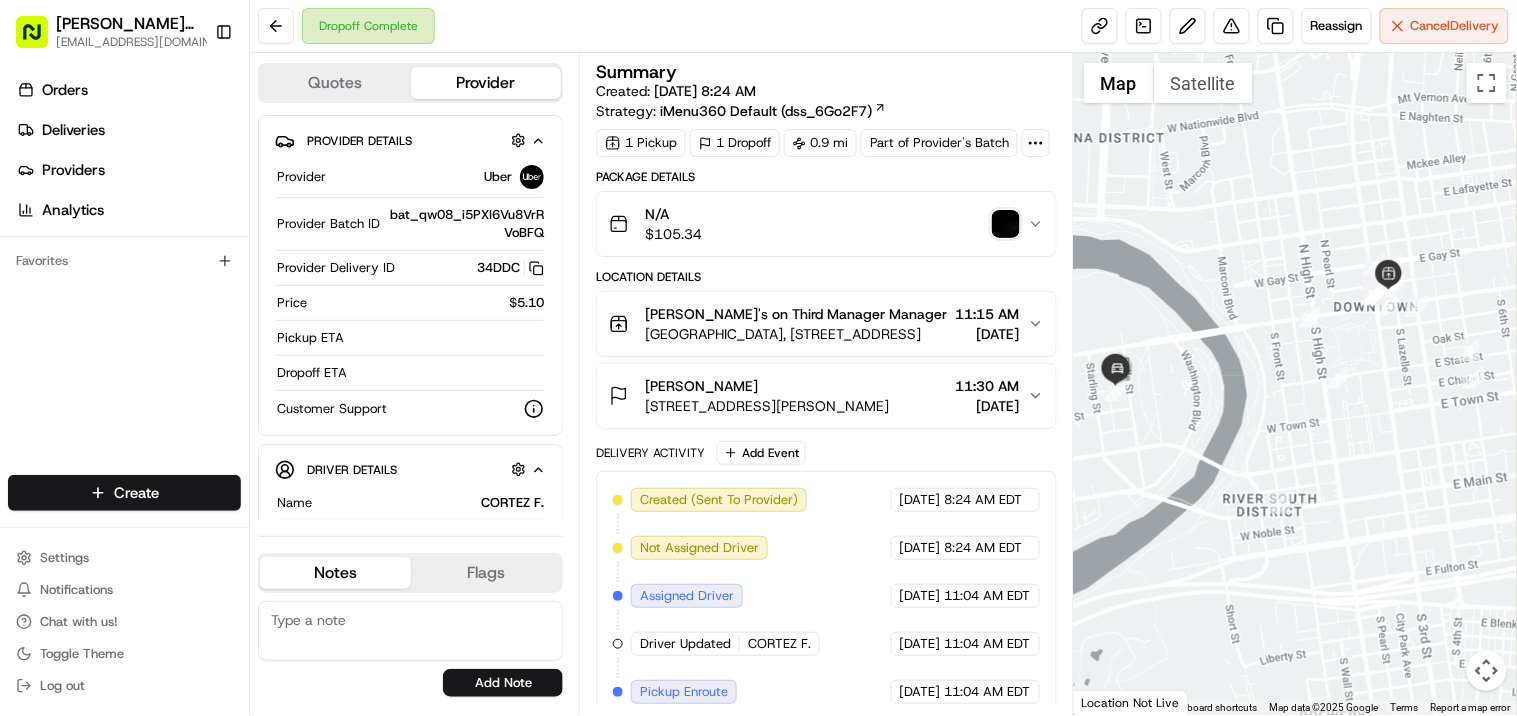click on "[DATE]" at bounding box center (988, 334) 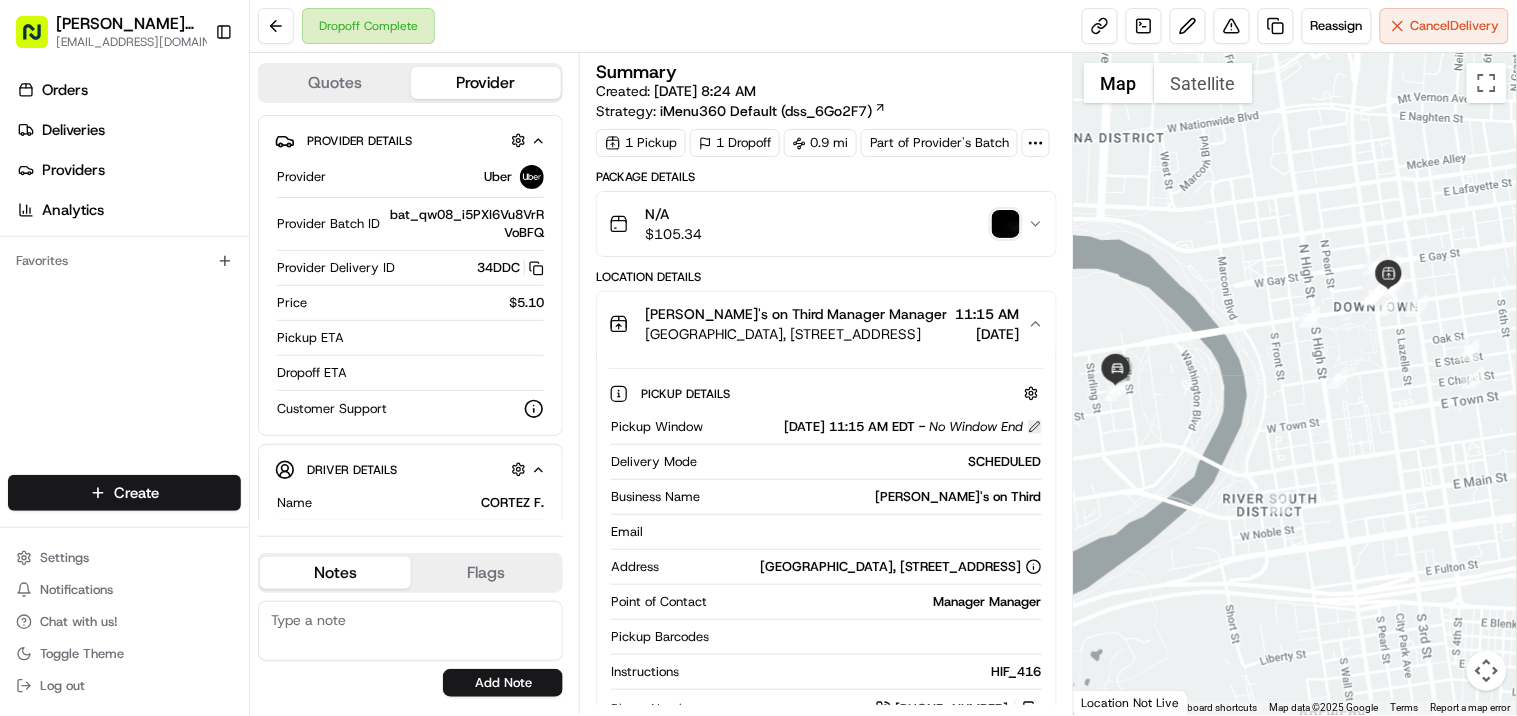 click at bounding box center [1035, 427] 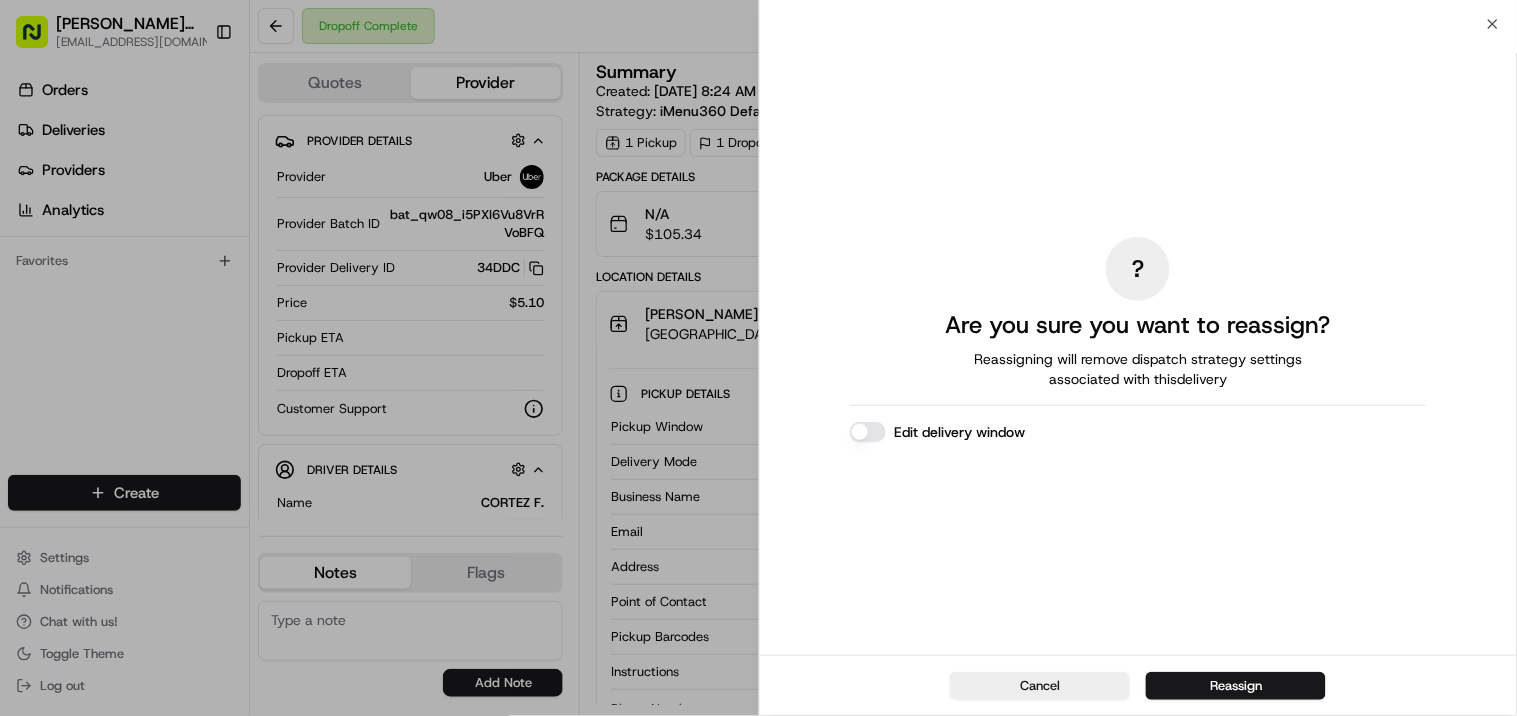 click on "Edit delivery window" at bounding box center [868, 432] 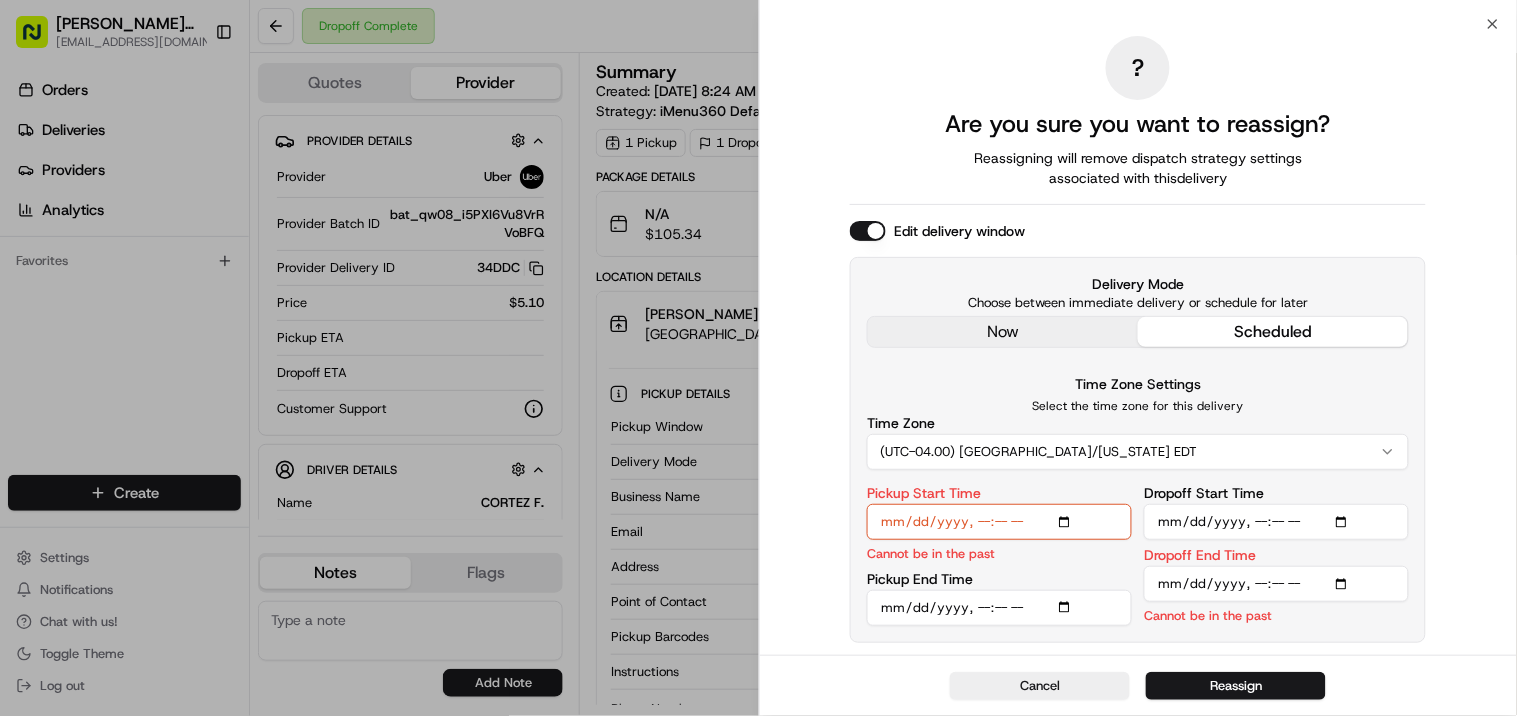 click on "? Are you sure you want to reassign? Reassigning will remove dispatch strategy settings associated with this  delivery Edit delivery window Delivery Mode Choose between immediate delivery or schedule for later now scheduled Time Zone Settings Select the time zone for this delivery Time Zone (UTC-04.00) [GEOGRAPHIC_DATA]/[US_STATE] EDT Pickup Start Time Cannot be in the past Pickup End Time Dropoff Start Time Dropoff End Time Cannot be in the past" at bounding box center (1138, 339) 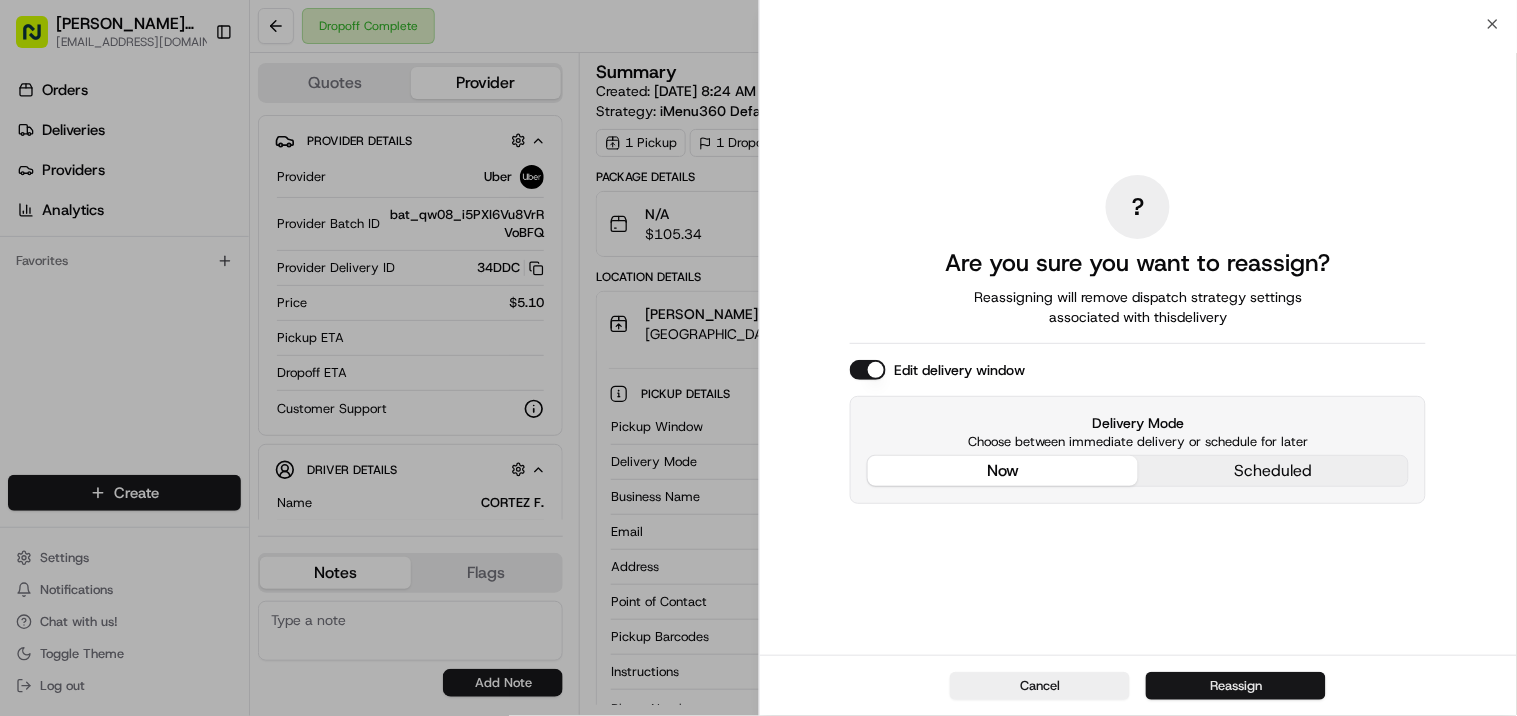 click on "Reassign" at bounding box center [1236, 686] 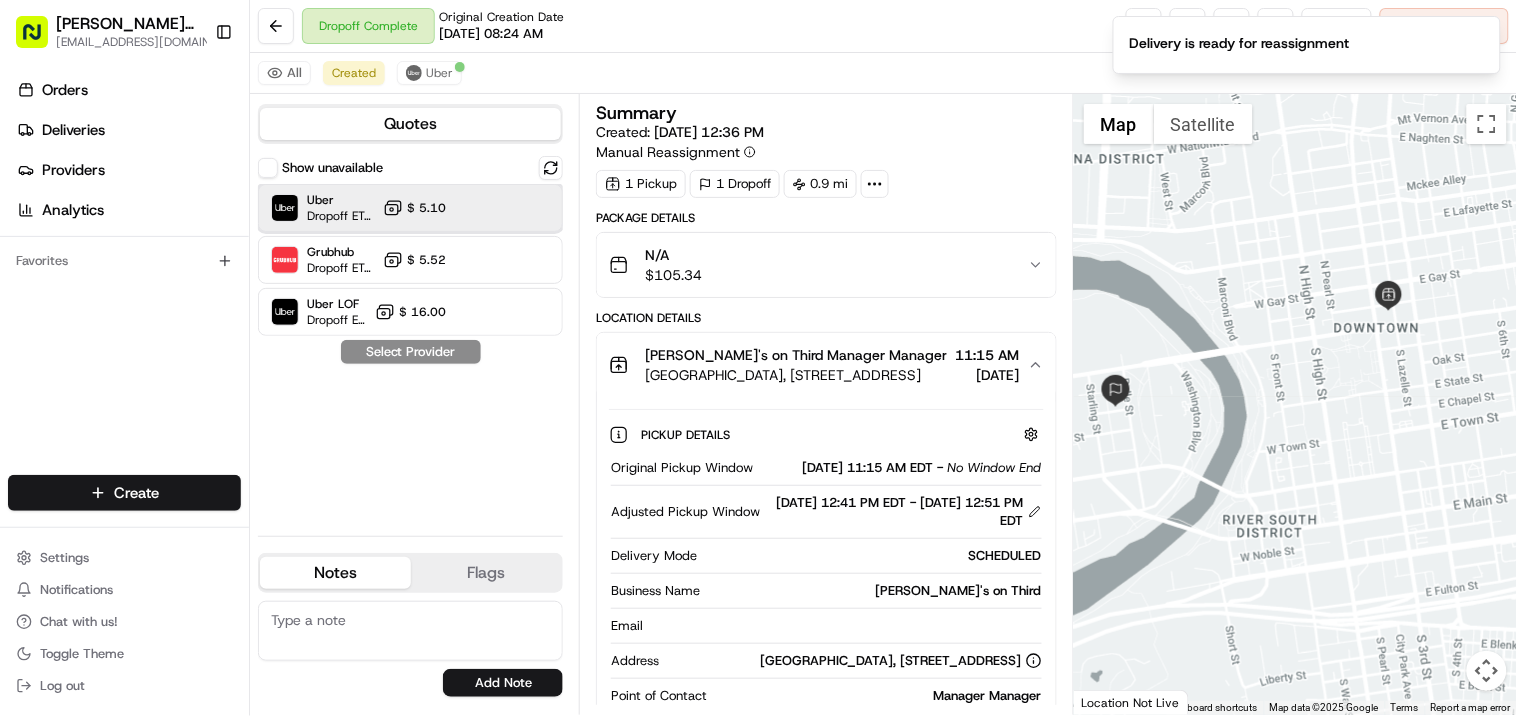 click on "Dropoff ETA   22 minutes" at bounding box center [341, 216] 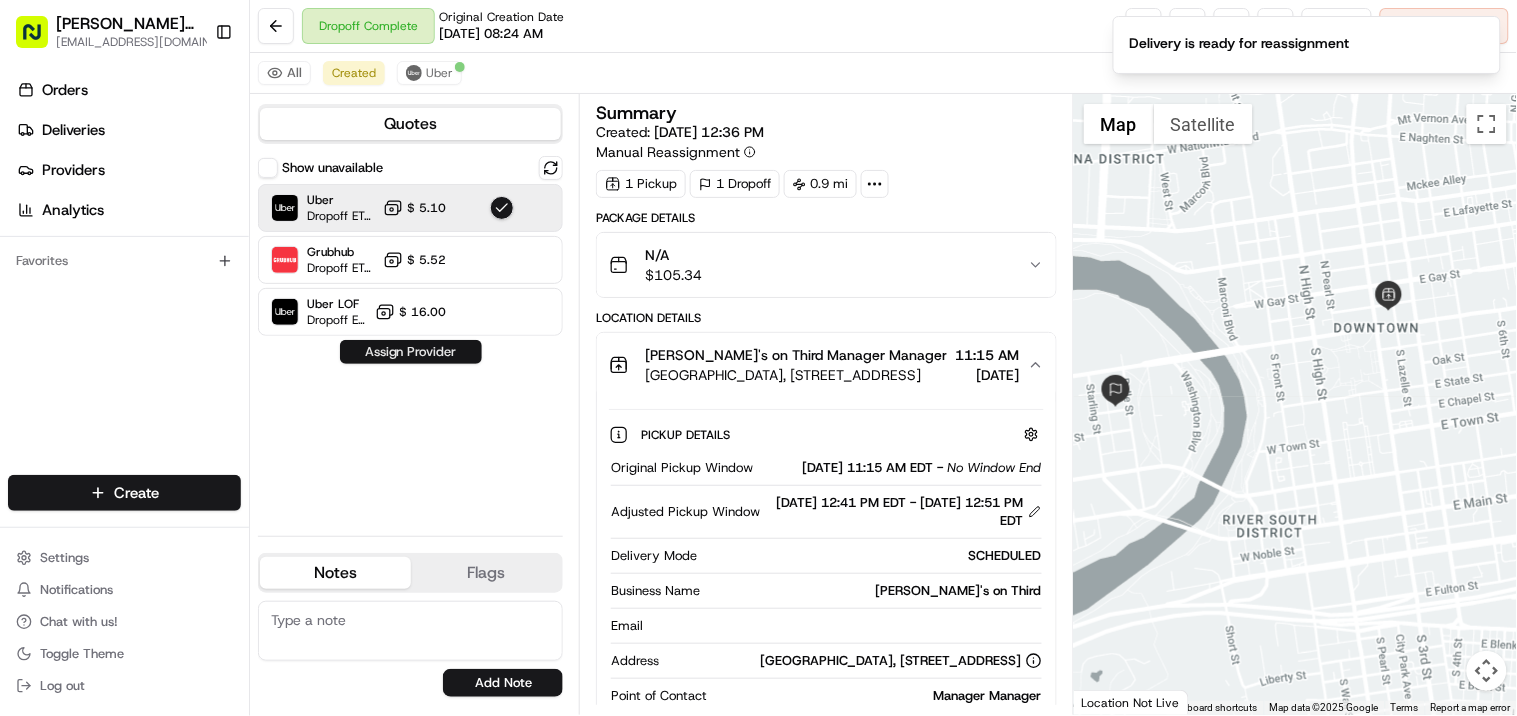 click on "Assign Provider" at bounding box center (411, 352) 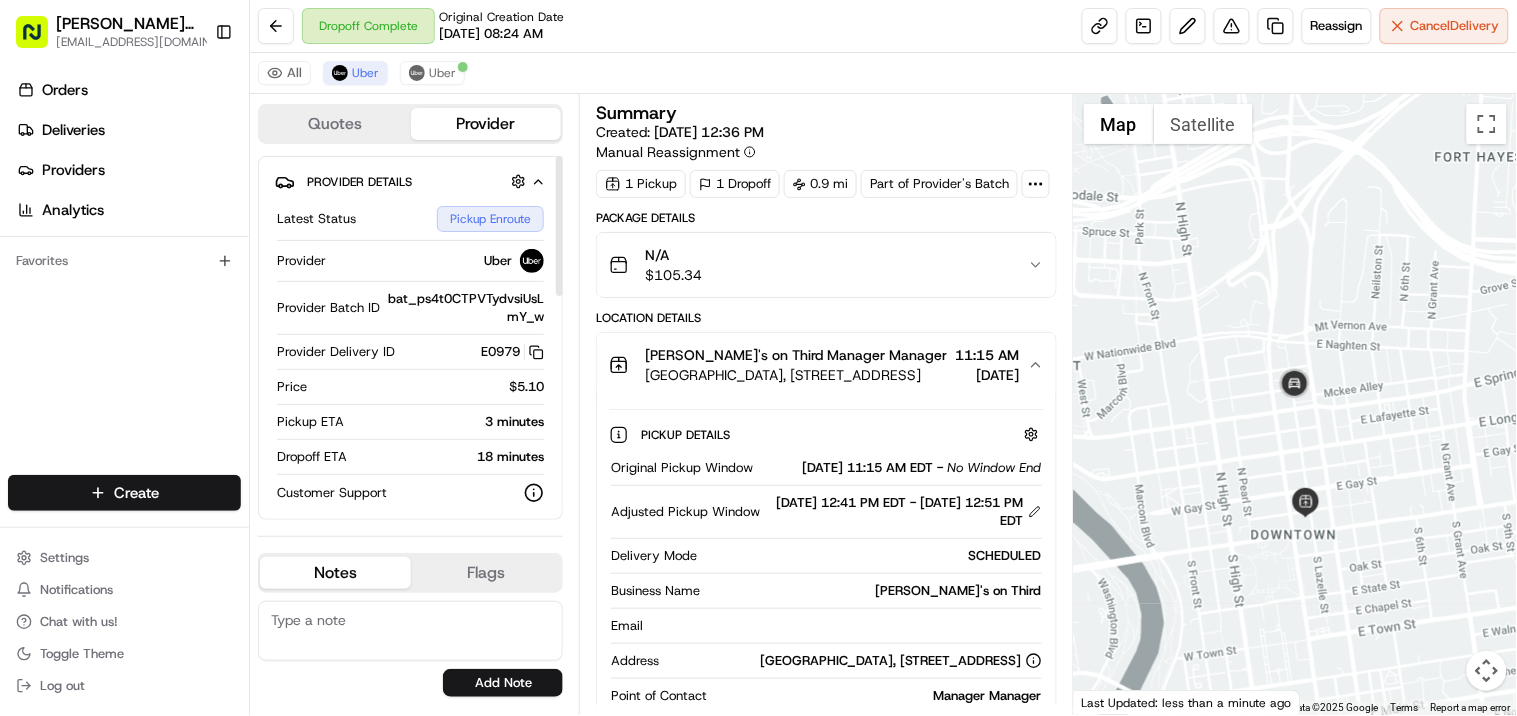 click at bounding box center [410, 631] 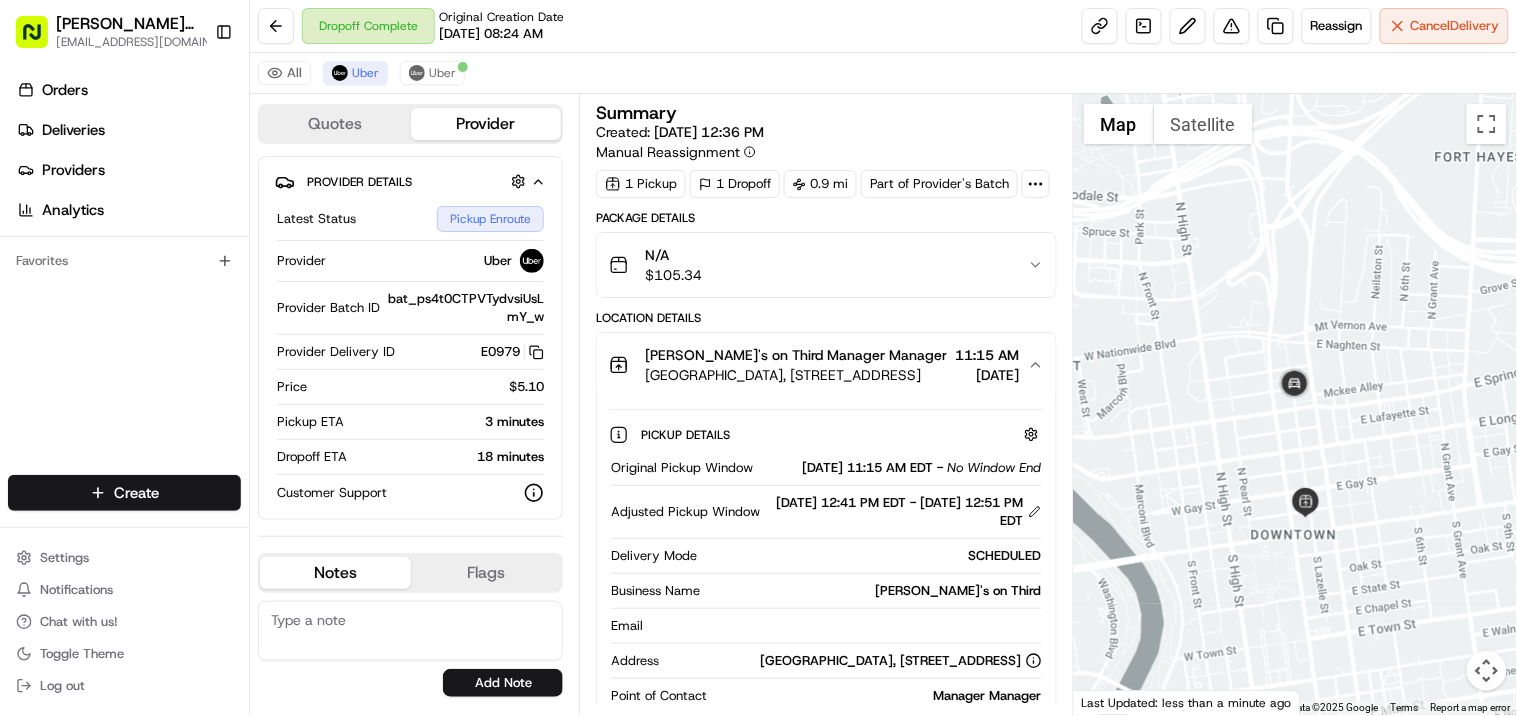 paste on "**Caller Information: Merchant
**Reason for calling: Re-assignedment of drivers
**Resolution: The 1st driver did deliver different order from the customer, [PERSON_NAME] is just requesting to have a new driver. Did re-assignement." 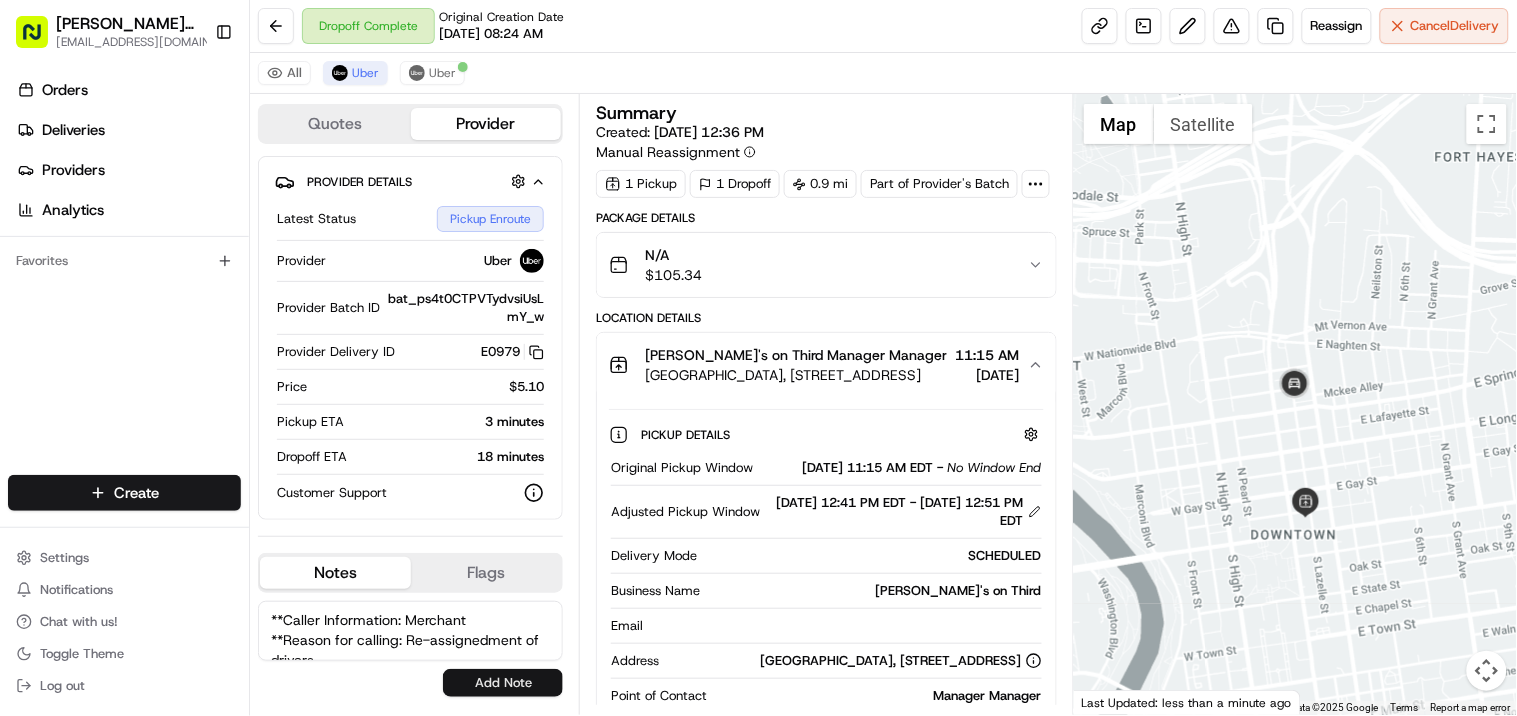 scroll, scrollTop: 110, scrollLeft: 0, axis: vertical 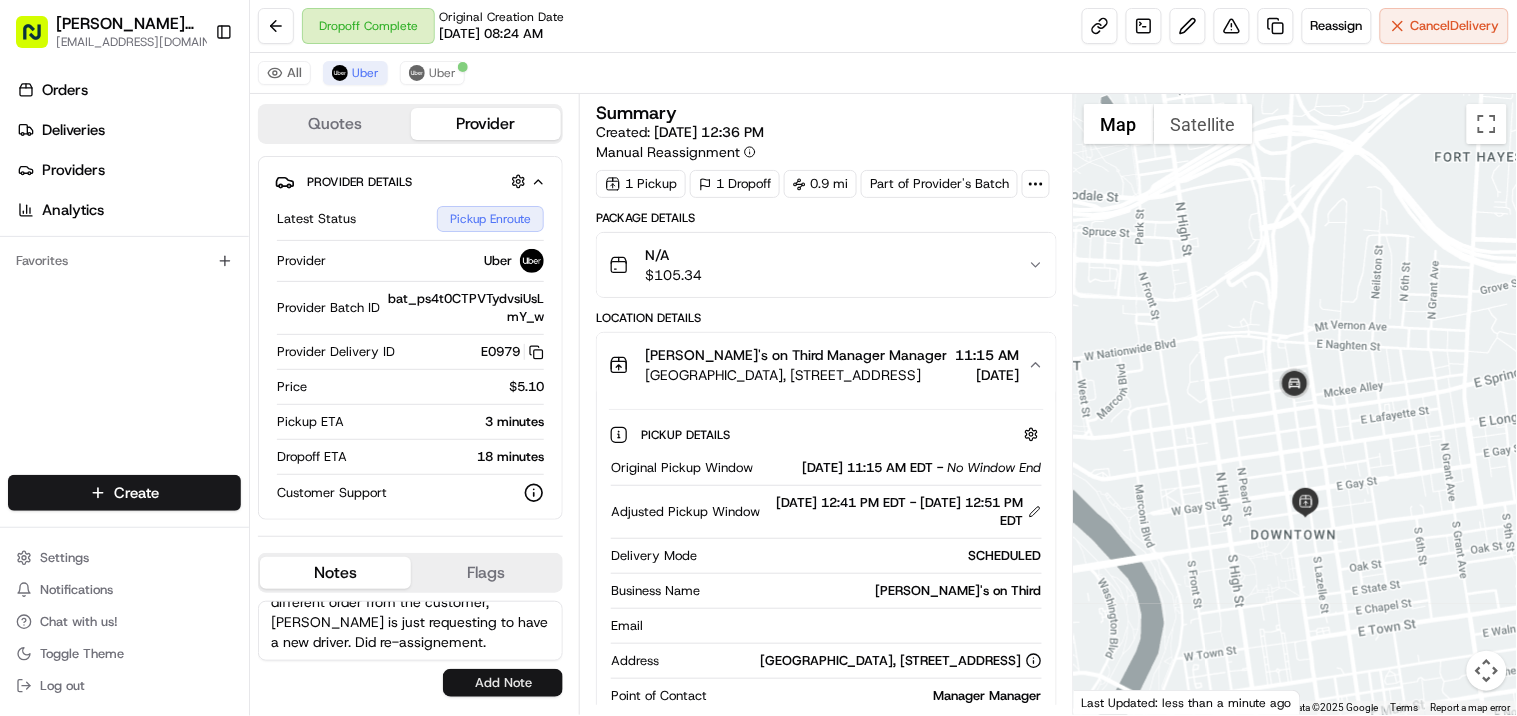type on "**Caller Information: Merchant
**Reason for calling: Re-assignedment of drivers
**Resolution: The 1st driver did deliver different order from the customer, [PERSON_NAME] is just requesting to have a new driver. Did re-assignement." 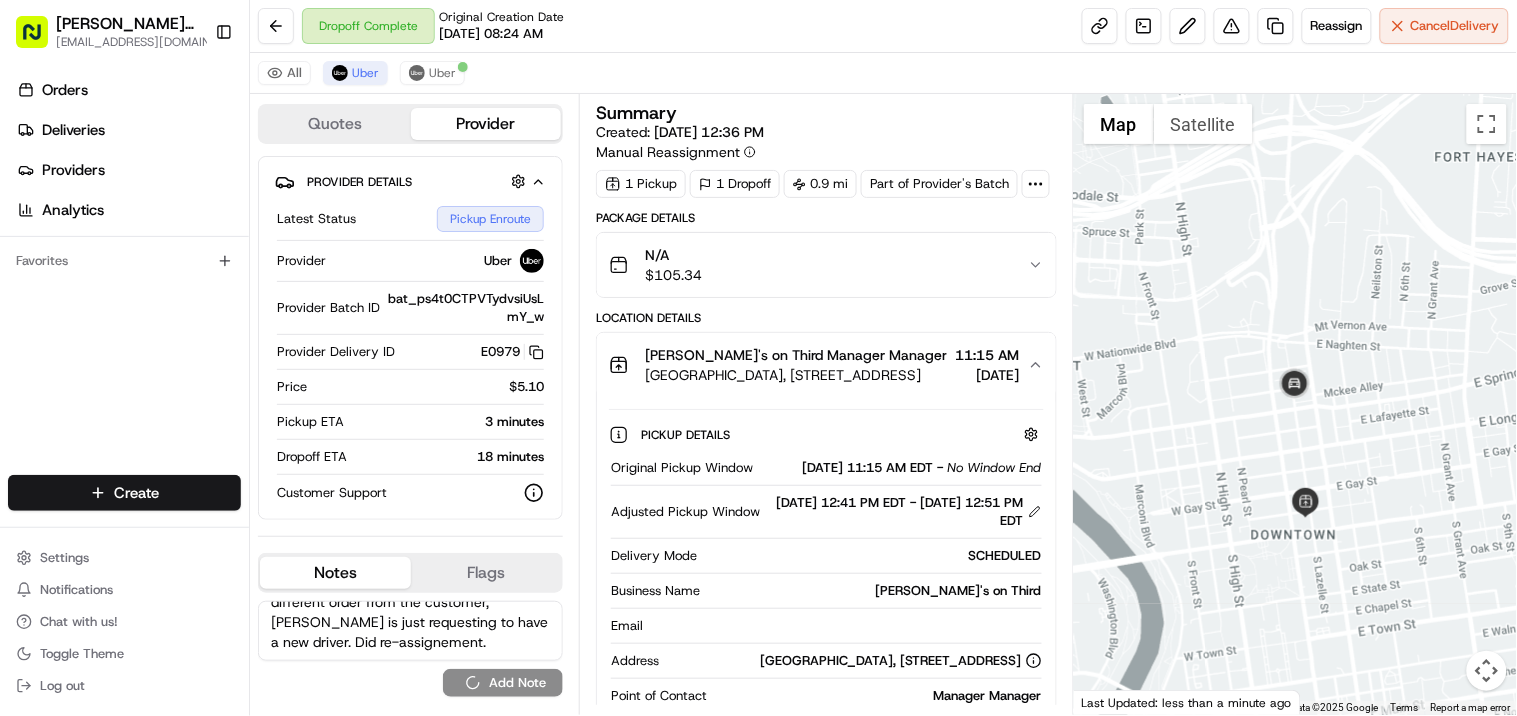 type 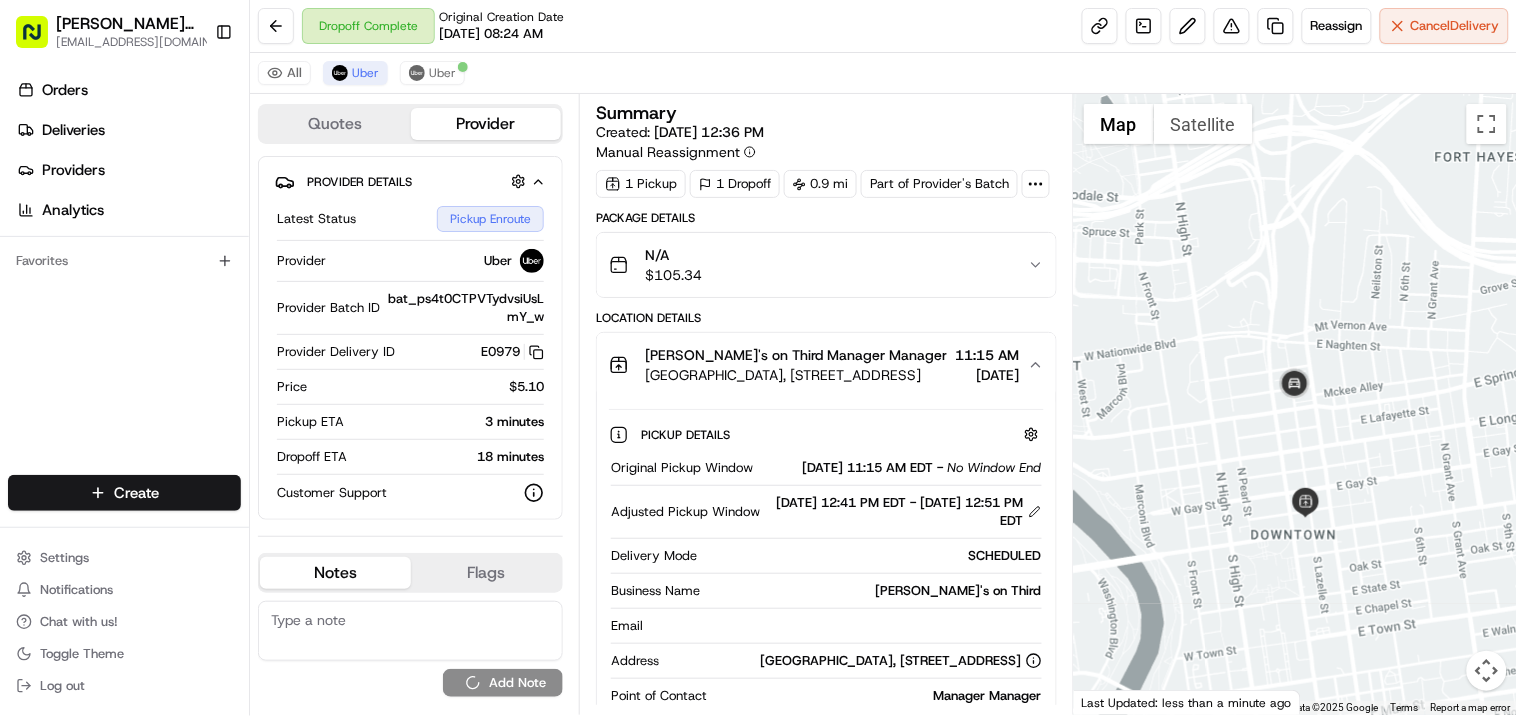 scroll, scrollTop: 0, scrollLeft: 0, axis: both 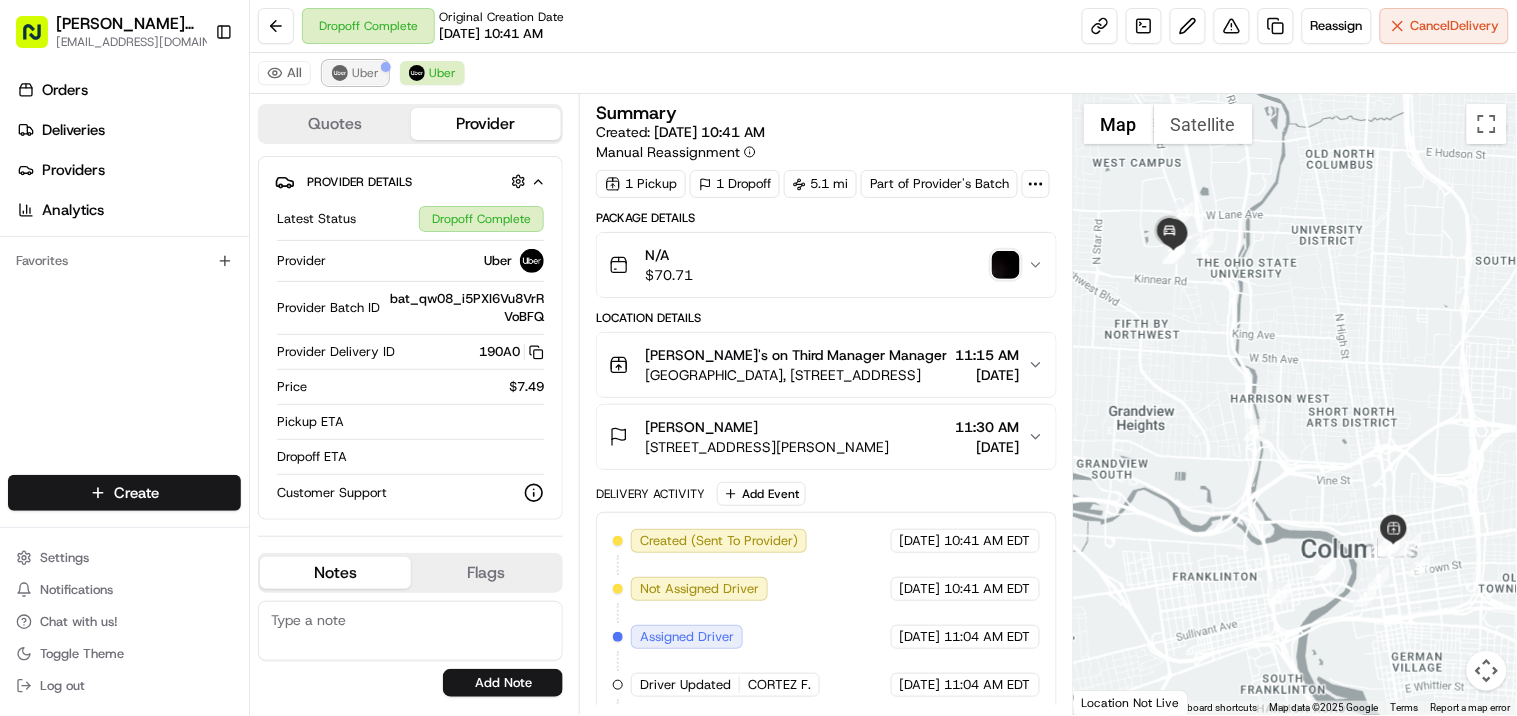 click on "Uber" at bounding box center [365, 73] 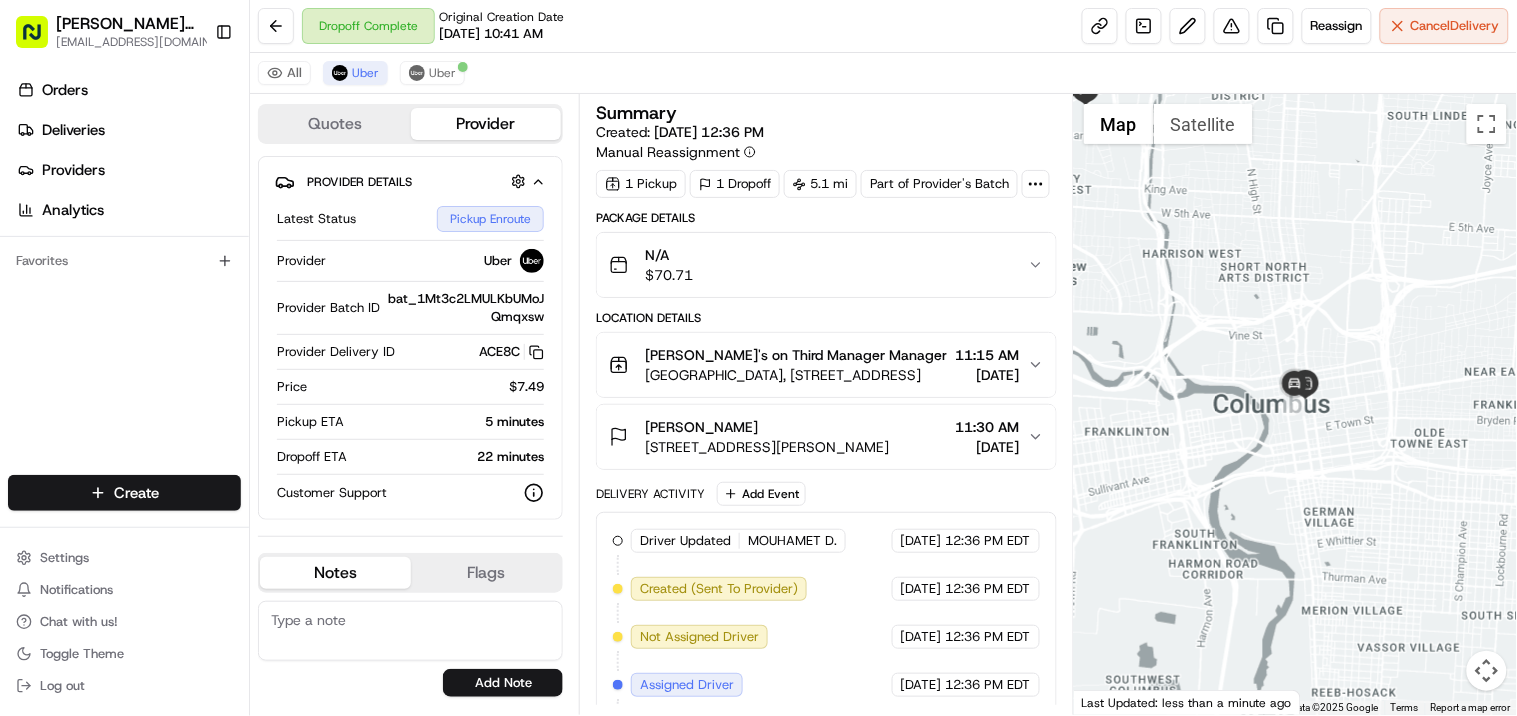 click at bounding box center [410, 631] 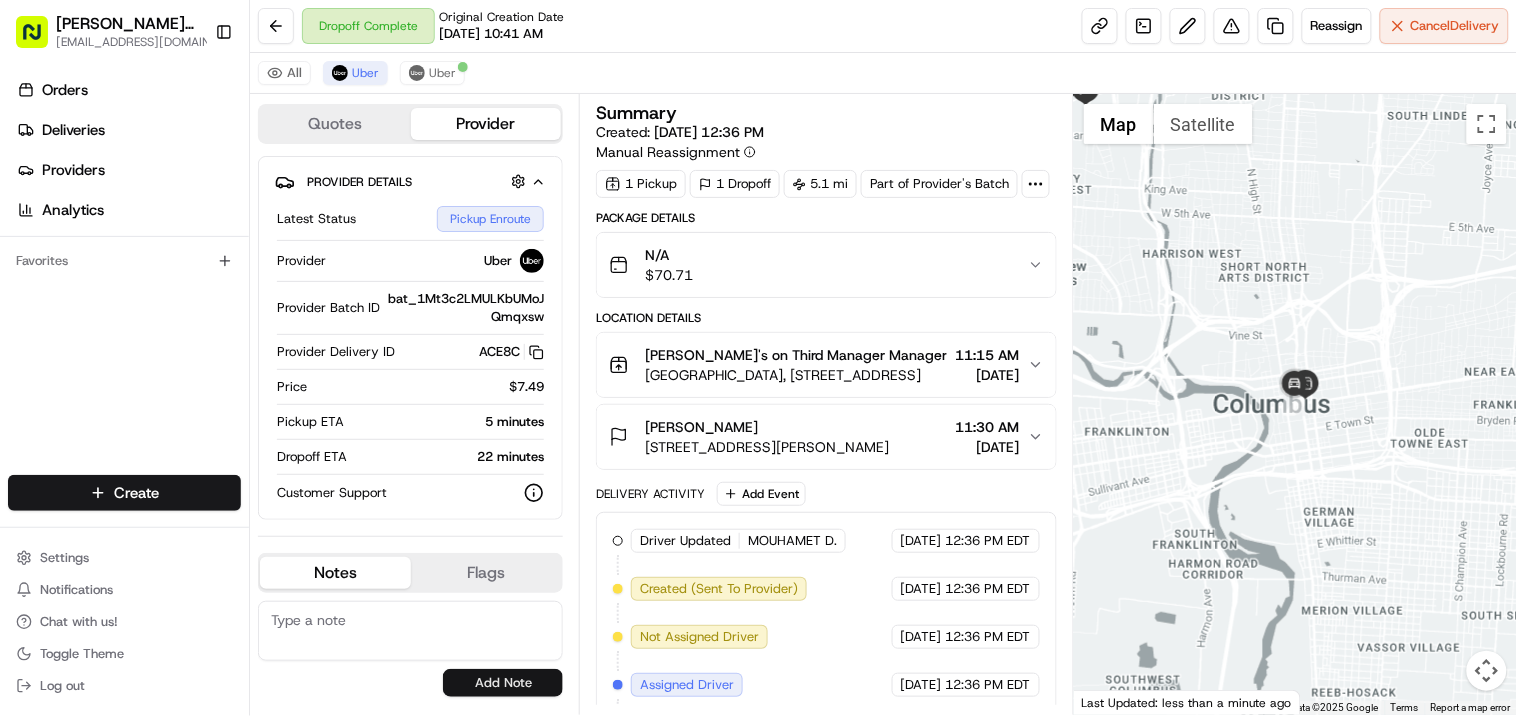 paste on "**Caller Information: Merchant
**Reason for calling: Re-assignedment of drivers
**Resolution: The 1st driver did deliver different order from the customer, [PERSON_NAME] is just requesting to have a new driver. Did re-assignement." 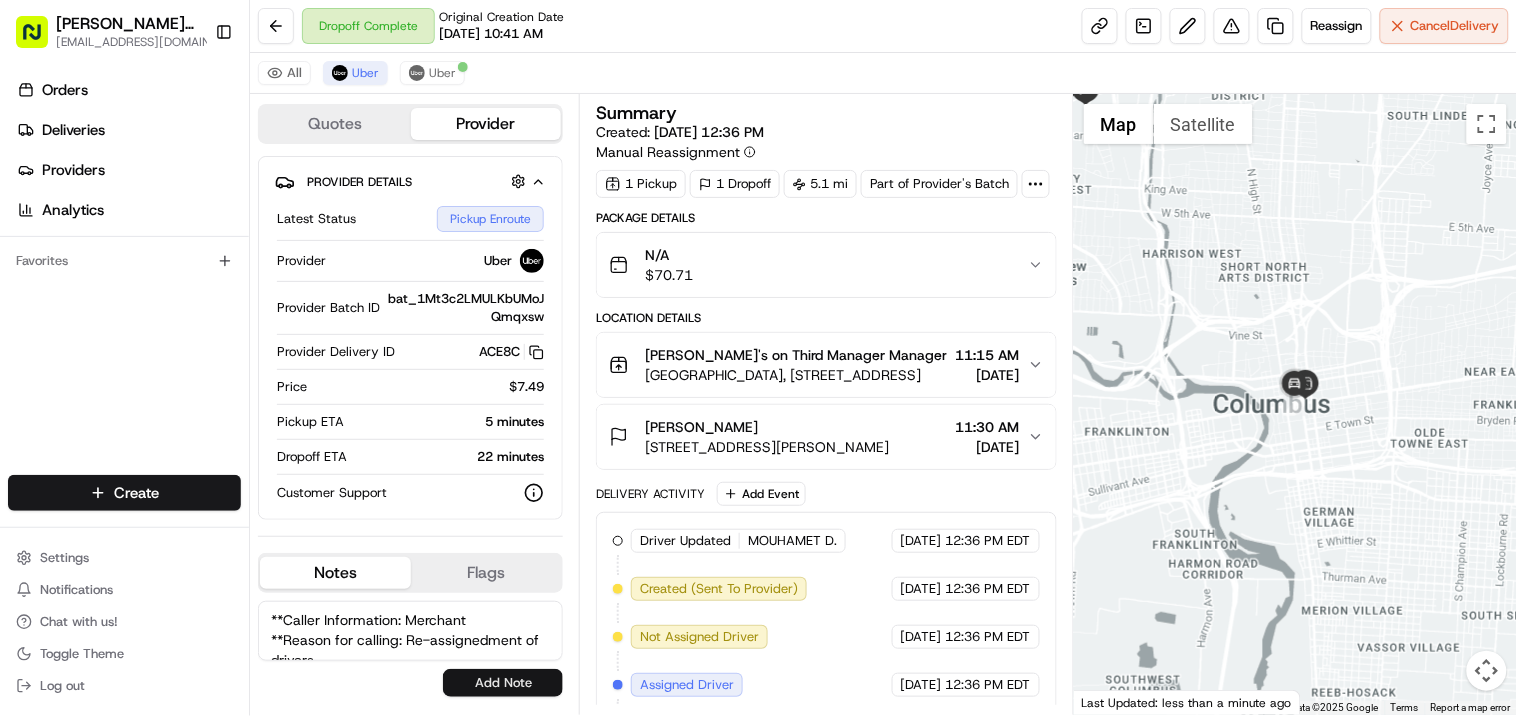 scroll, scrollTop: 110, scrollLeft: 0, axis: vertical 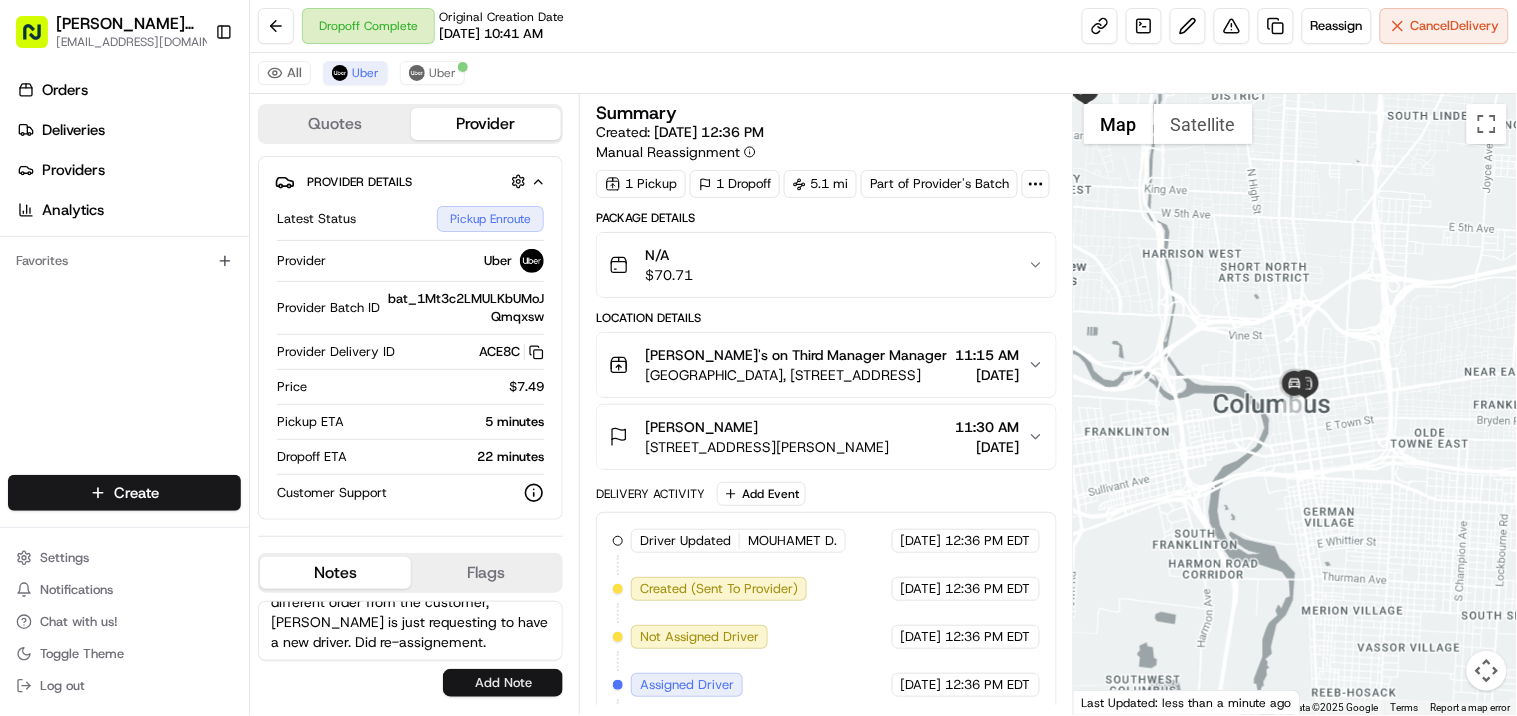 type on "**Caller Information: Merchant
**Reason for calling: Re-assignedment of drivers
**Resolution: The 1st driver did deliver different order from the customer, [PERSON_NAME] is just requesting to have a new driver. Did re-assignement." 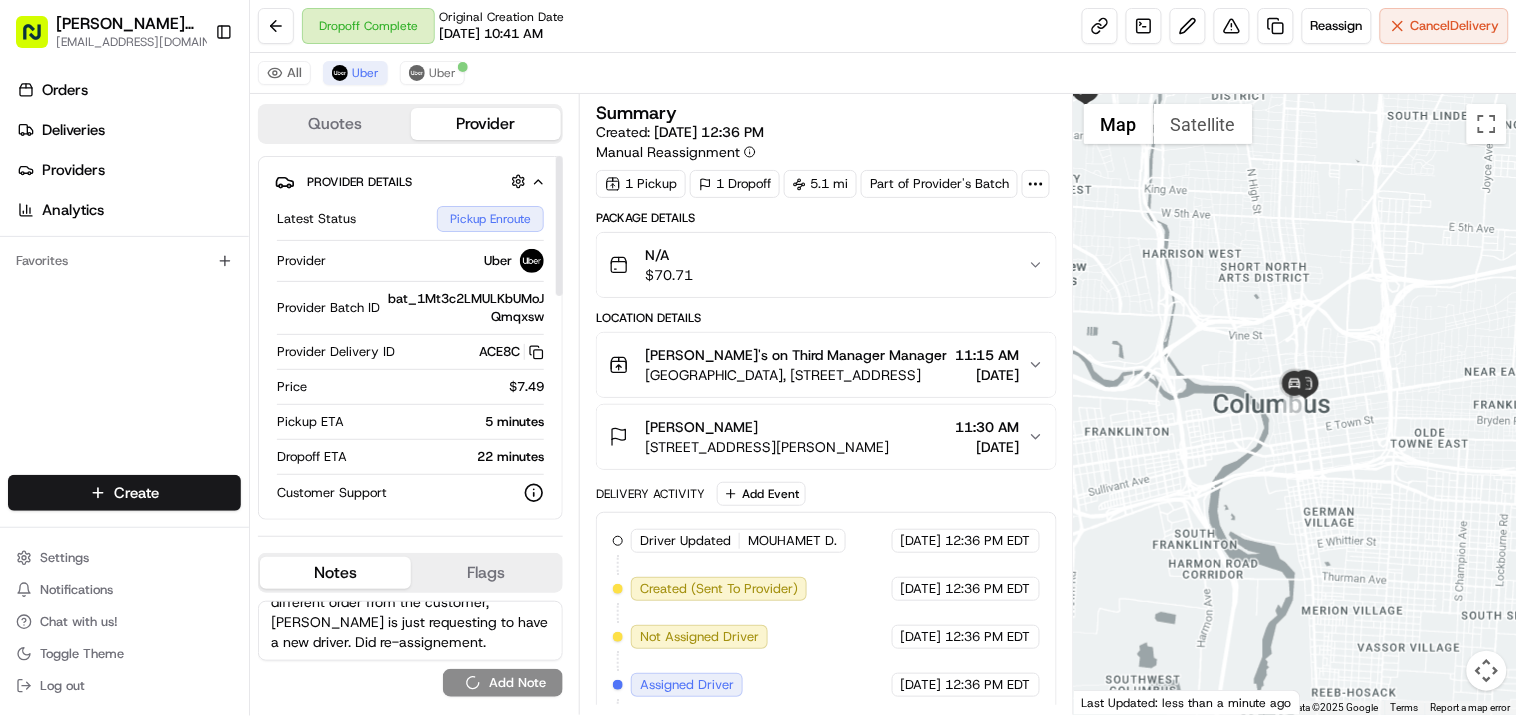 type 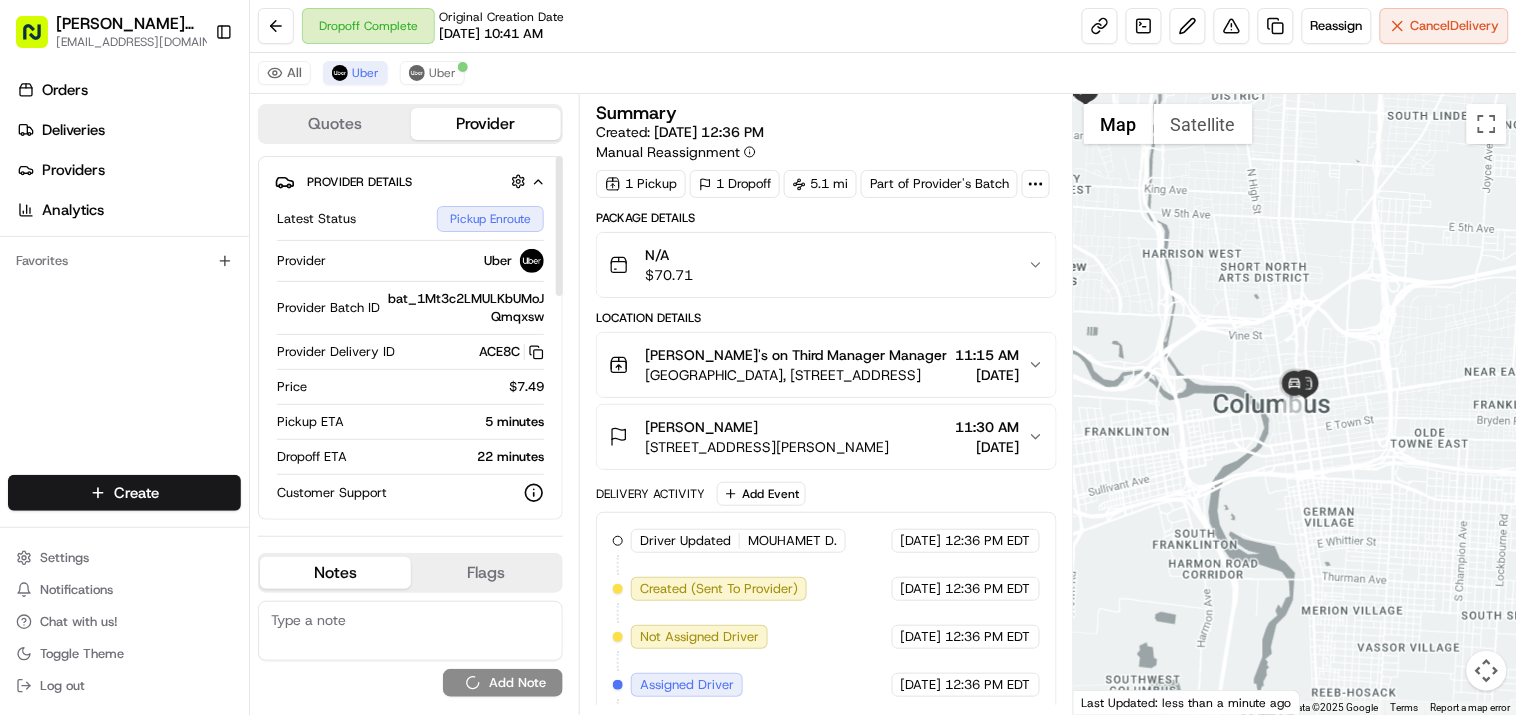 scroll, scrollTop: 0, scrollLeft: 0, axis: both 